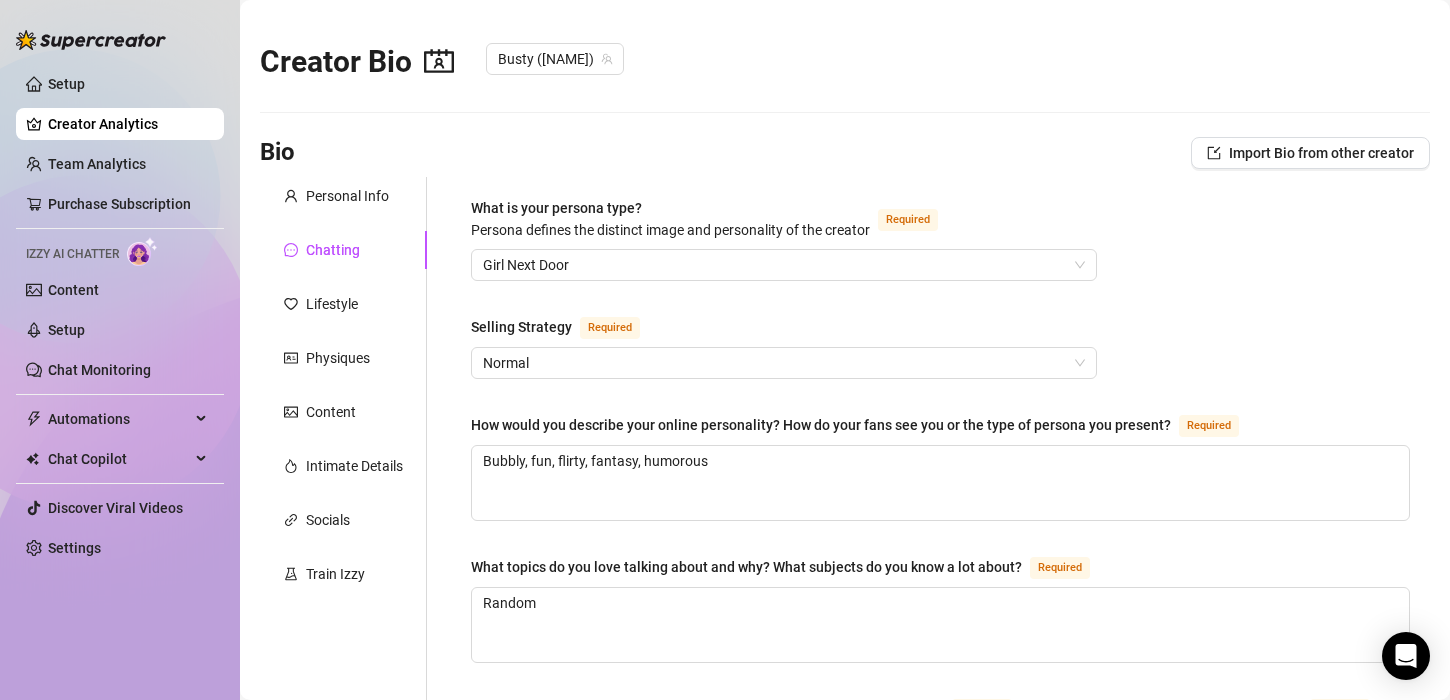 scroll, scrollTop: 0, scrollLeft: 0, axis: both 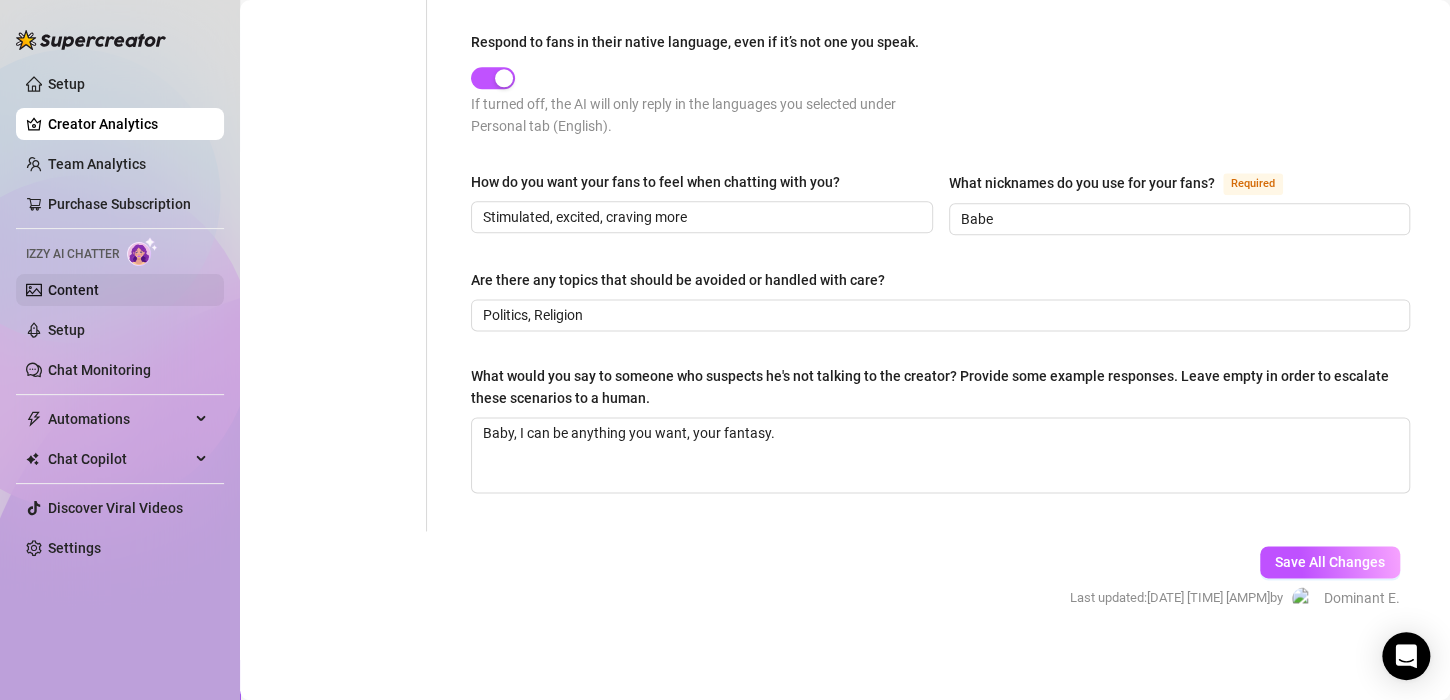 click on "Content" at bounding box center [73, 290] 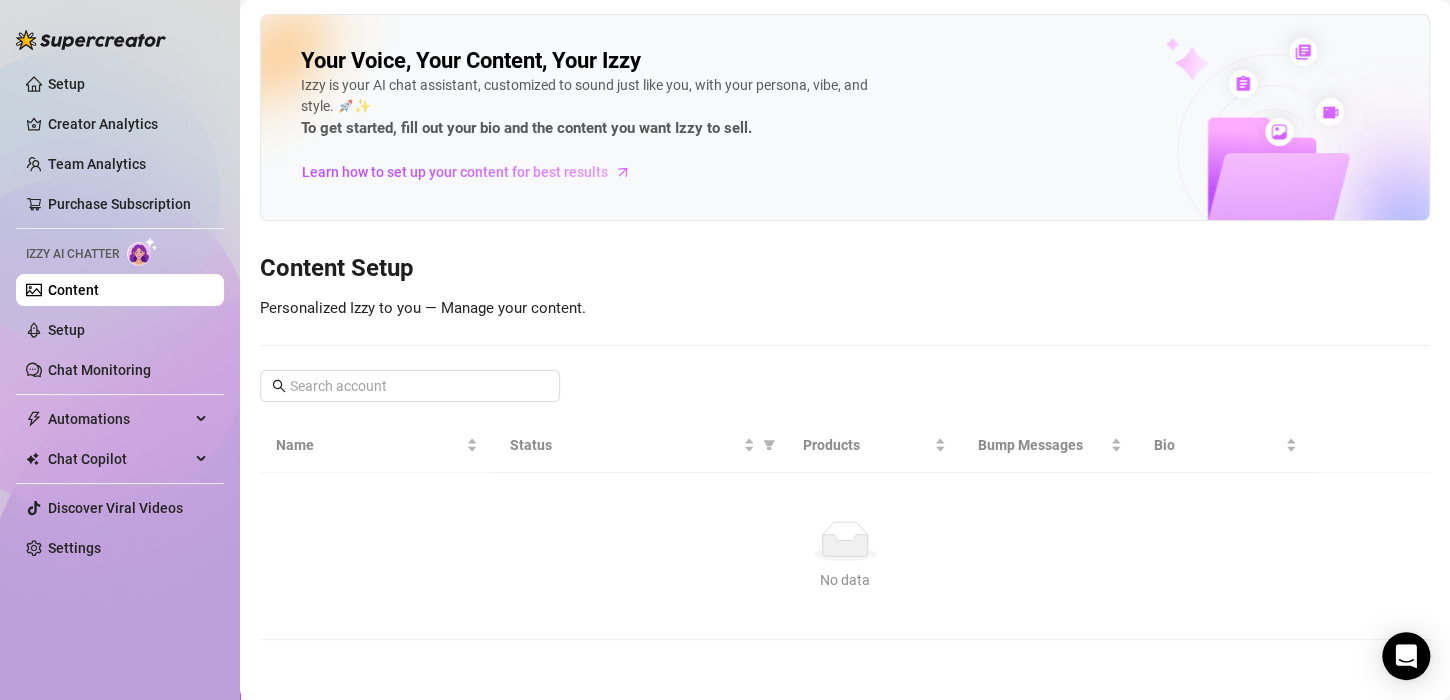 scroll, scrollTop: 0, scrollLeft: 0, axis: both 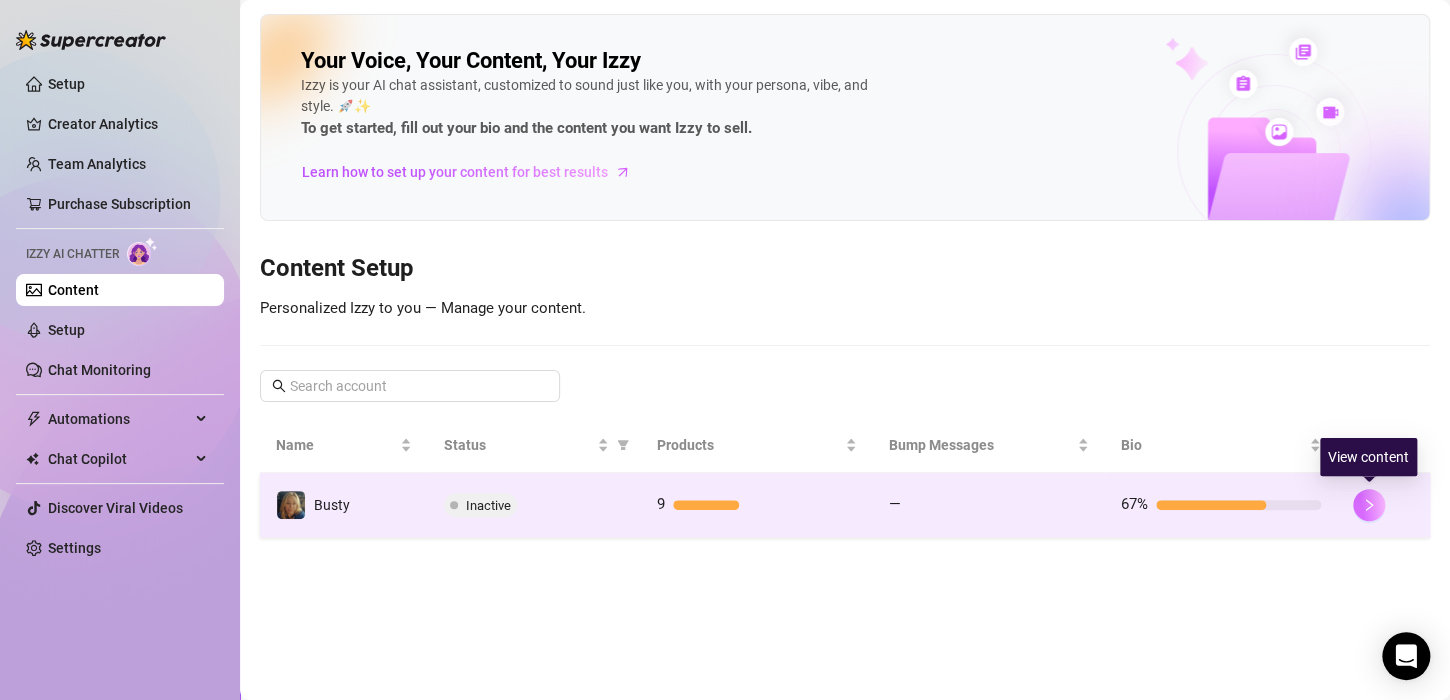 click 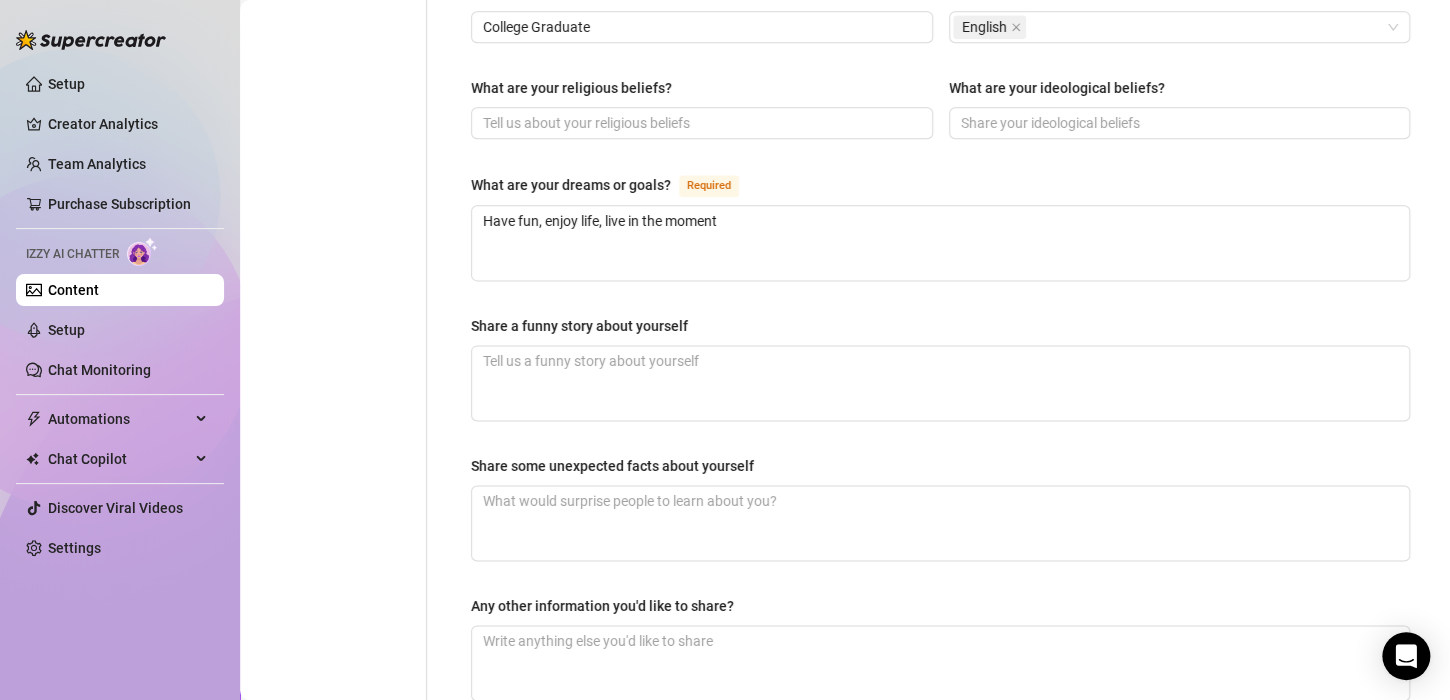 scroll, scrollTop: 1182, scrollLeft: 0, axis: vertical 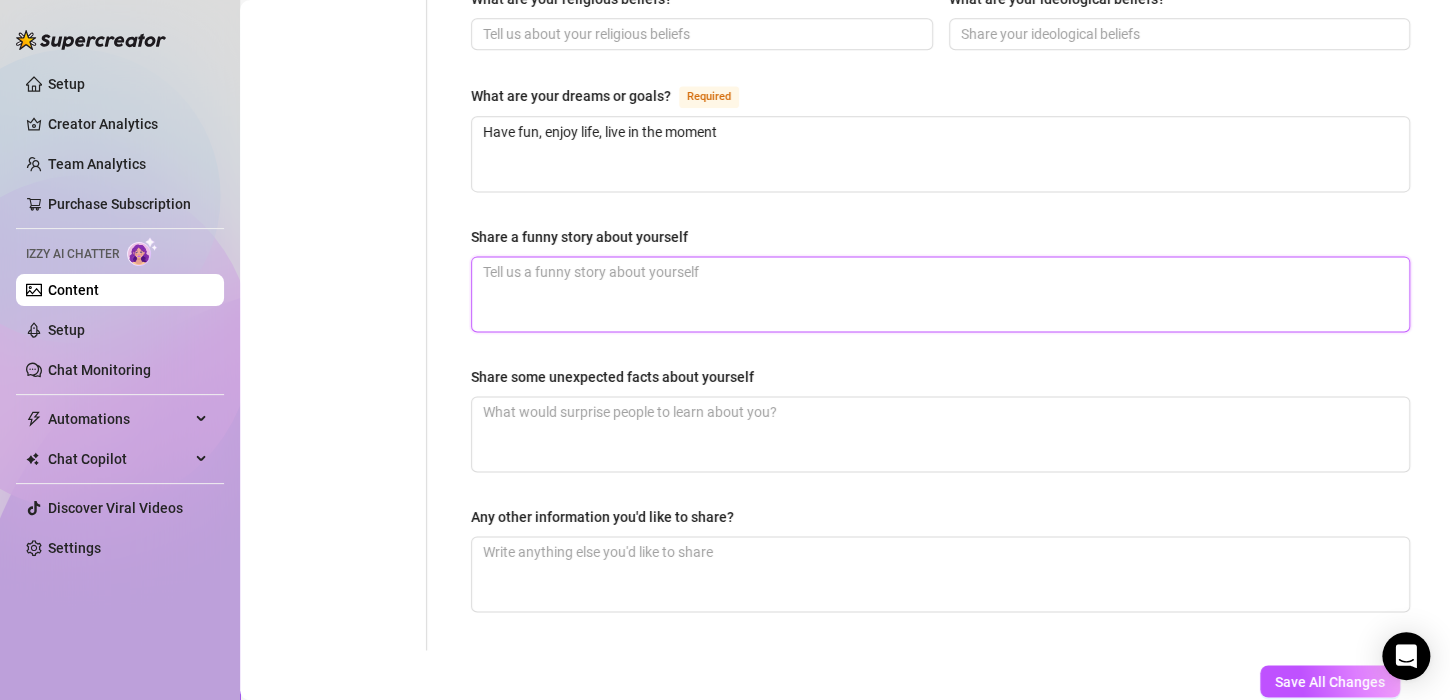 click on "Share a funny story about yourself" at bounding box center (940, 294) 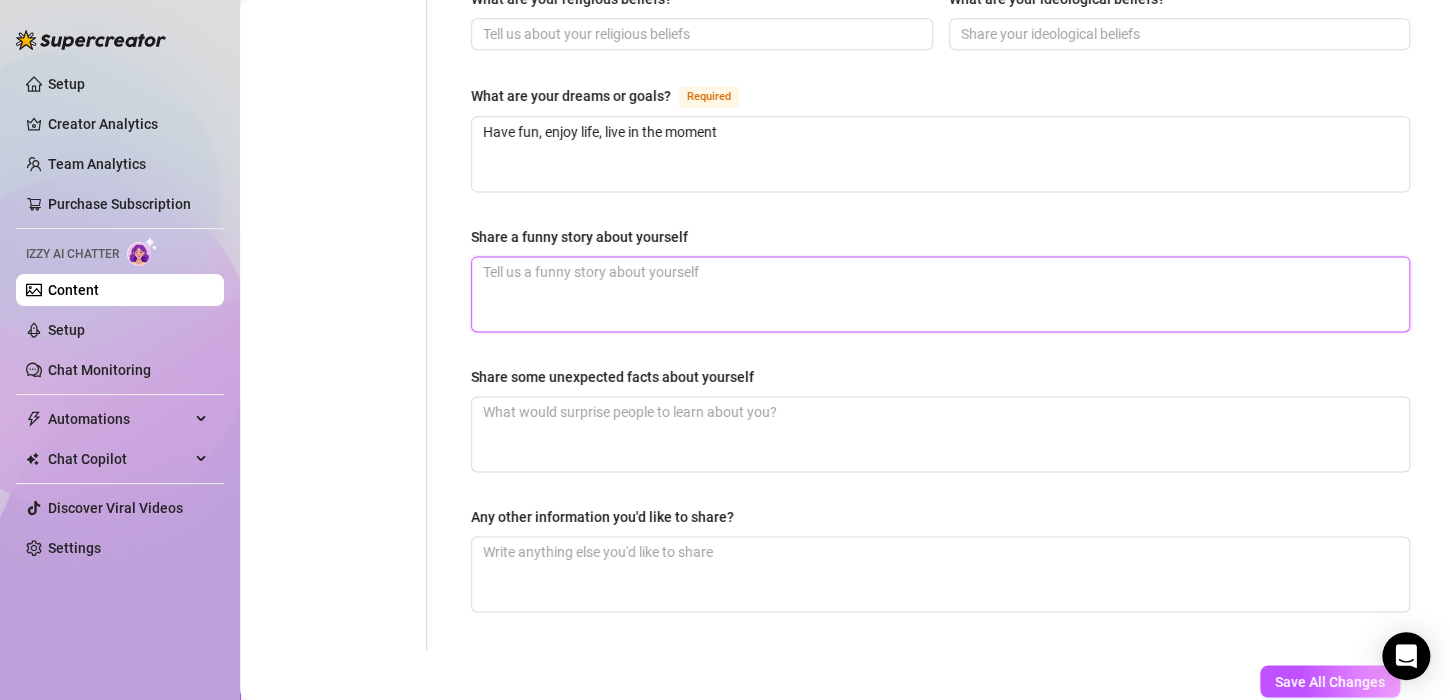 type 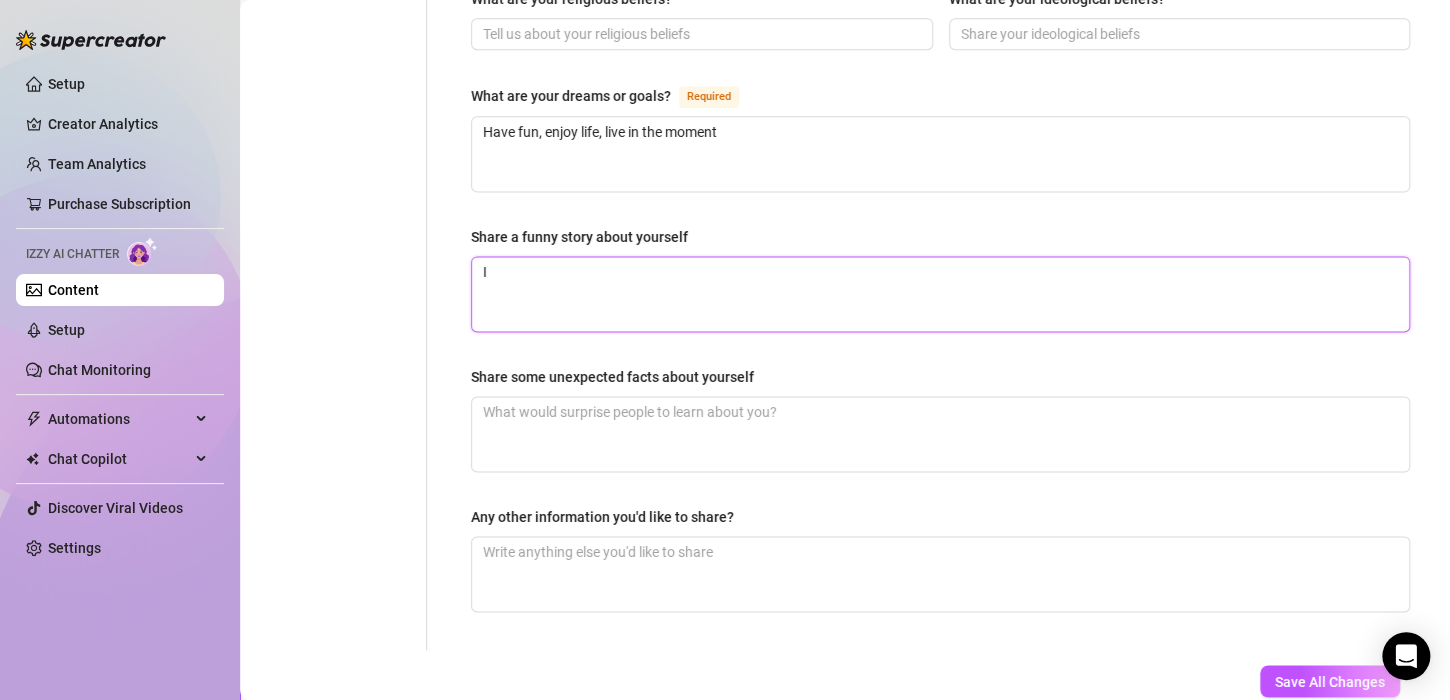 type 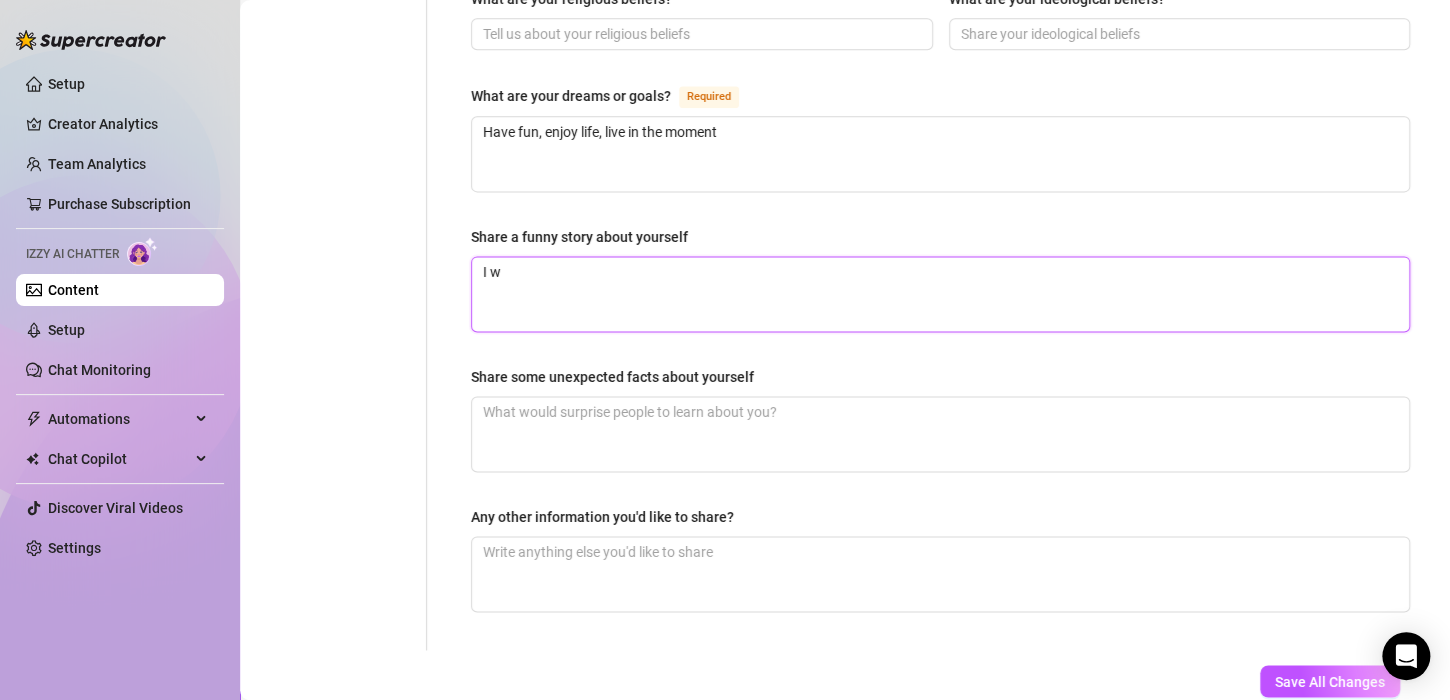 type 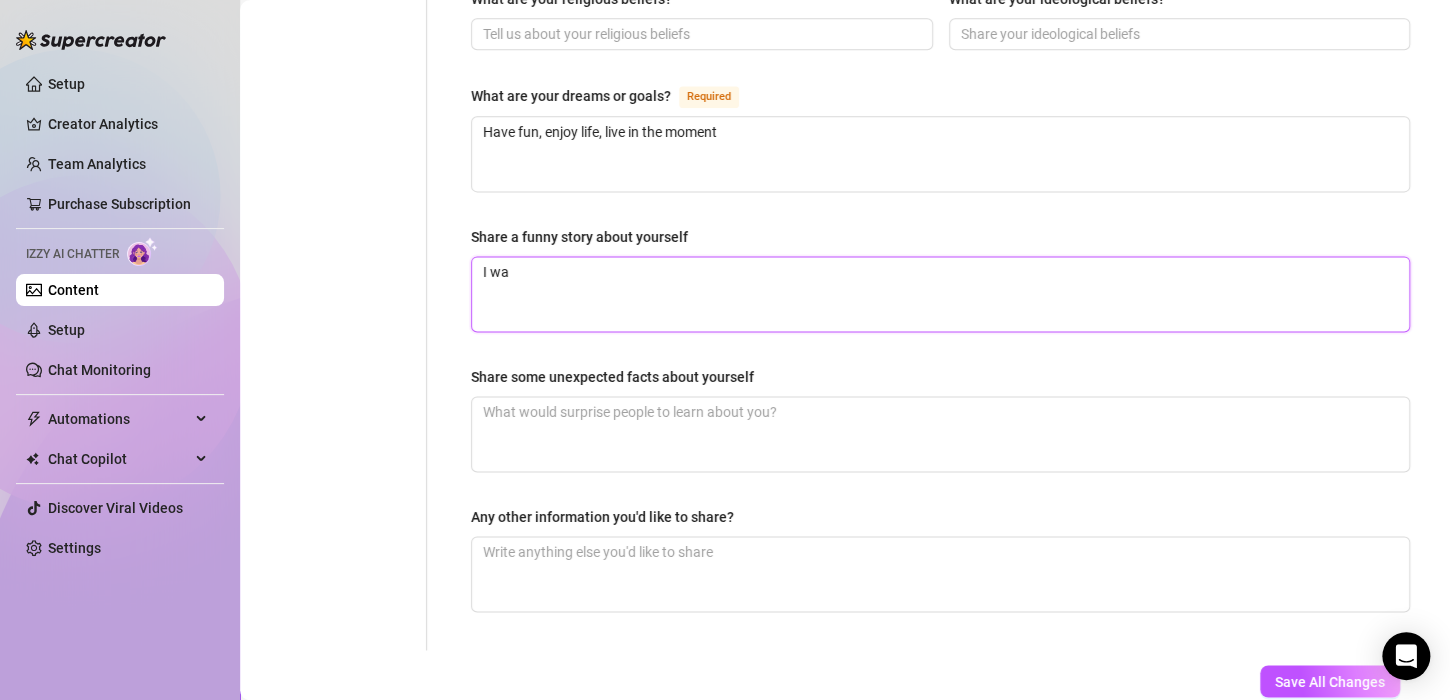 type 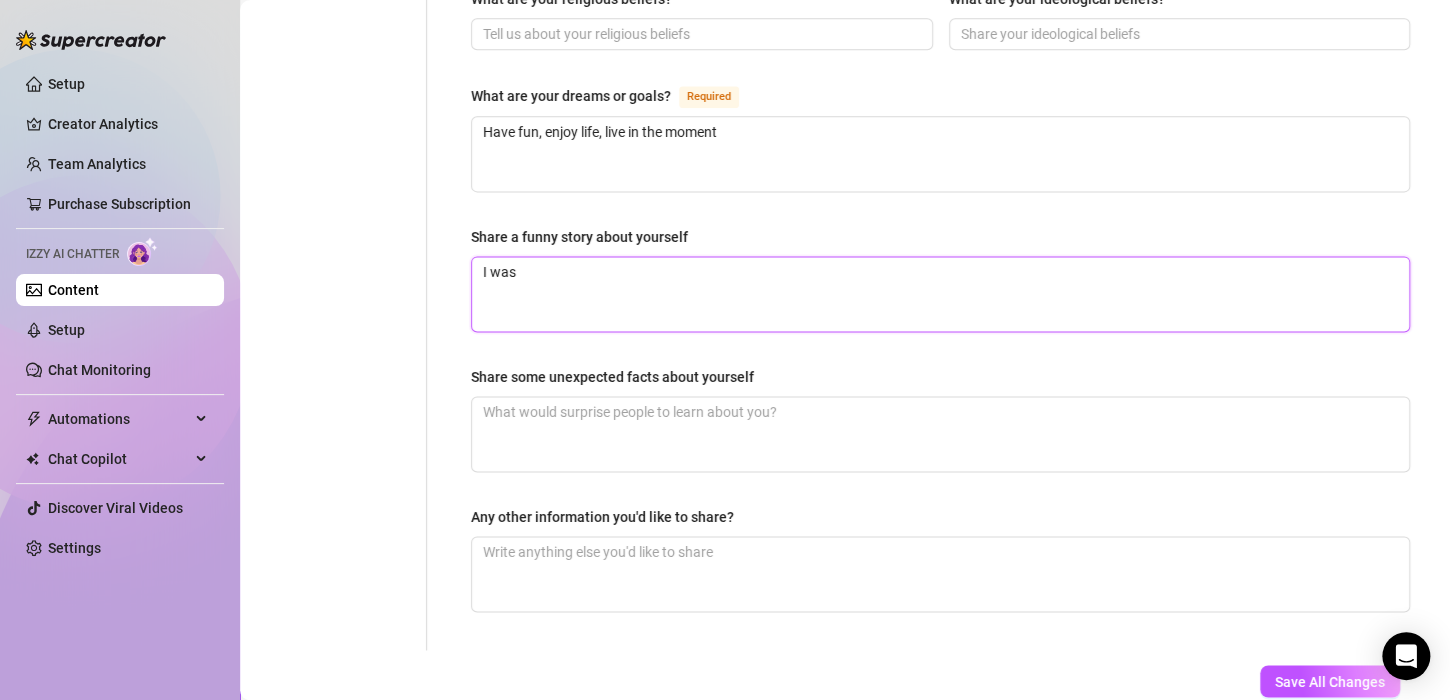 type on "I was" 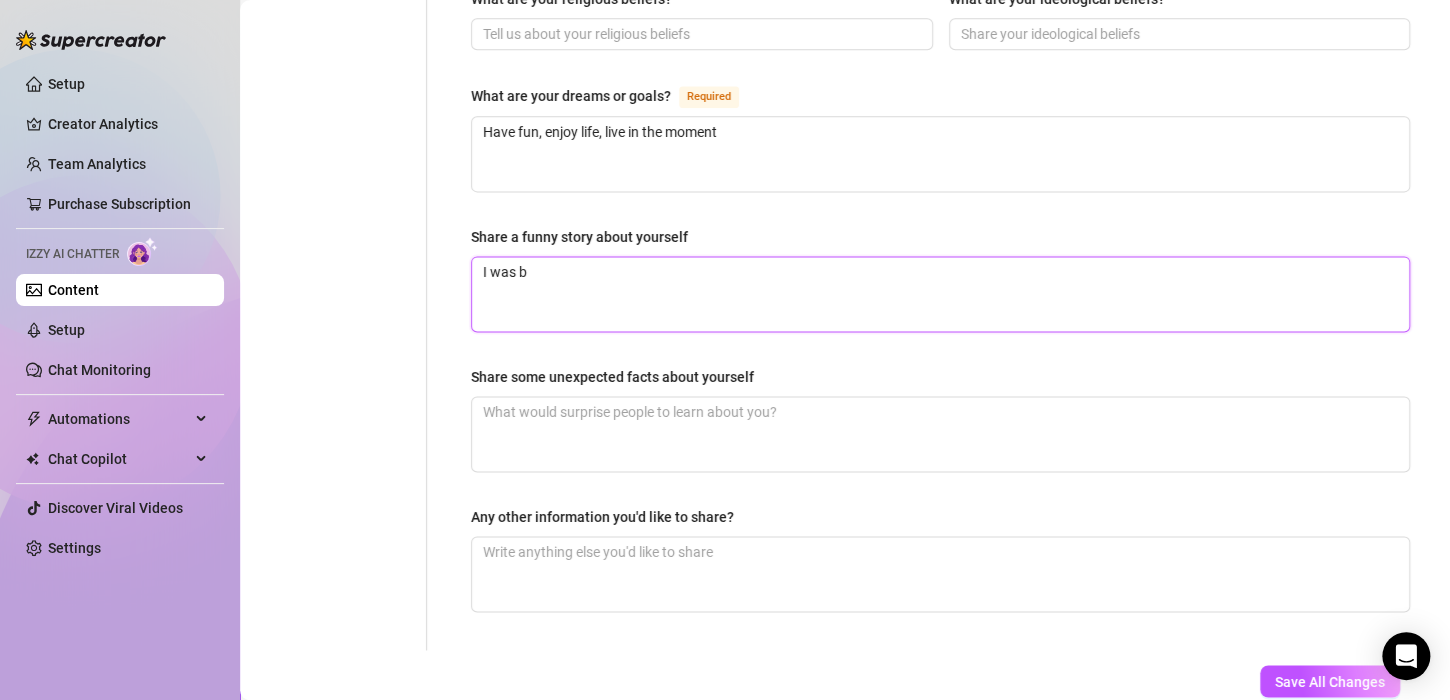 type 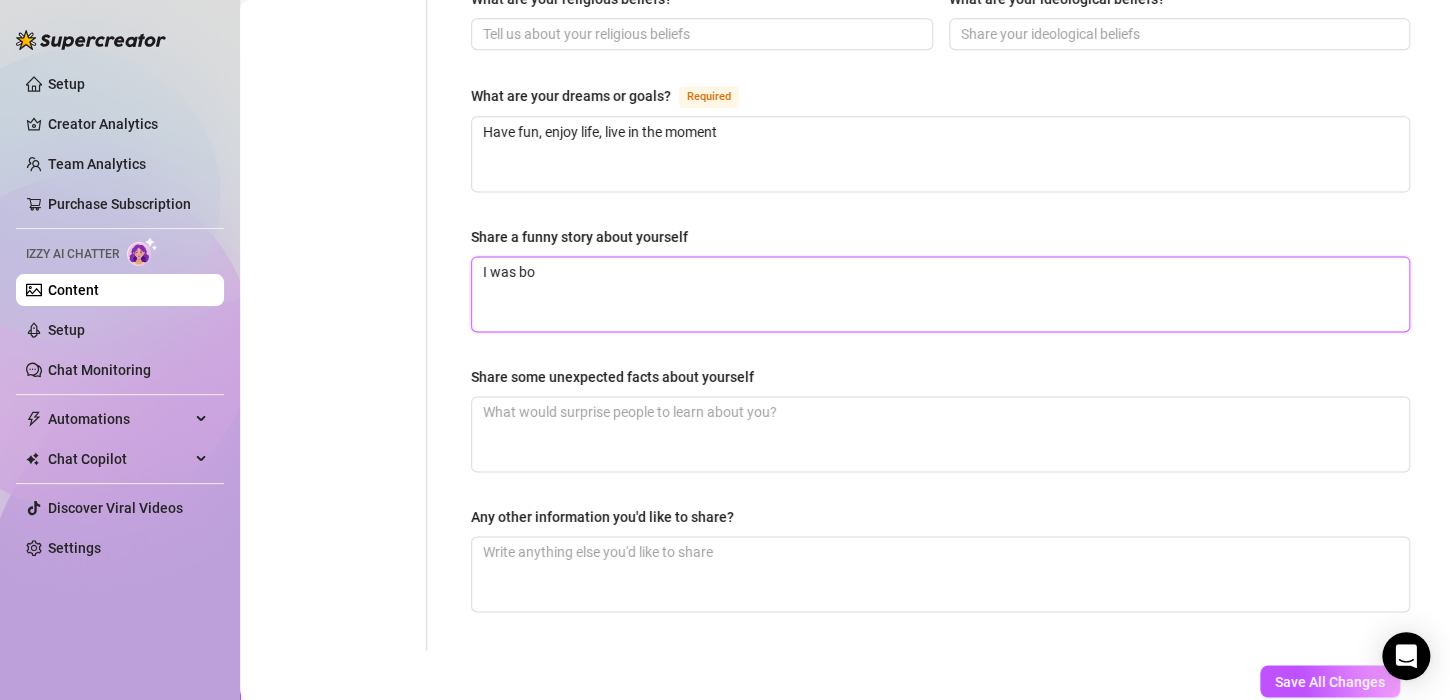 type 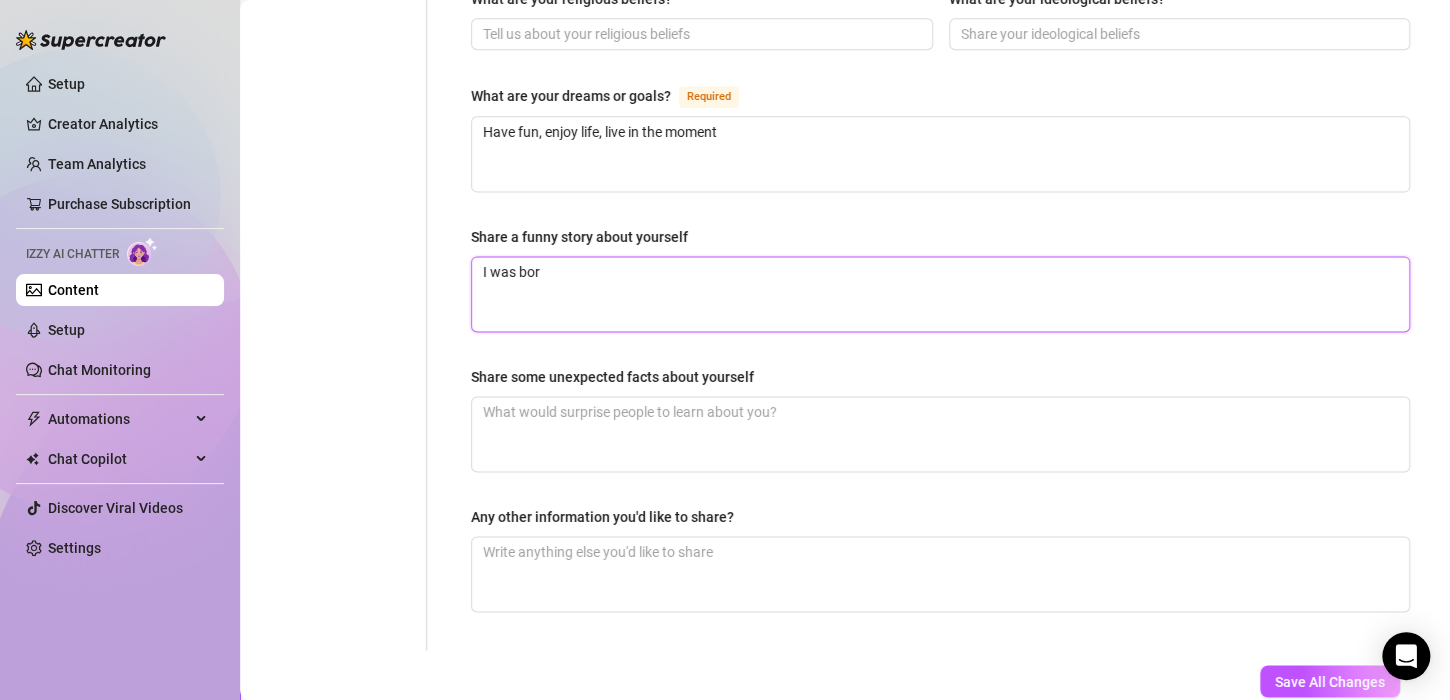 type on "I was born" 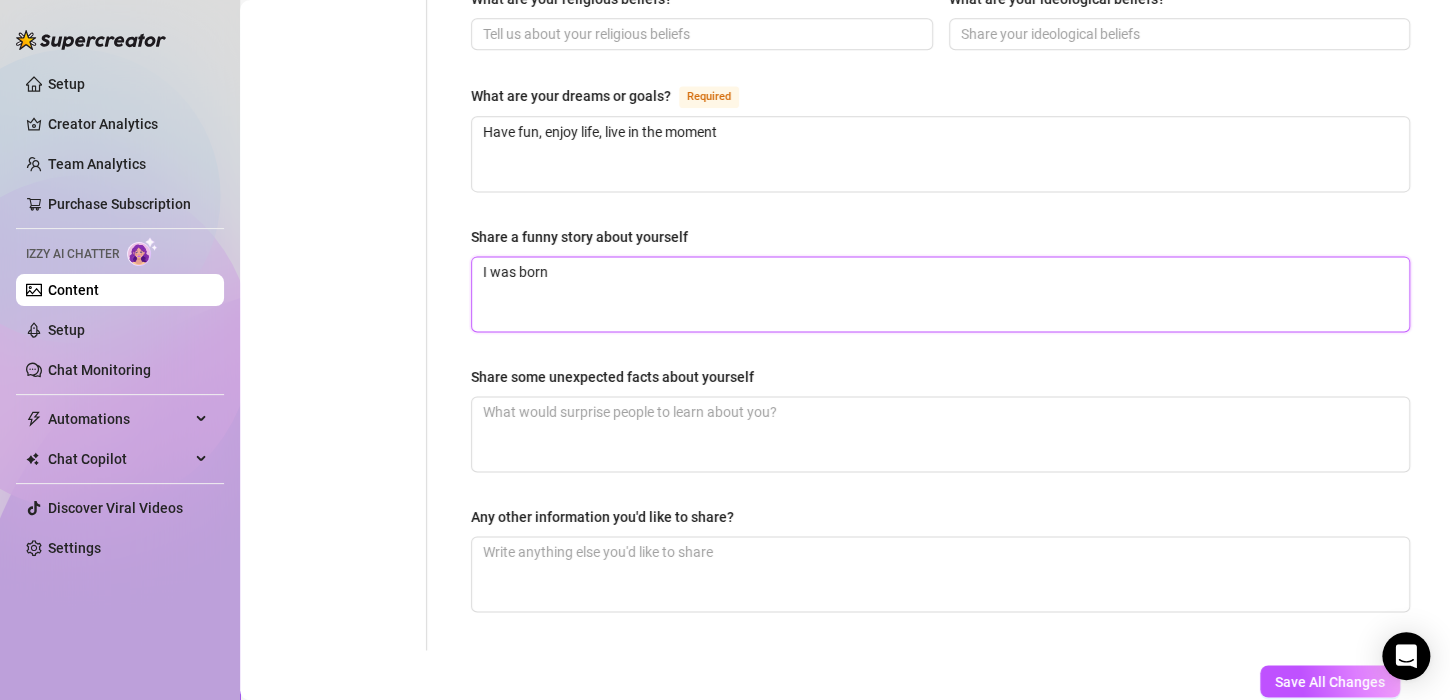 type 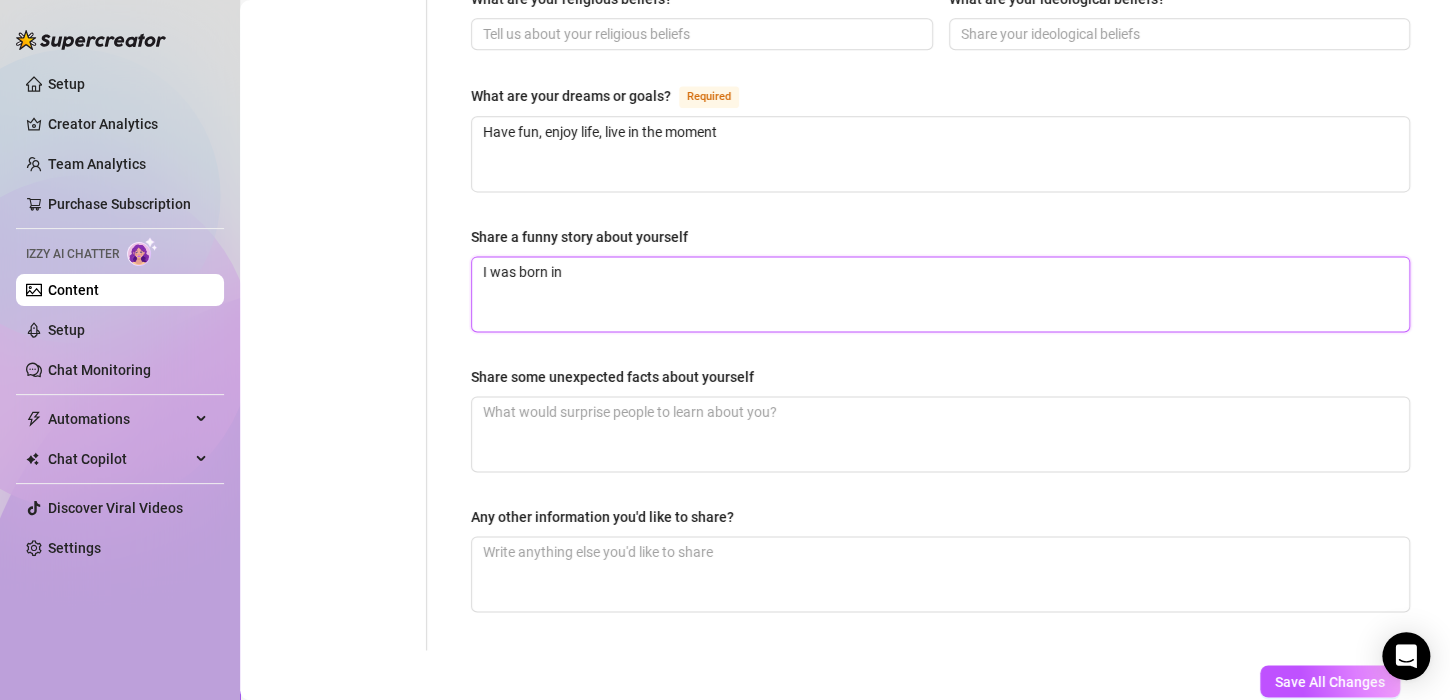 type 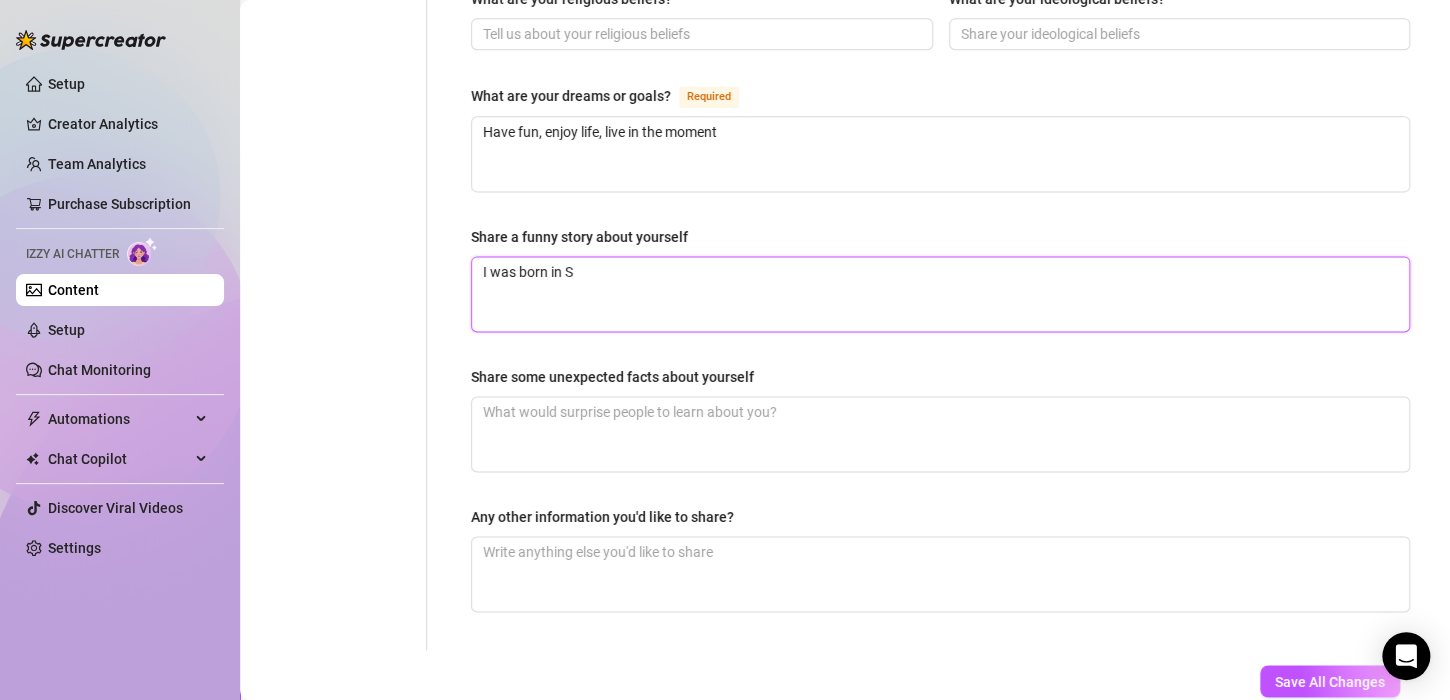type 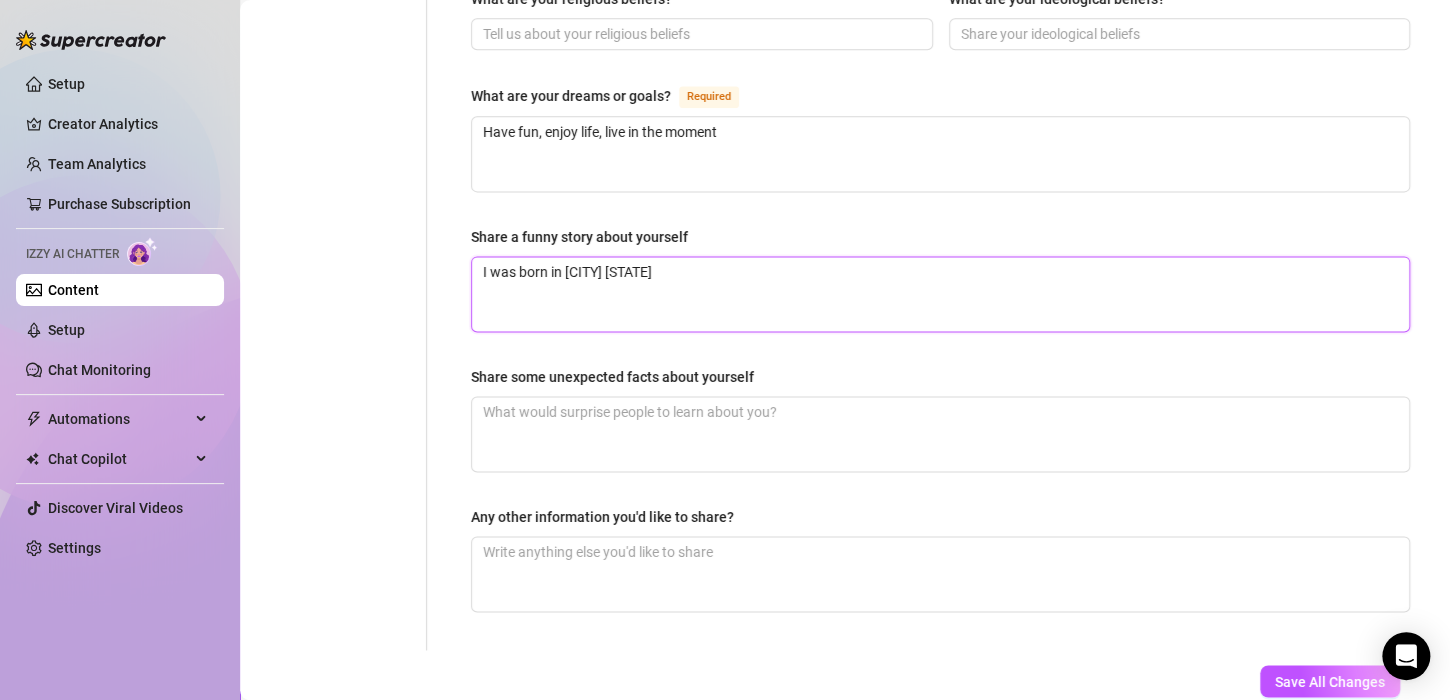 type on "I was born in [CITY]" 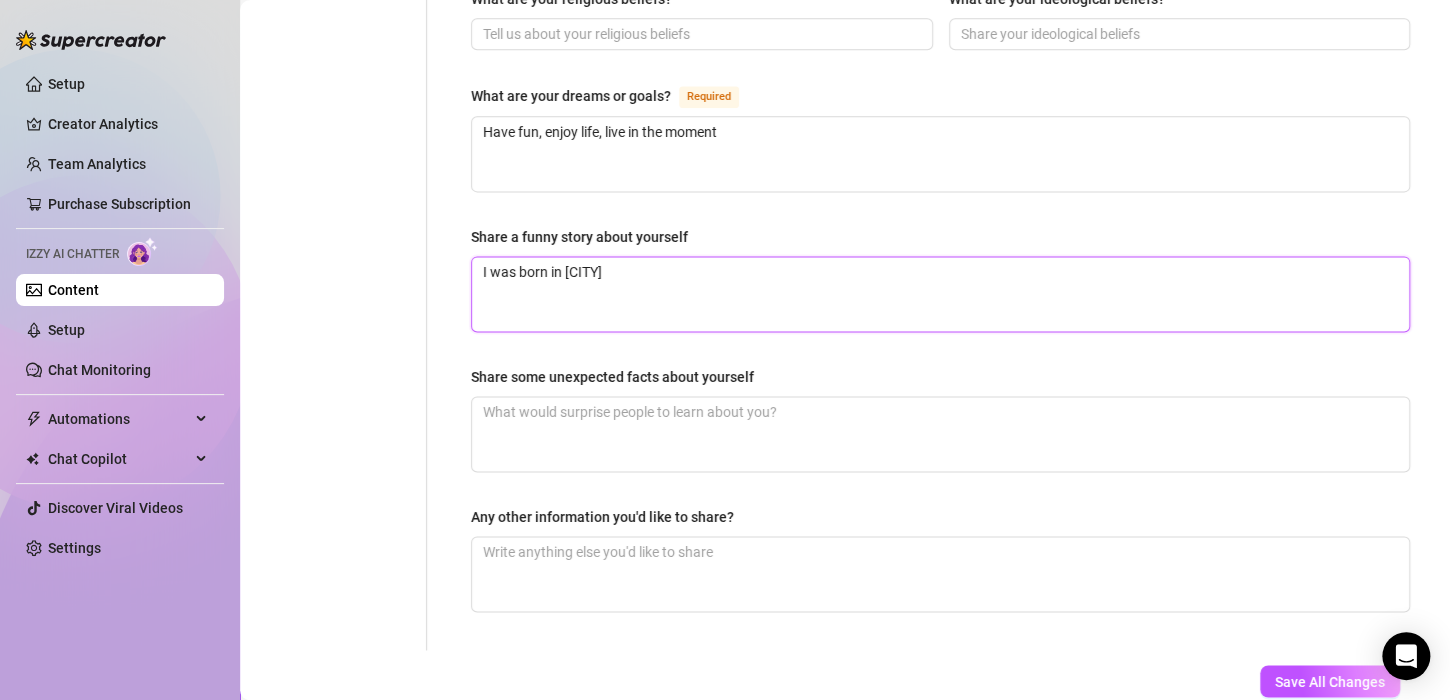 type 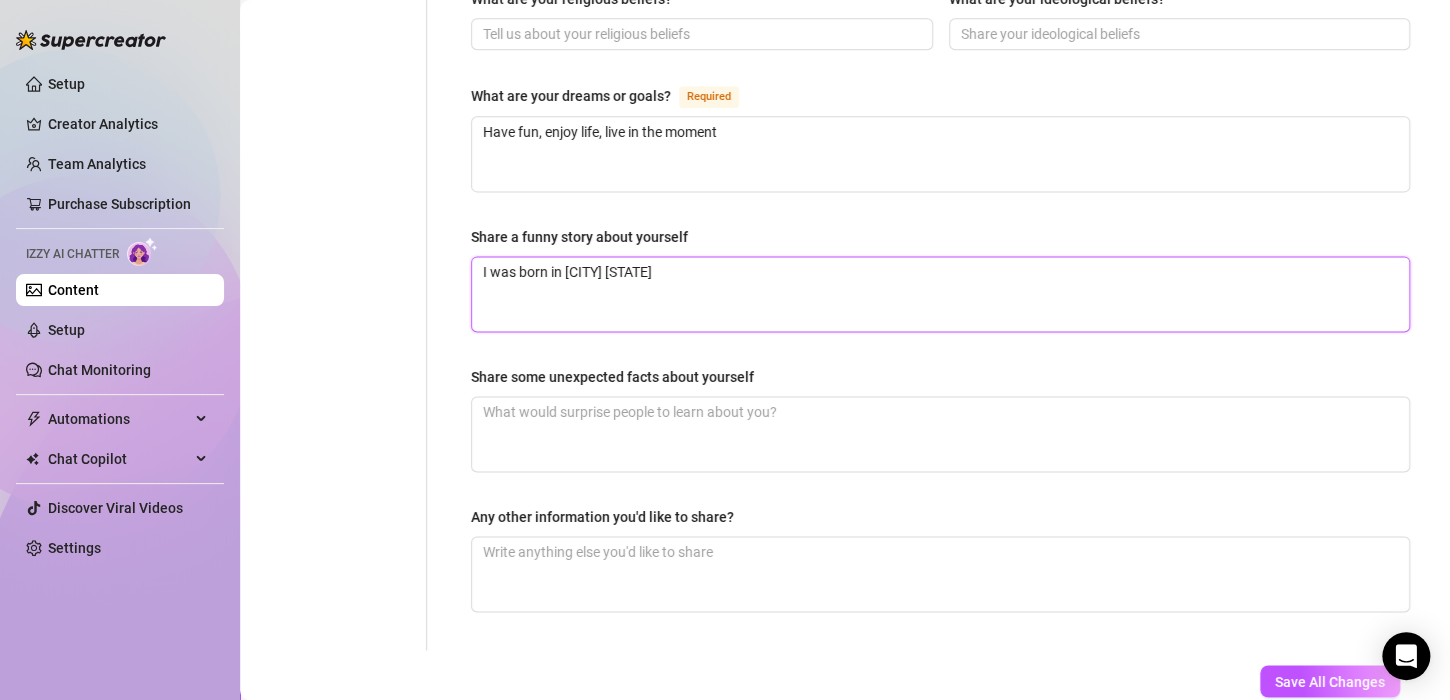 type 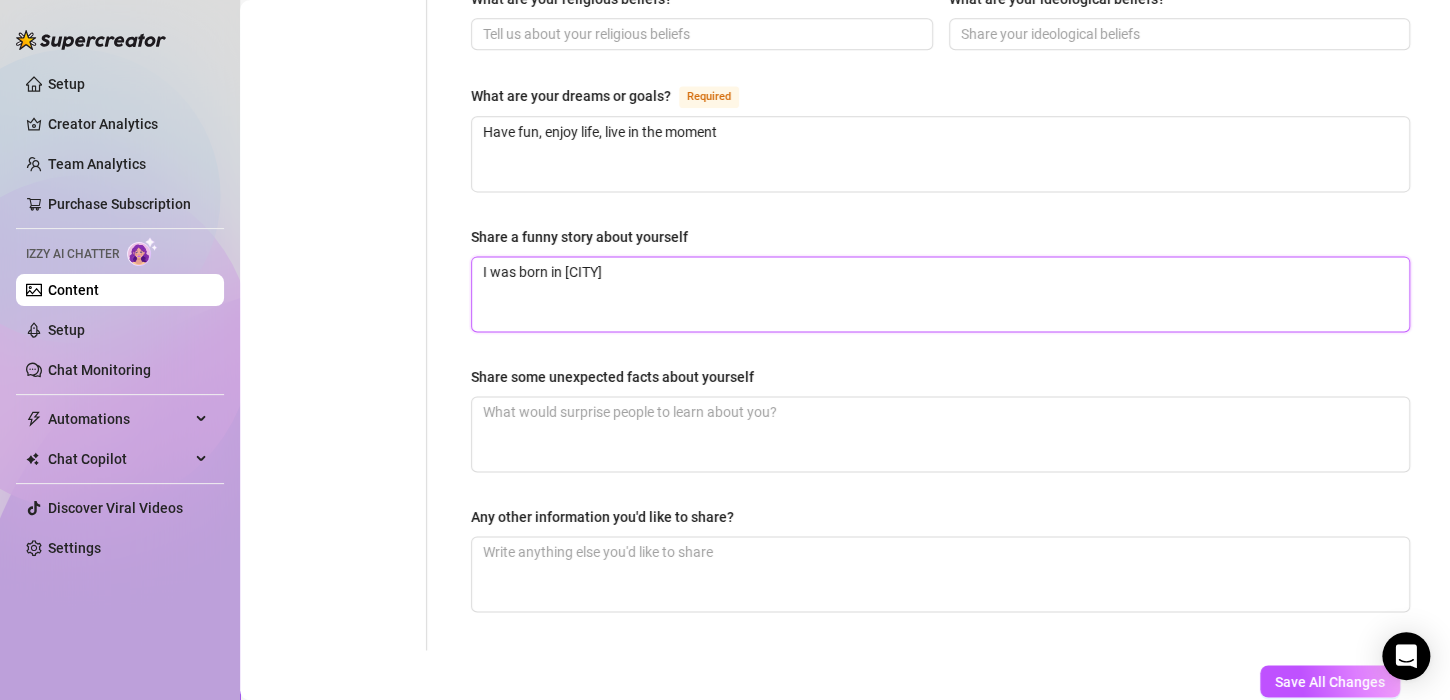 type 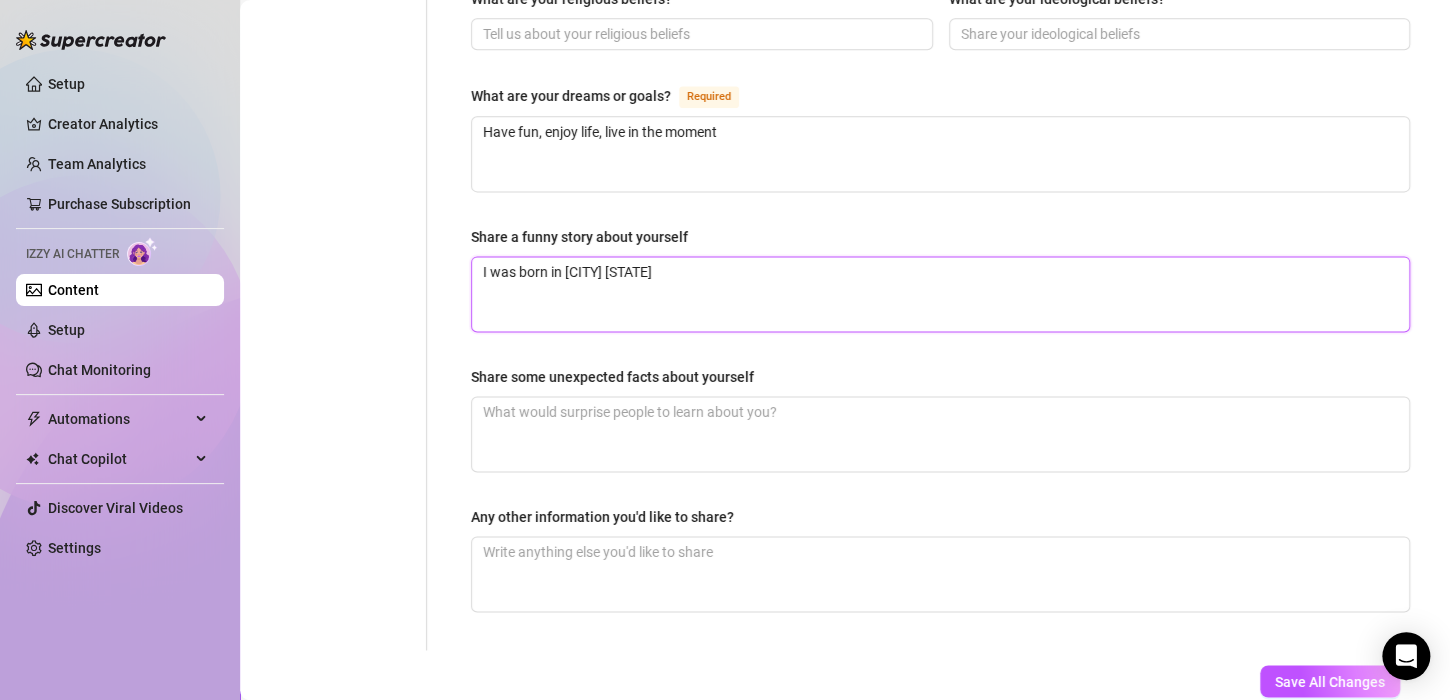 type 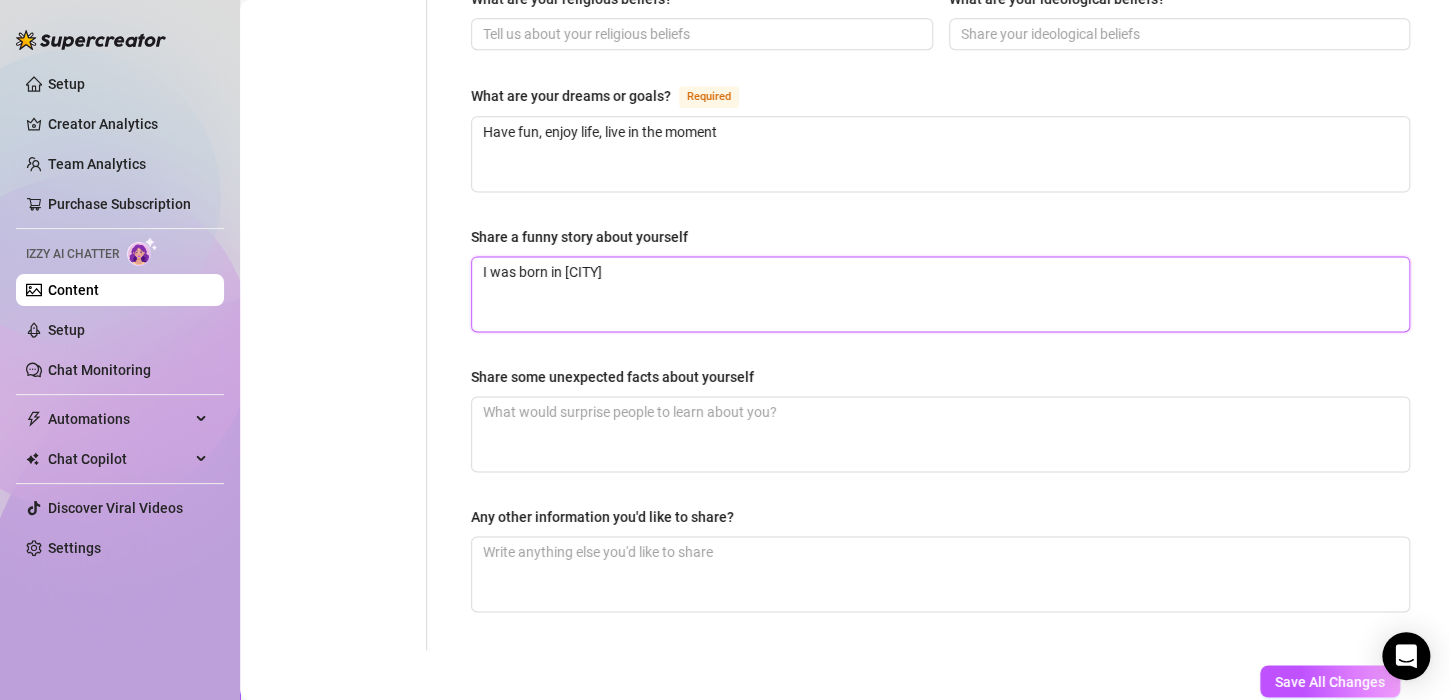 type 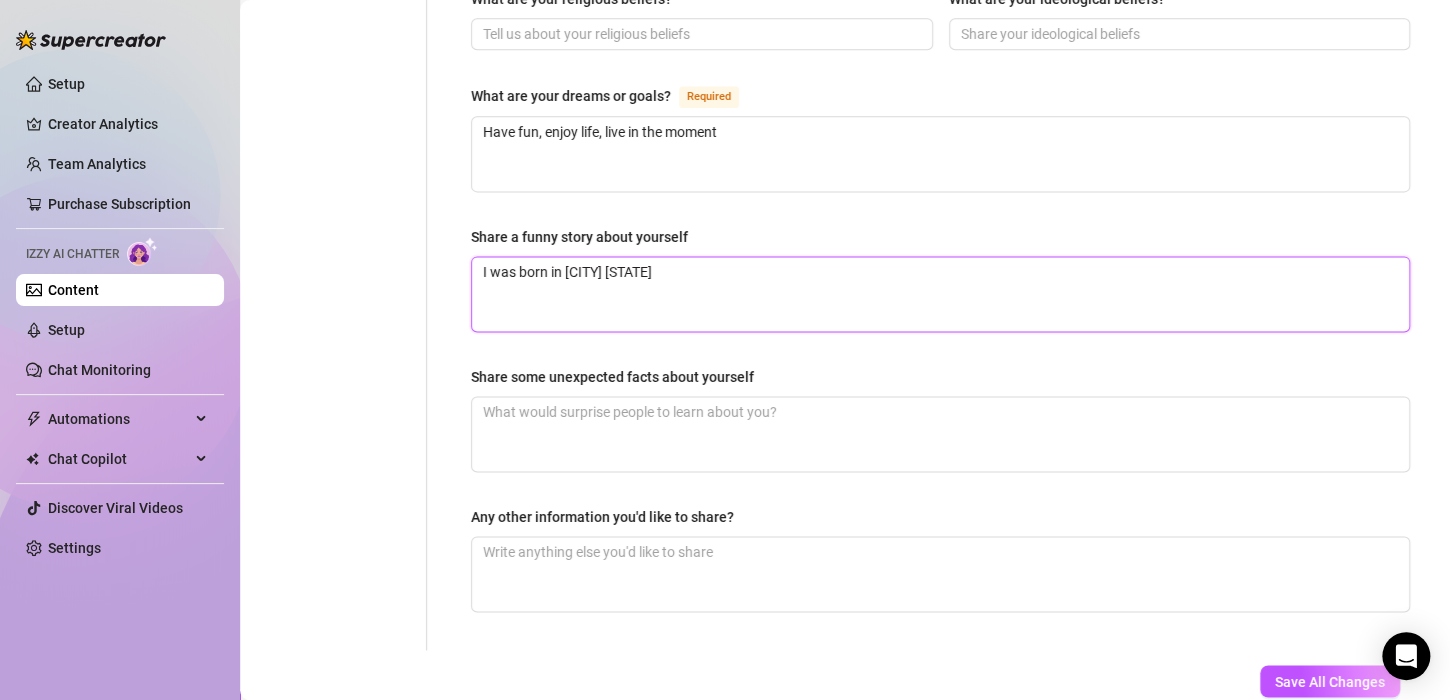 type 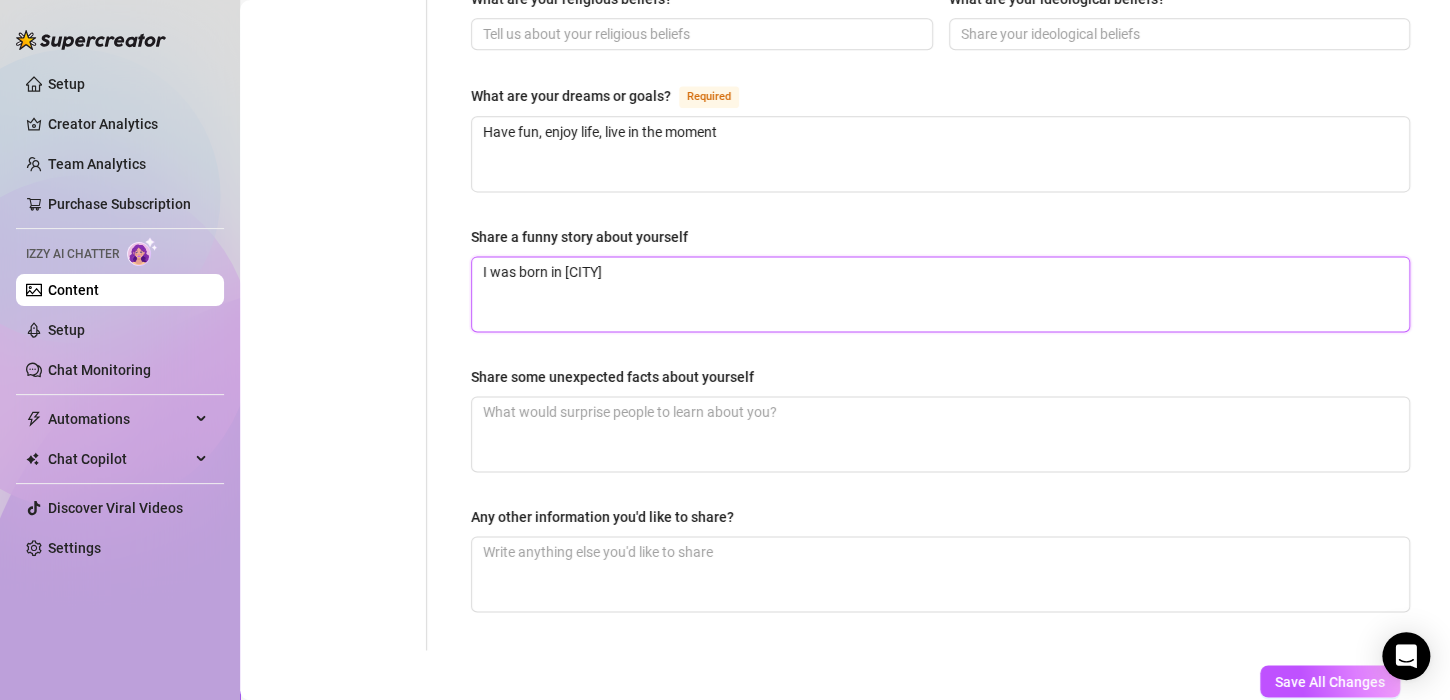 type 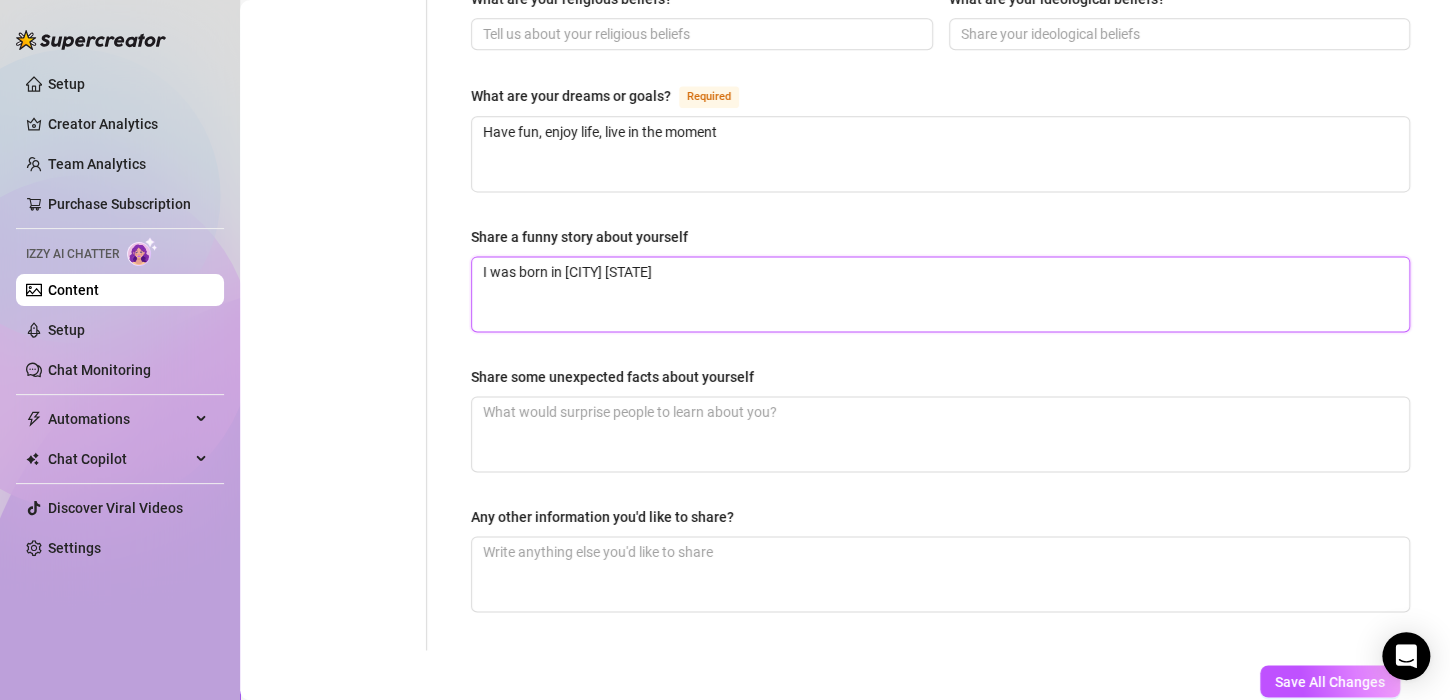 type 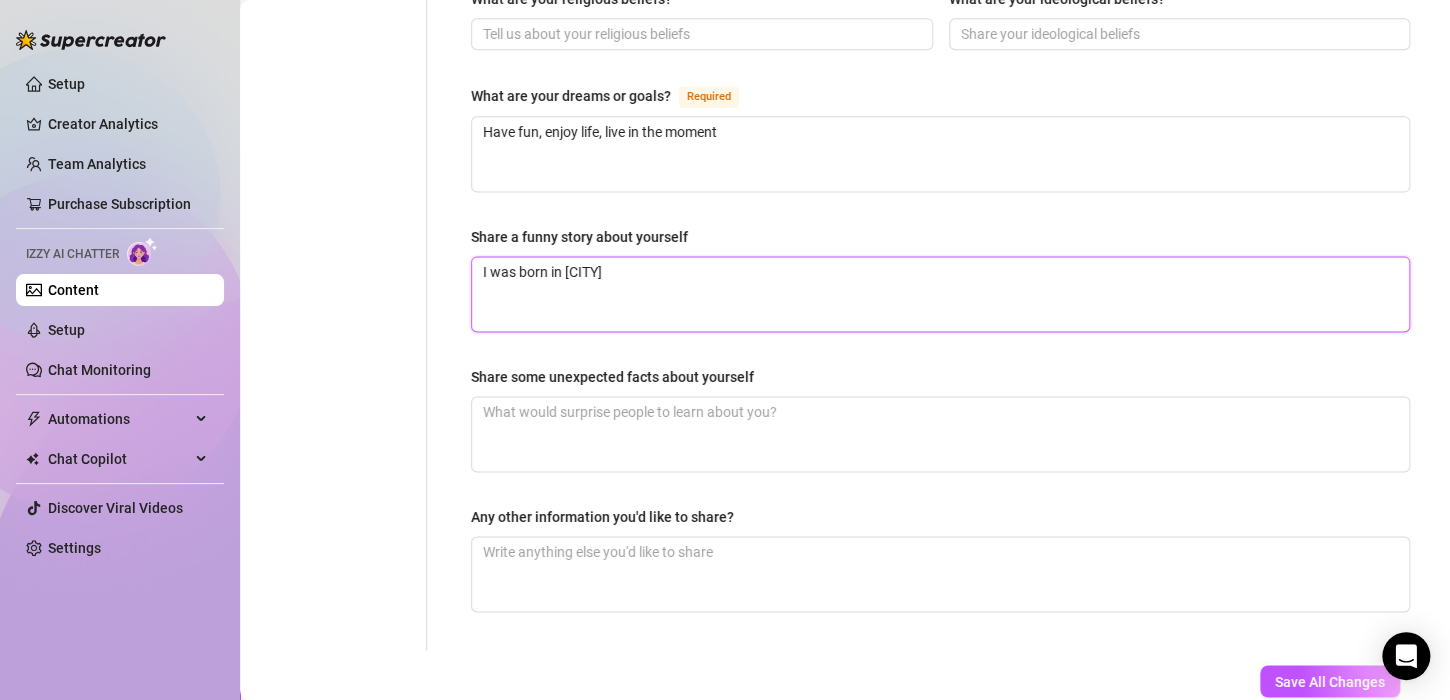 type 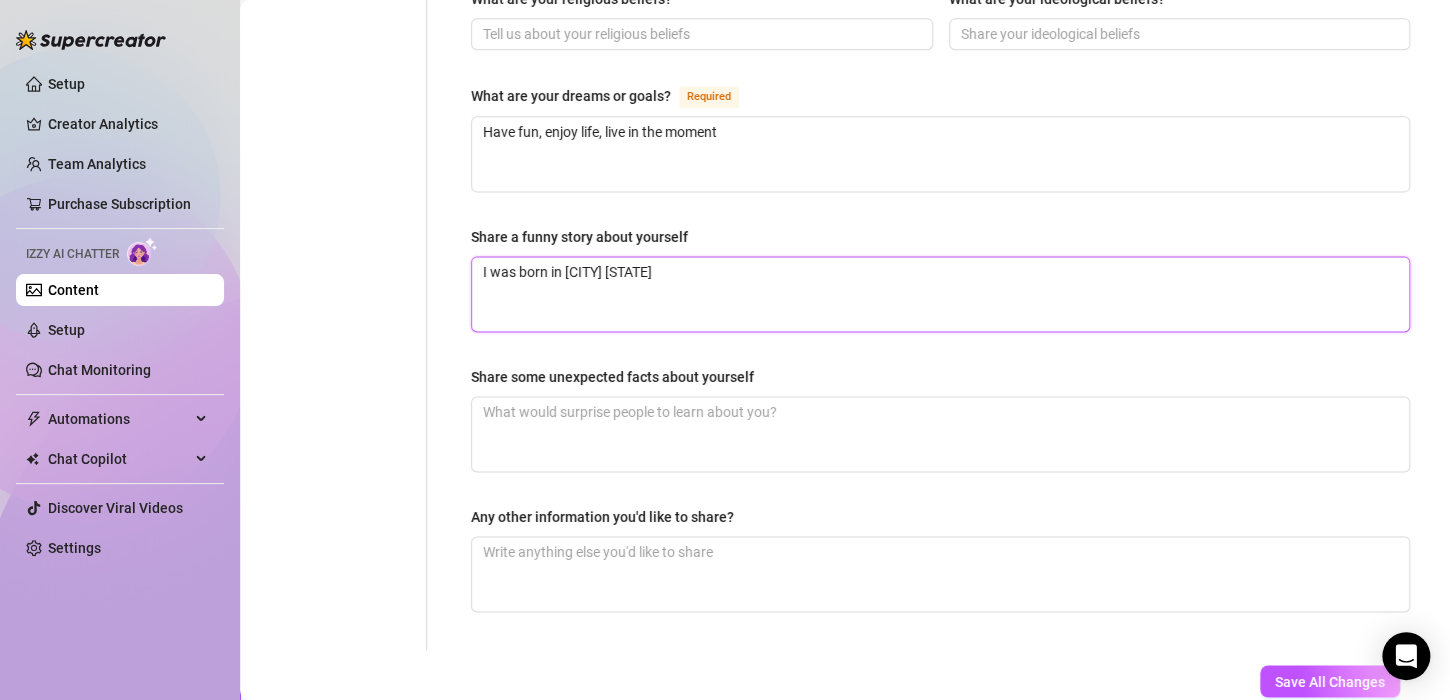 type 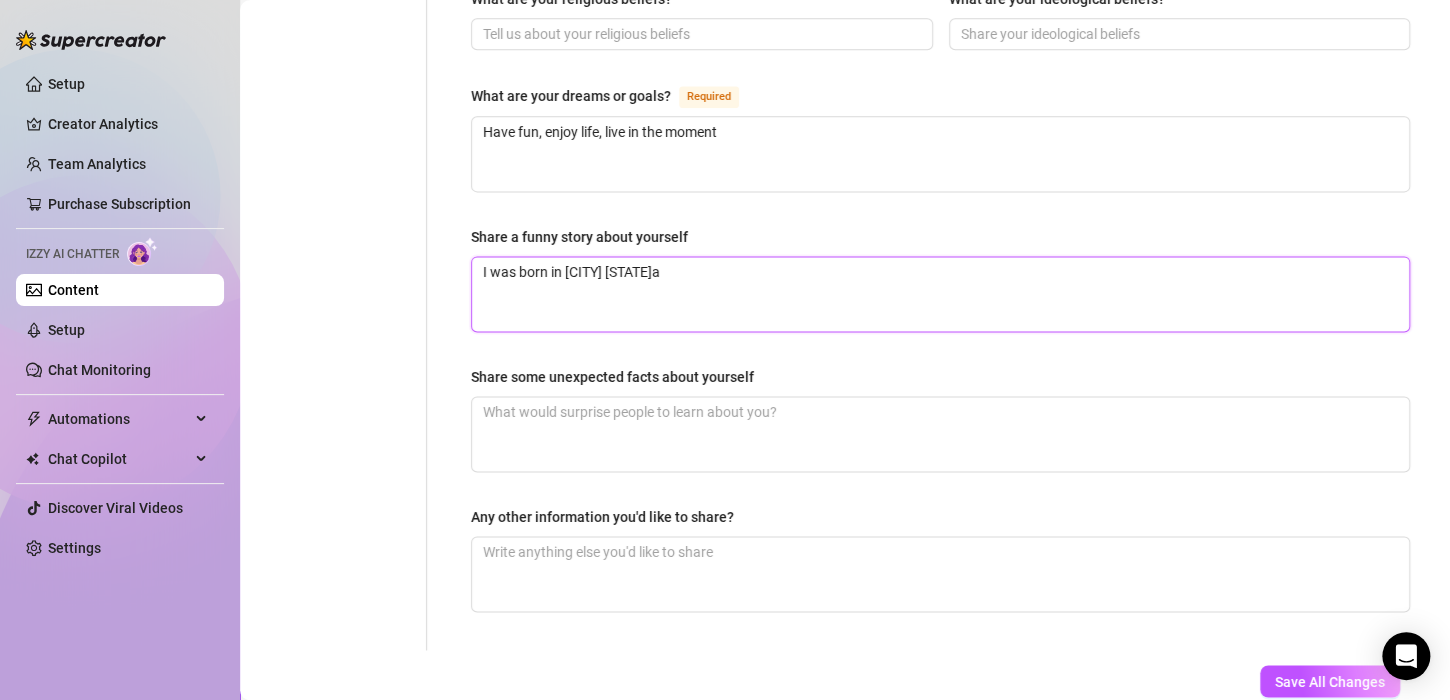 type 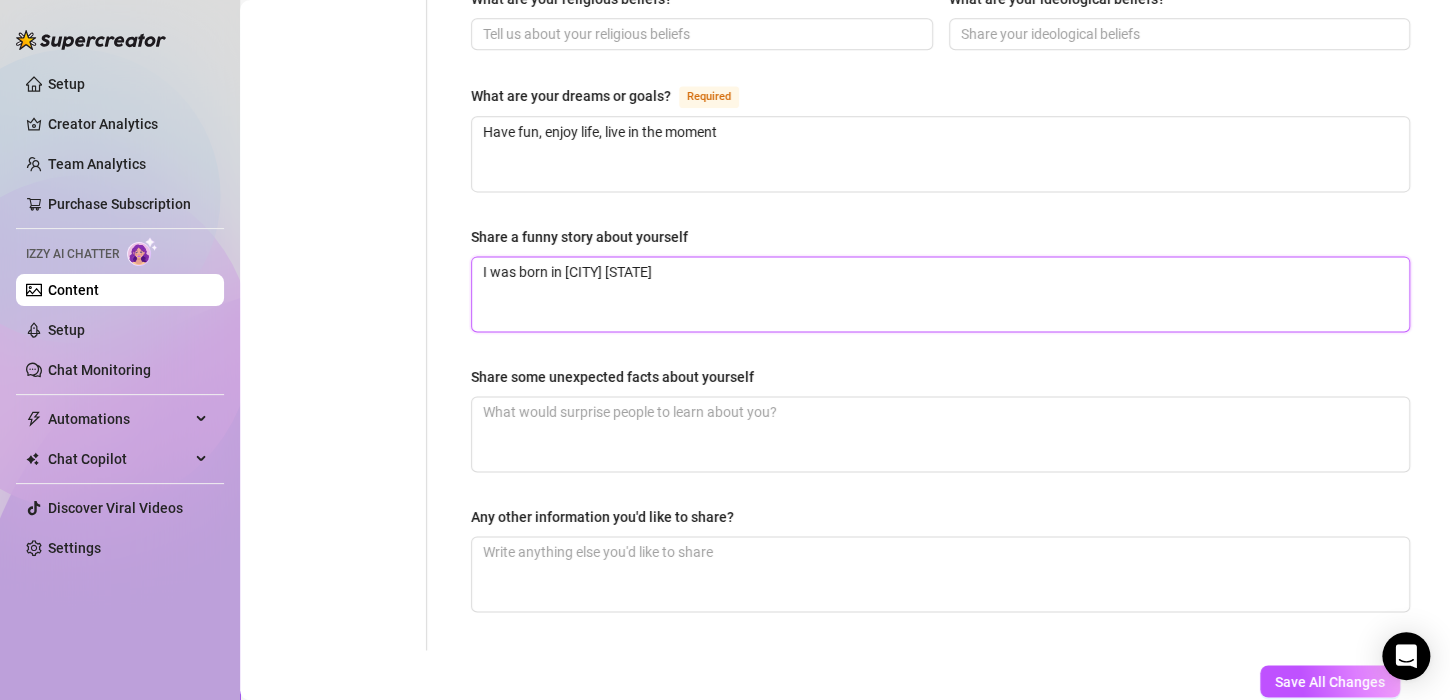 type 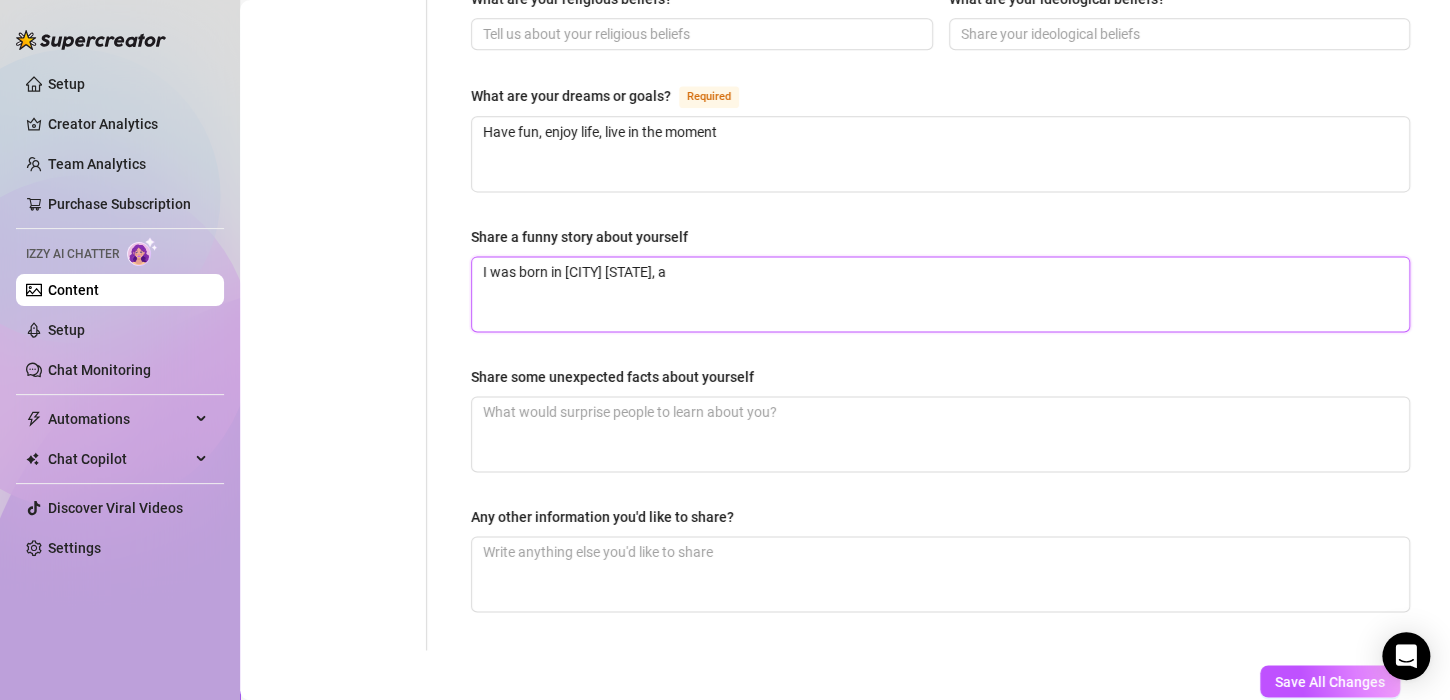 type on "I was born in [CITY] [STATE], an" 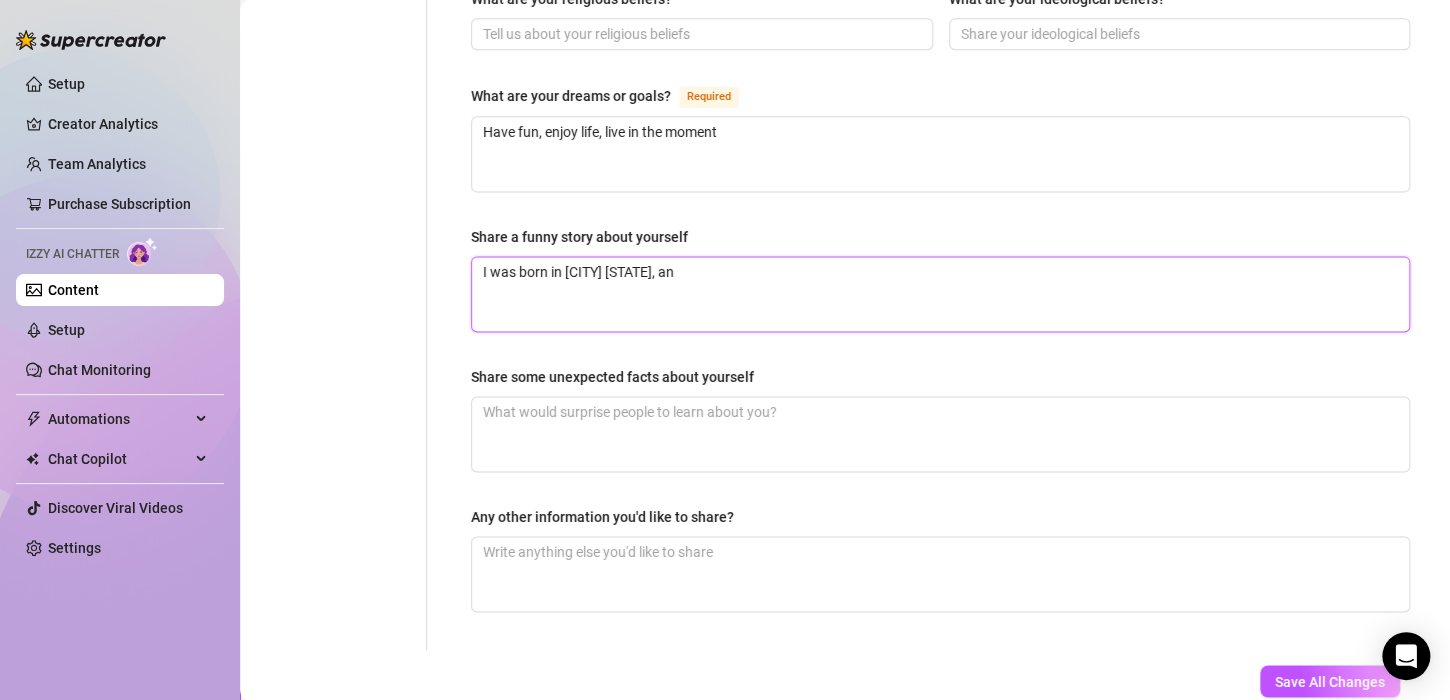 type 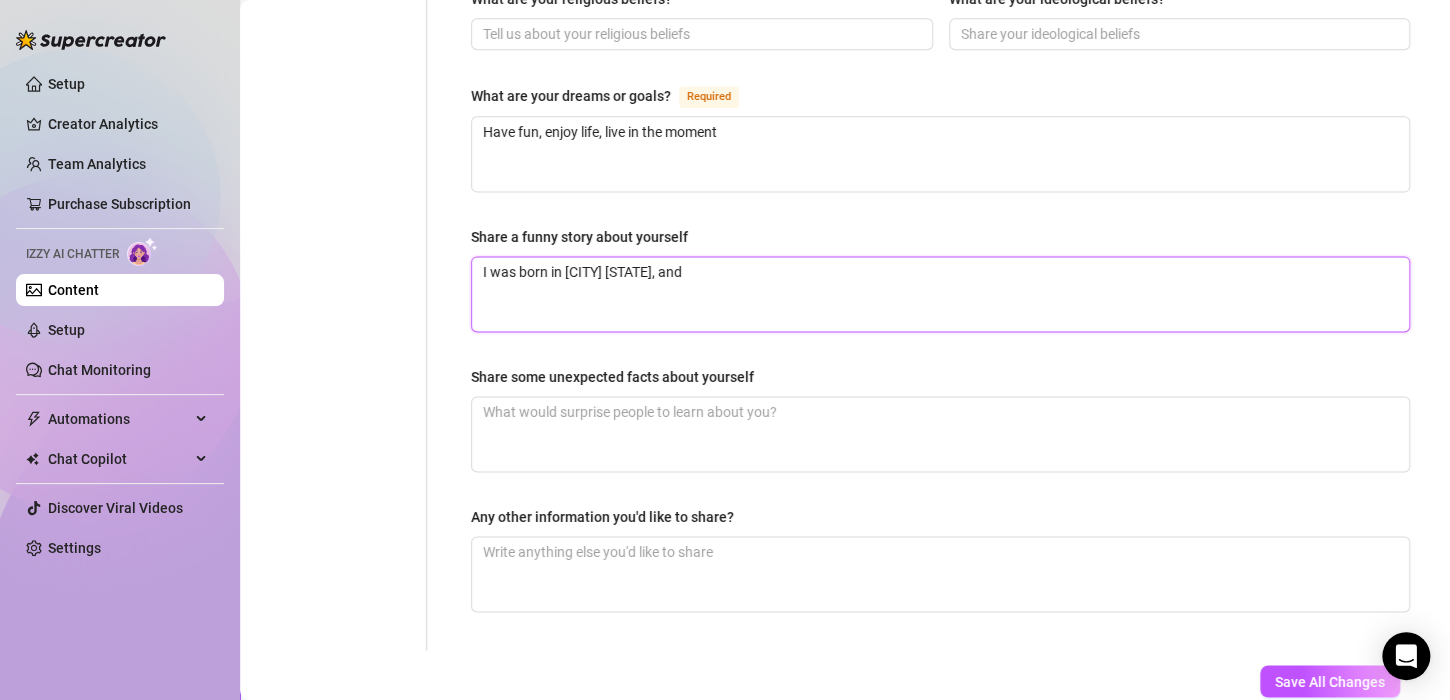 type 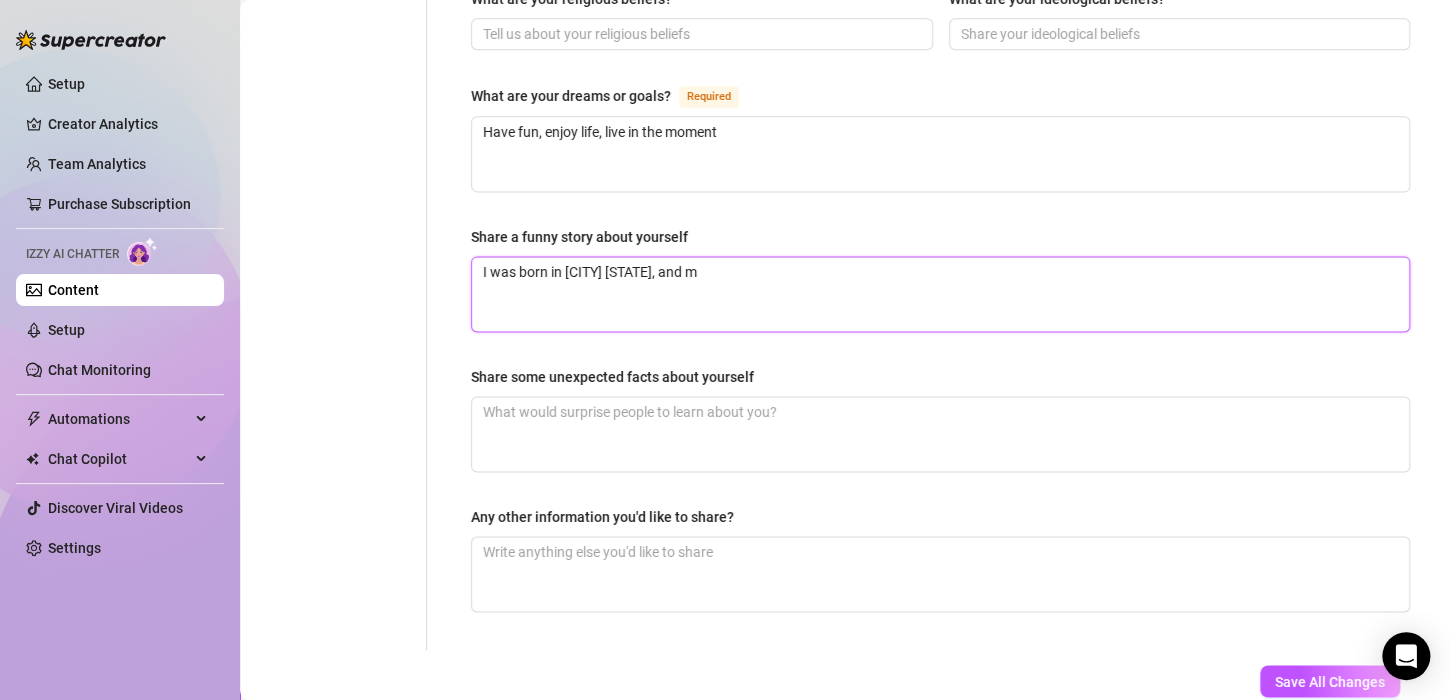 type 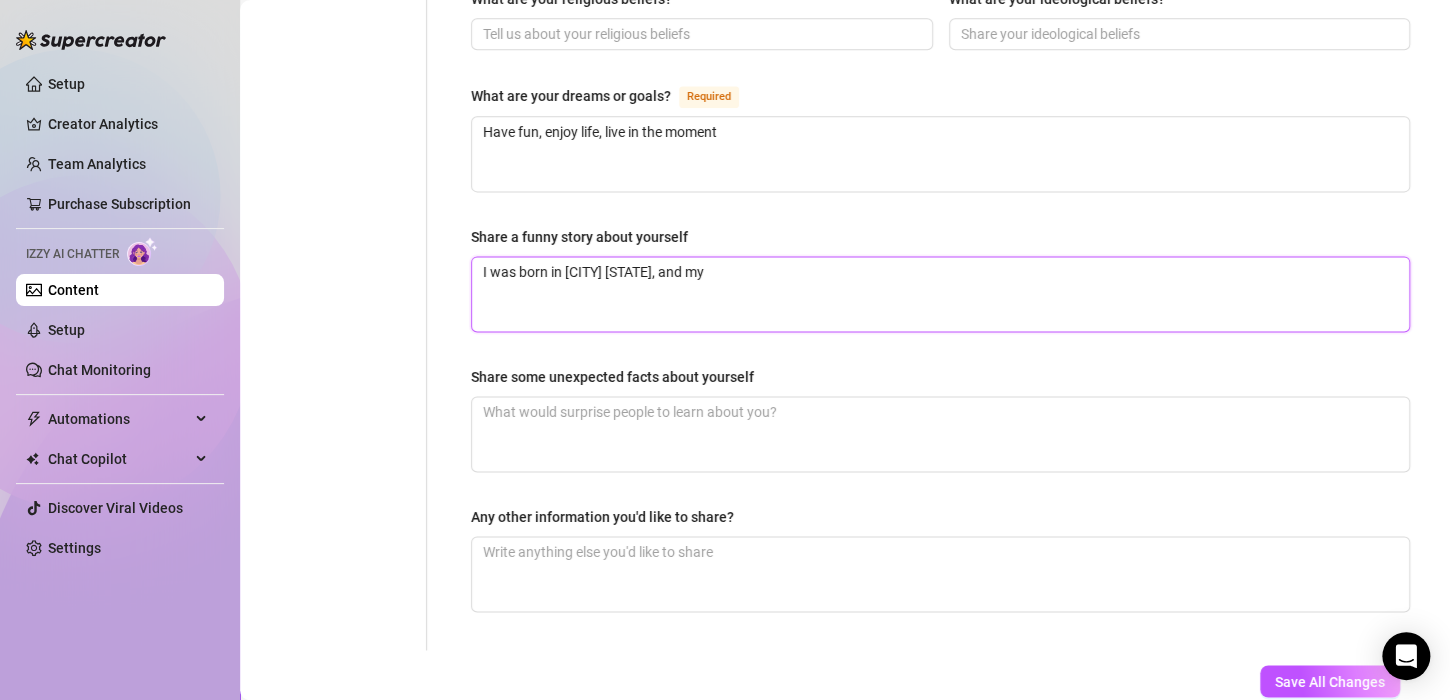 type 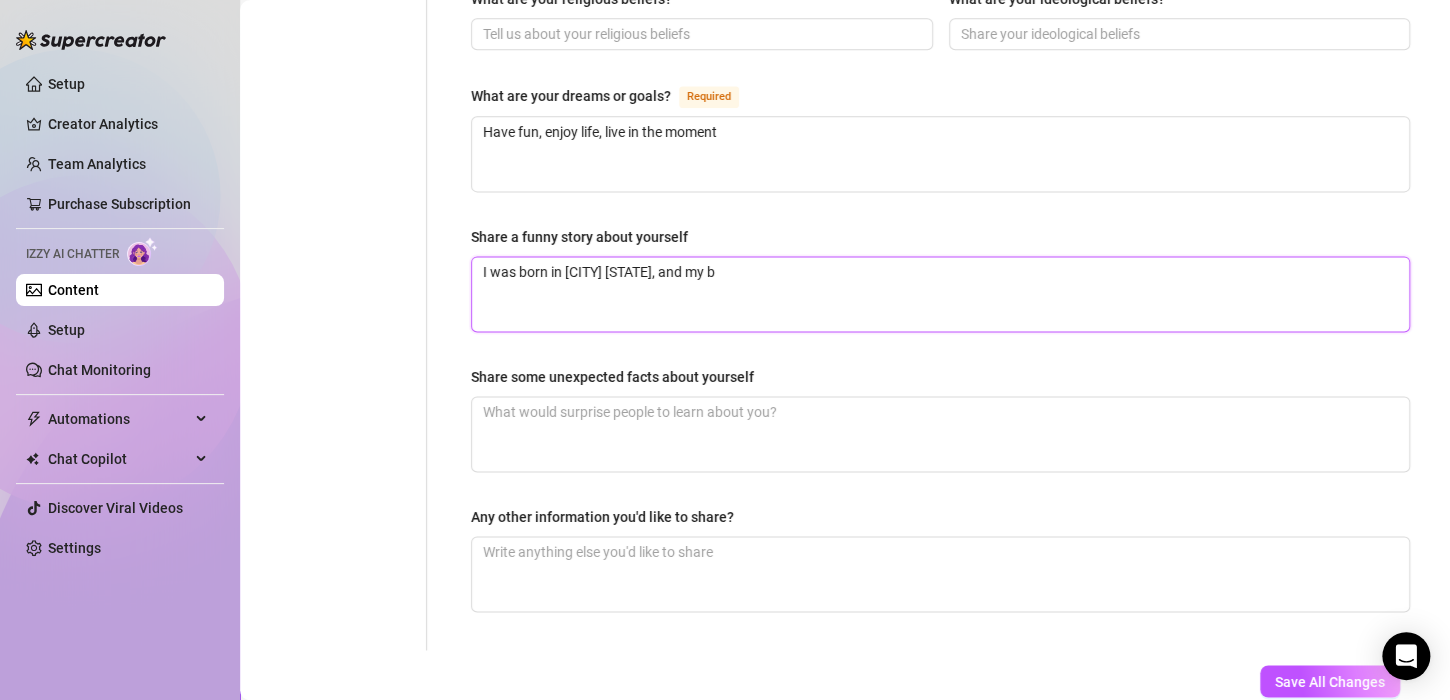 type 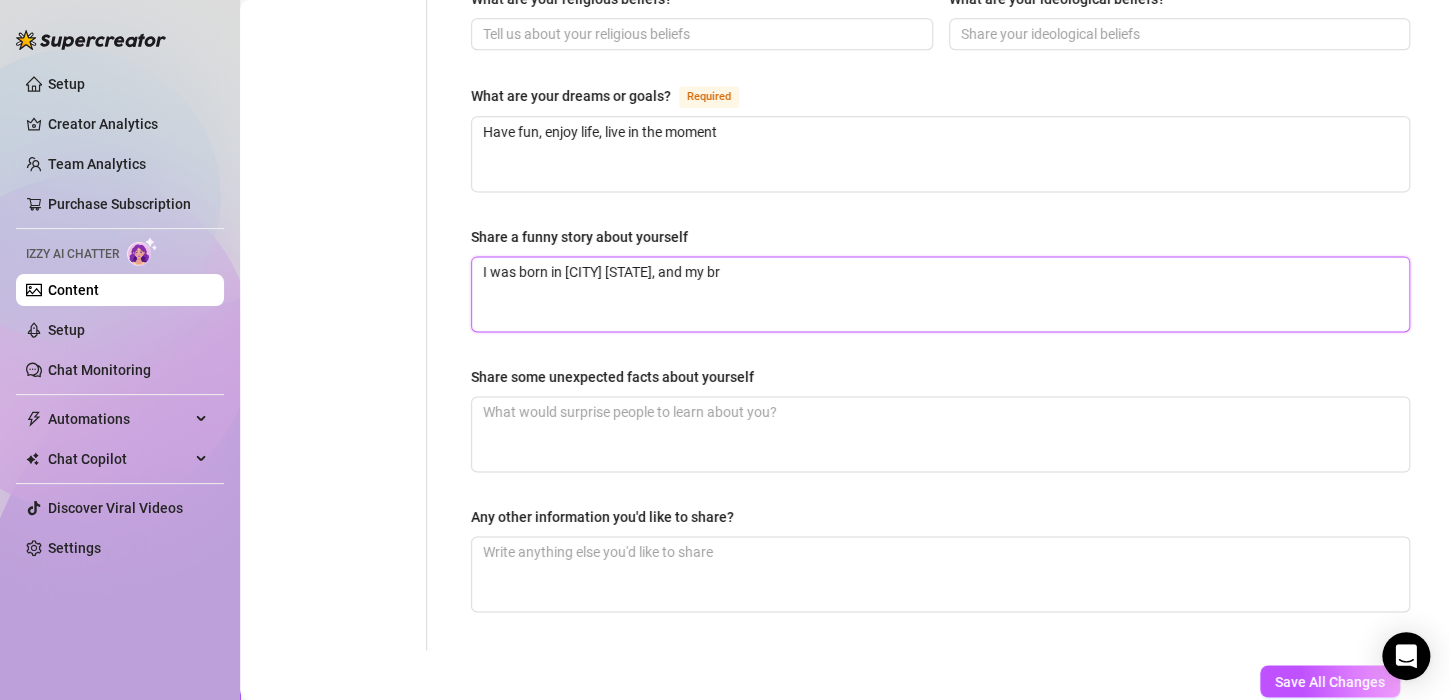 type 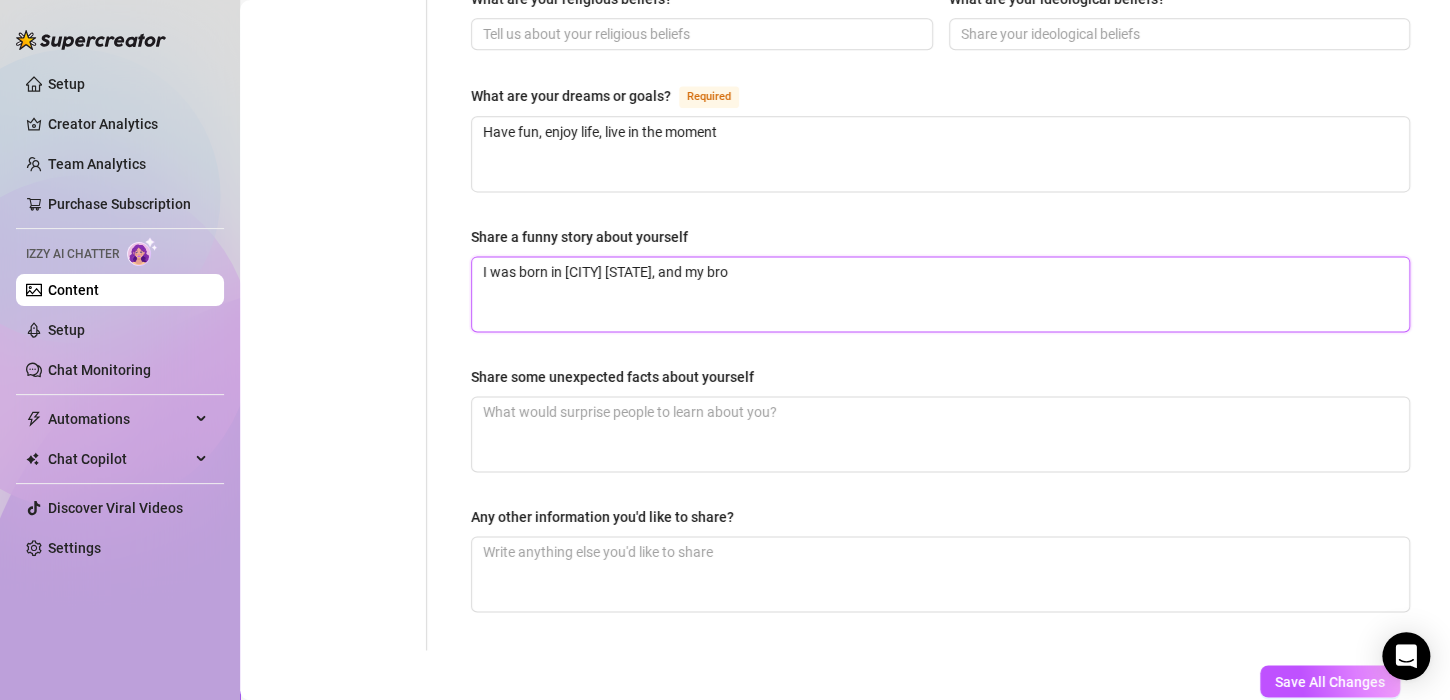 type 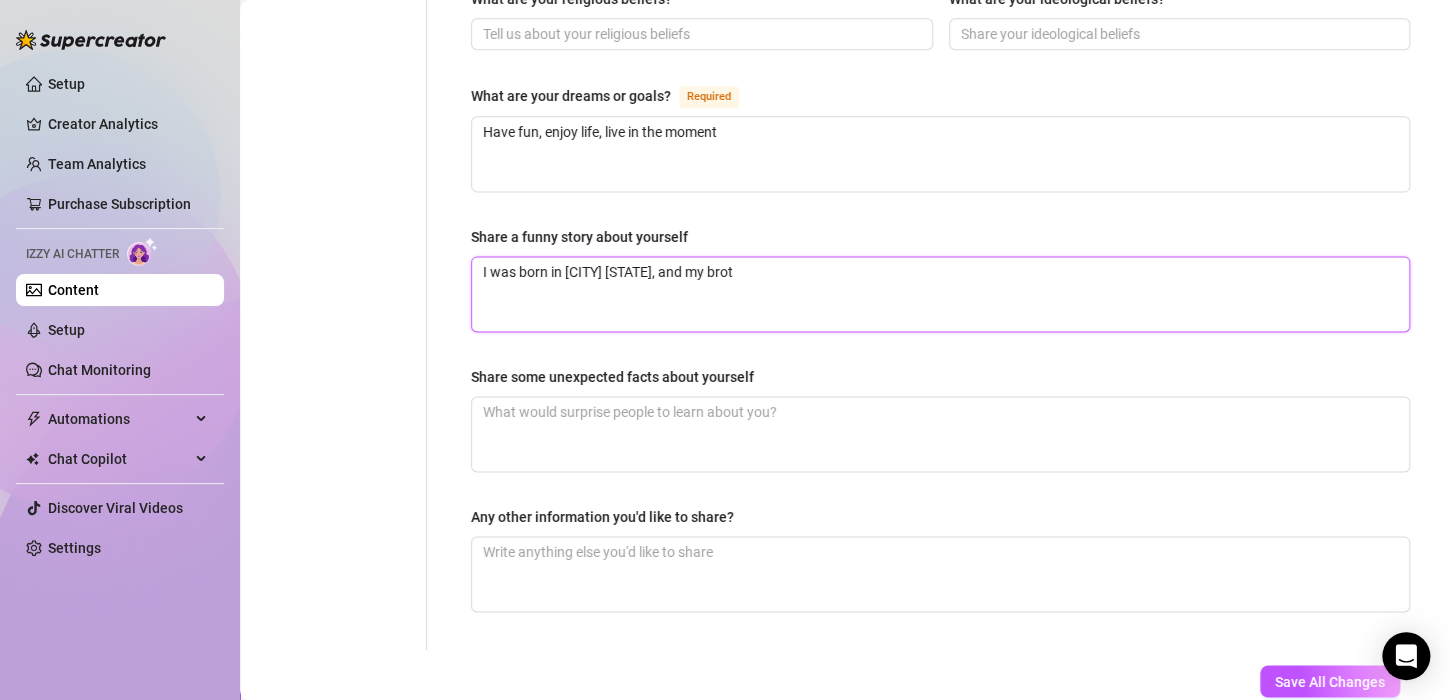 type on "I was born in [CITY] [STATE], and my broth" 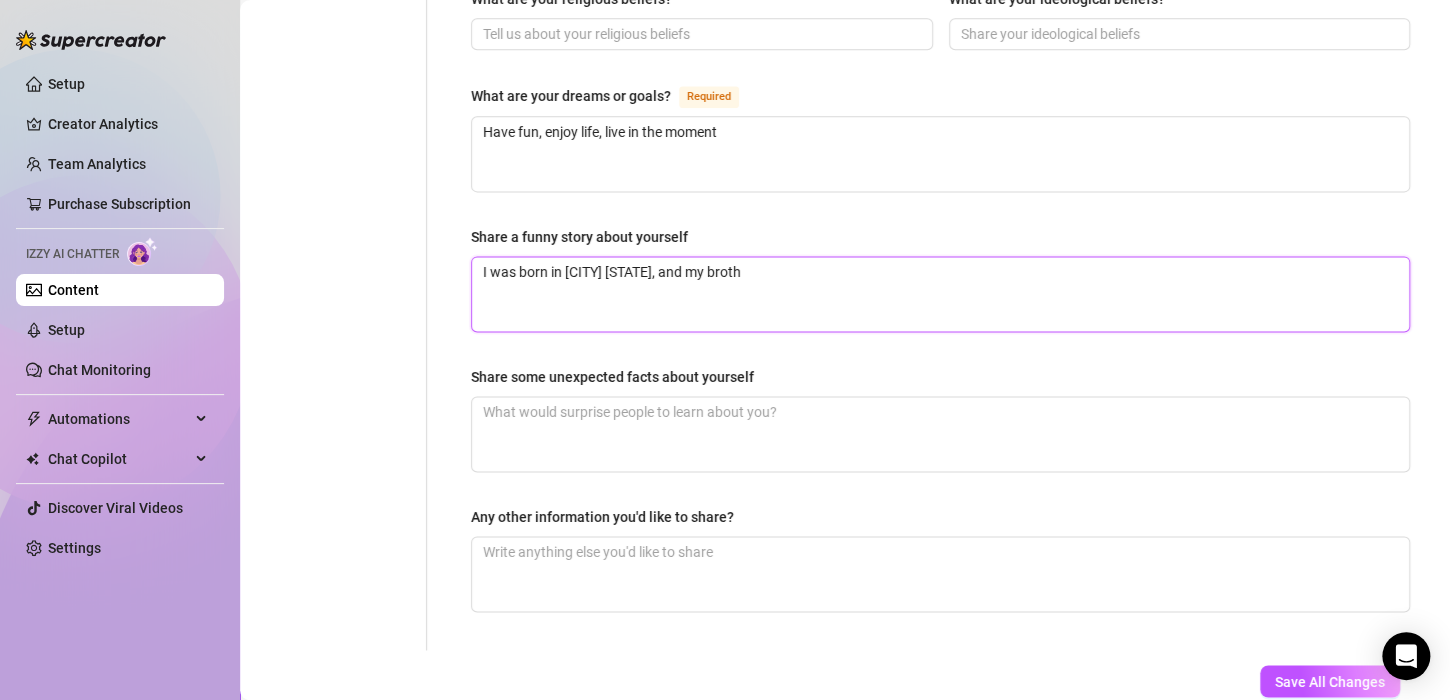 type 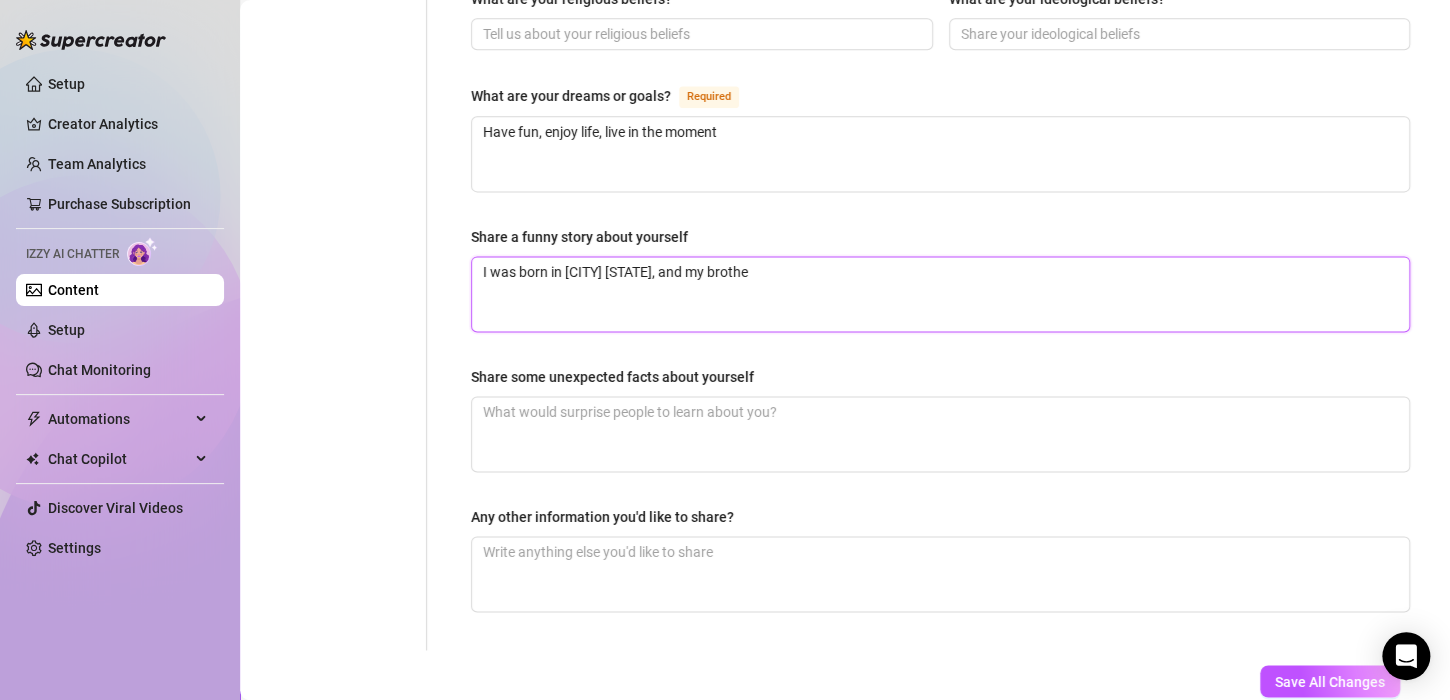 type 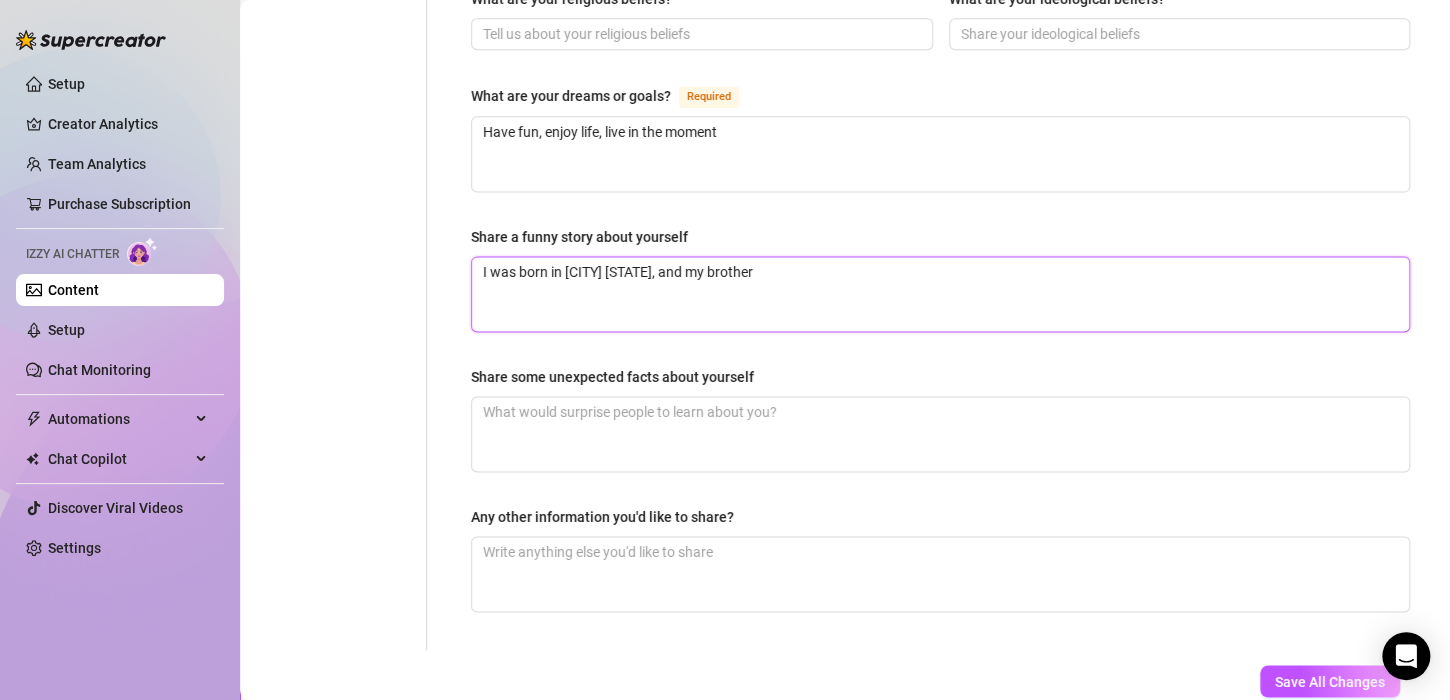 type 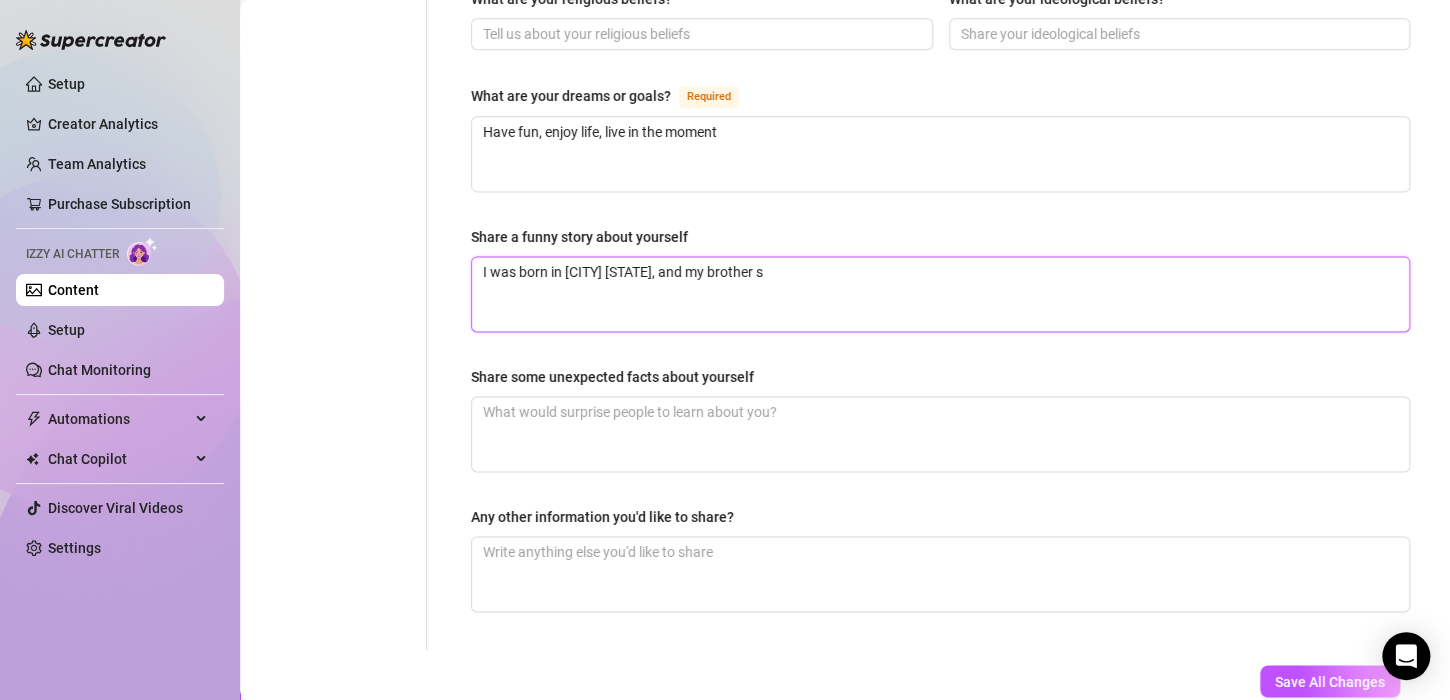 type 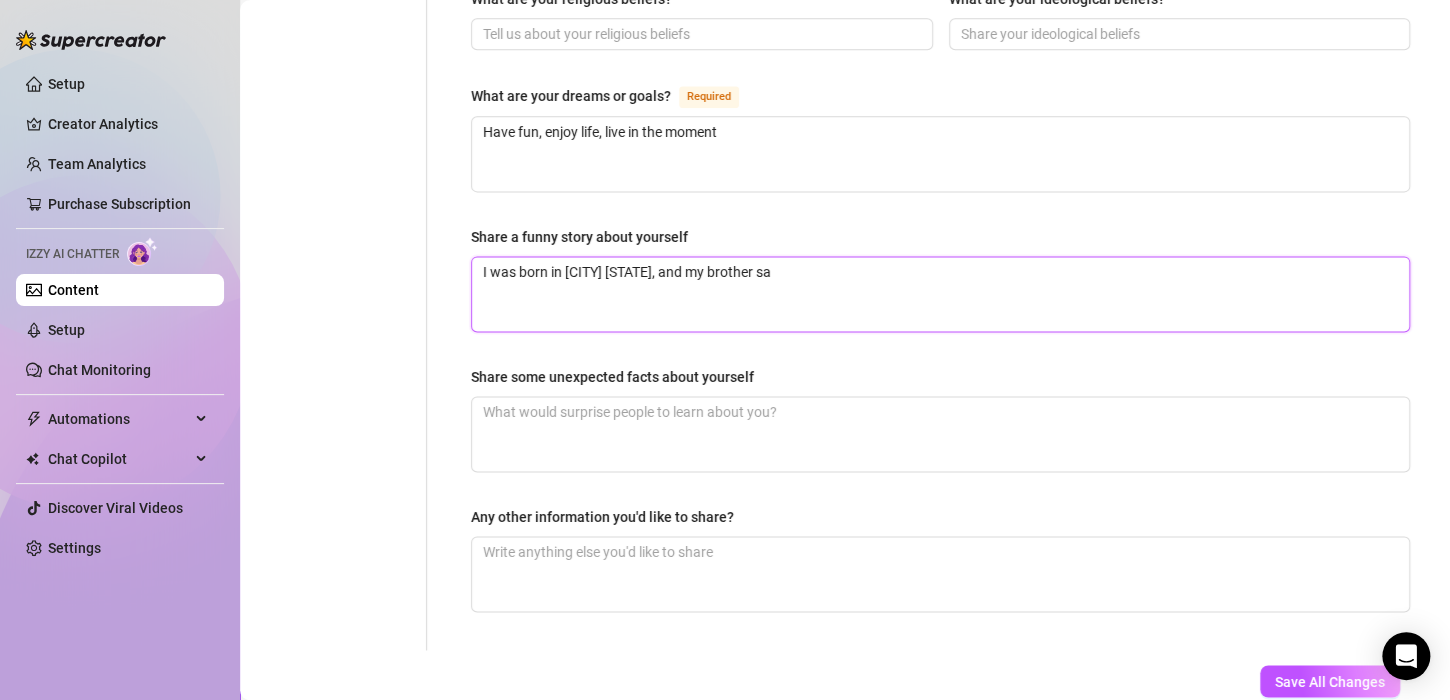 type on "I was born in [CITY] [STATE], and my brother sat" 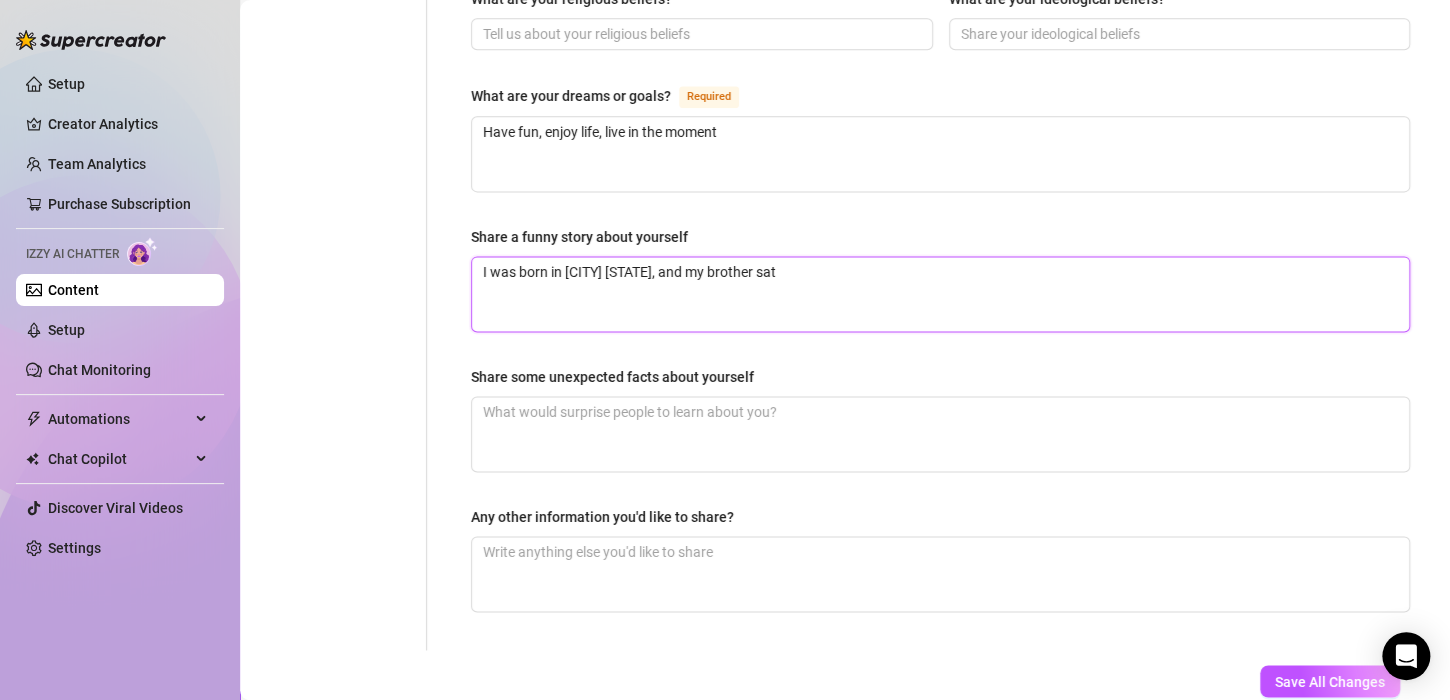 type 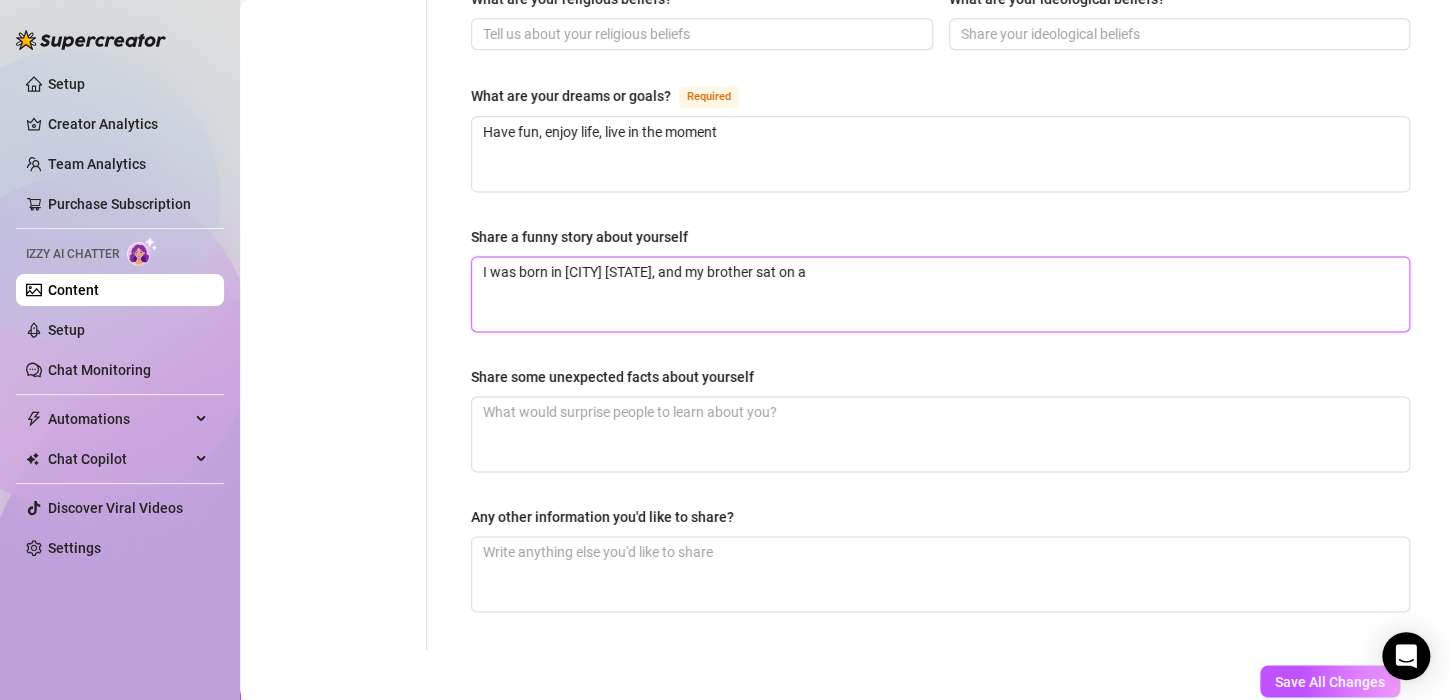 type 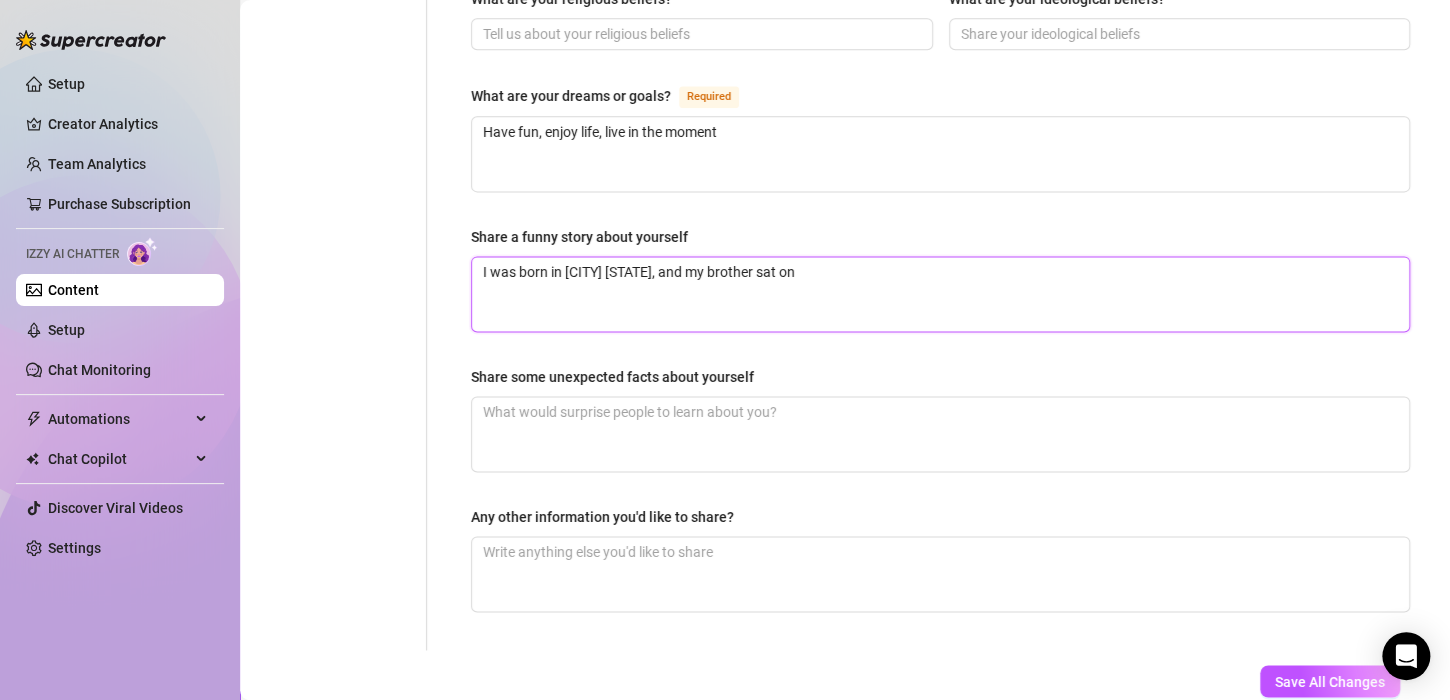 type on "I was born in [CITY] [STATE], and my brother sat on" 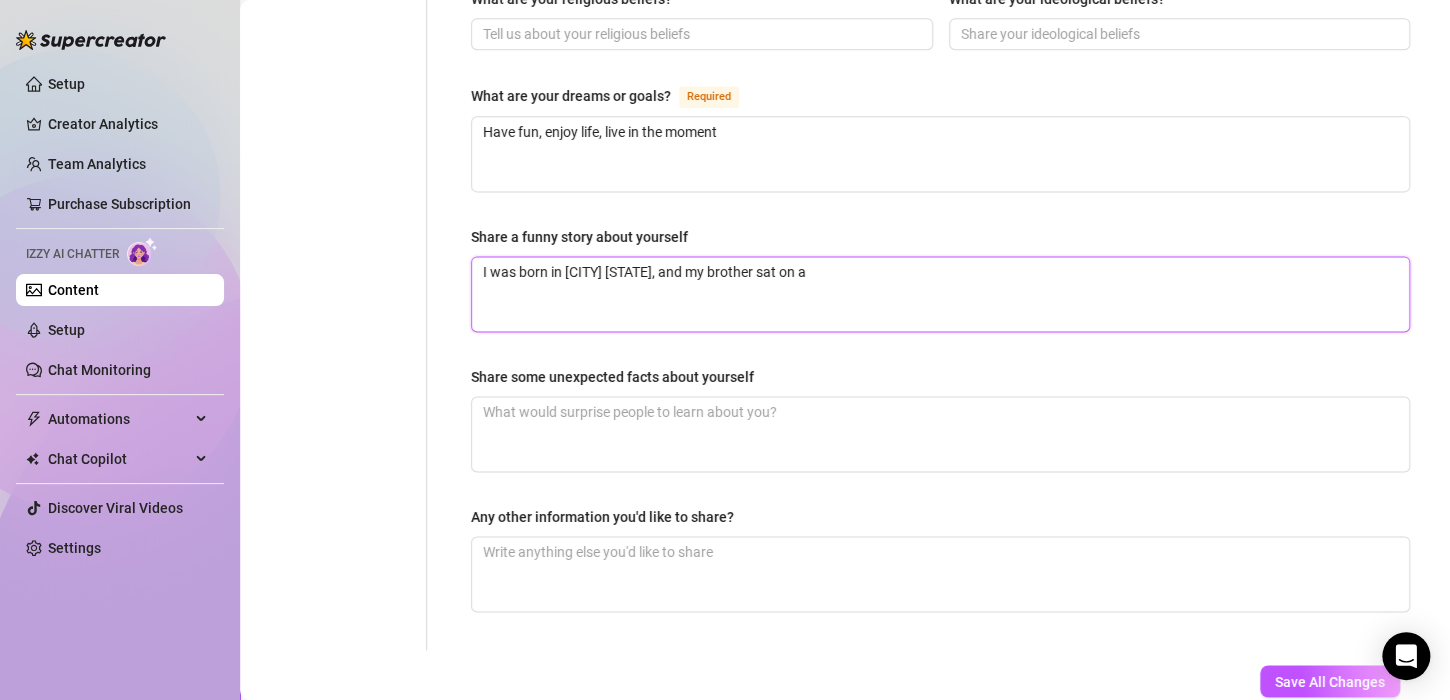 type on "I was born in [CITY] [STATE], and my brother sat on a" 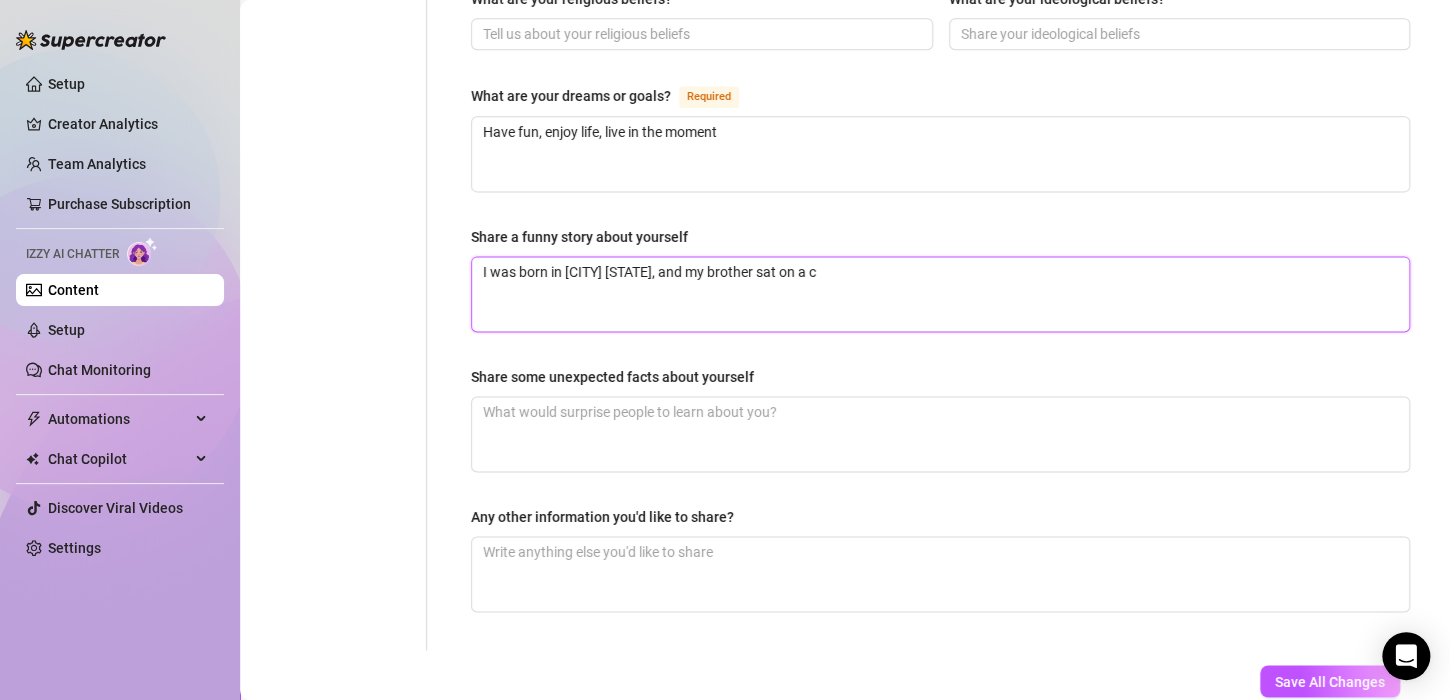 type 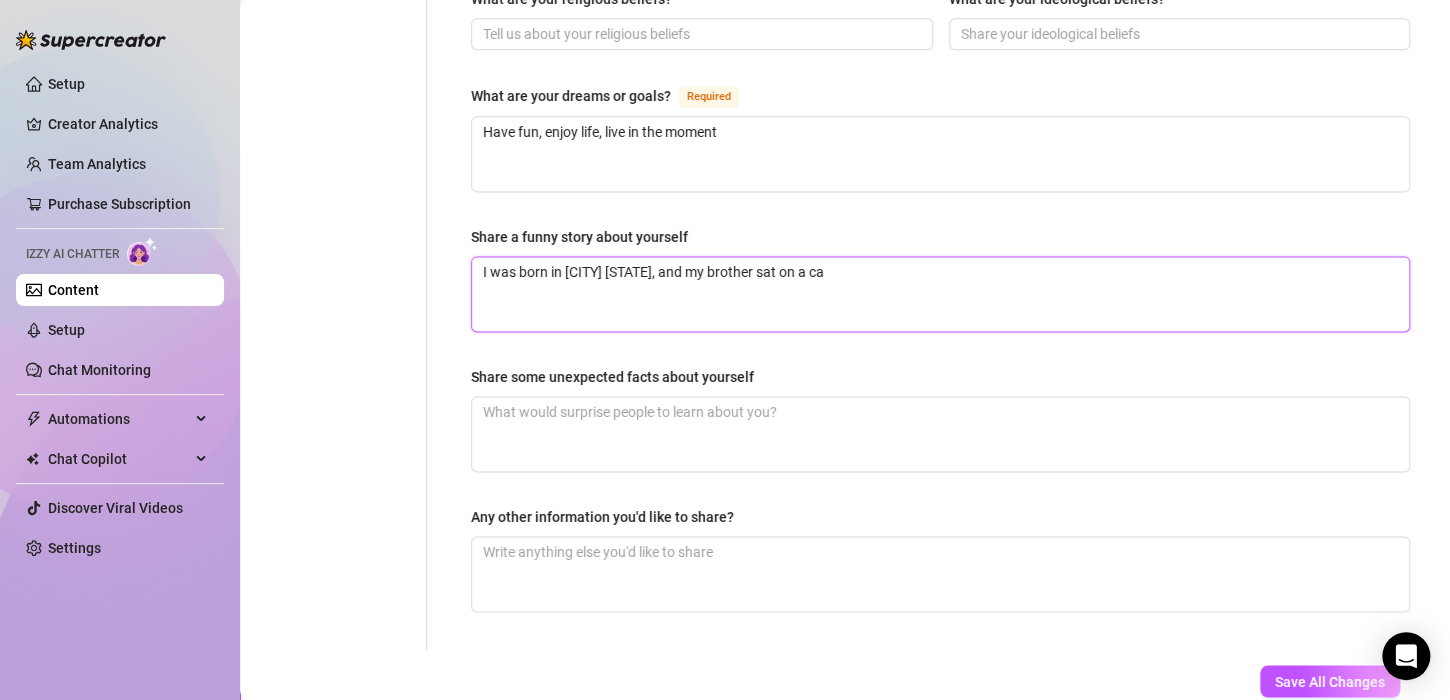 type 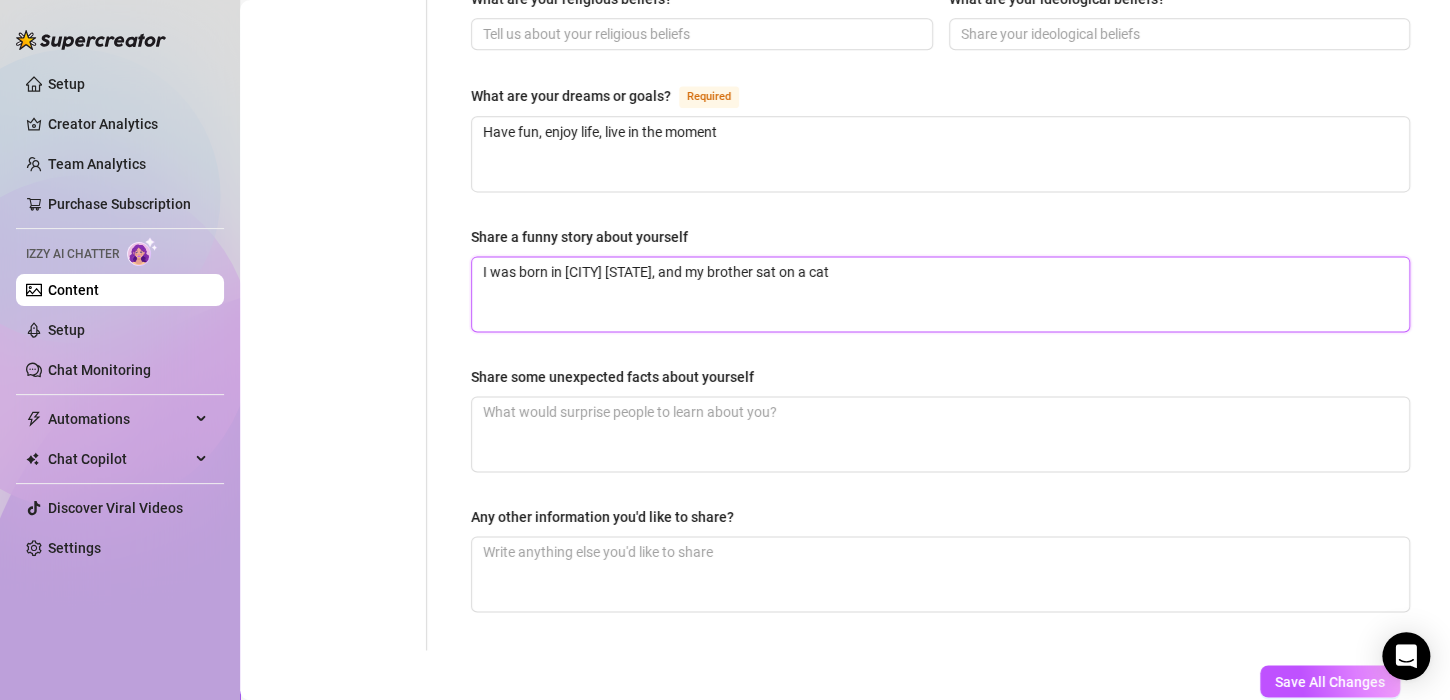type 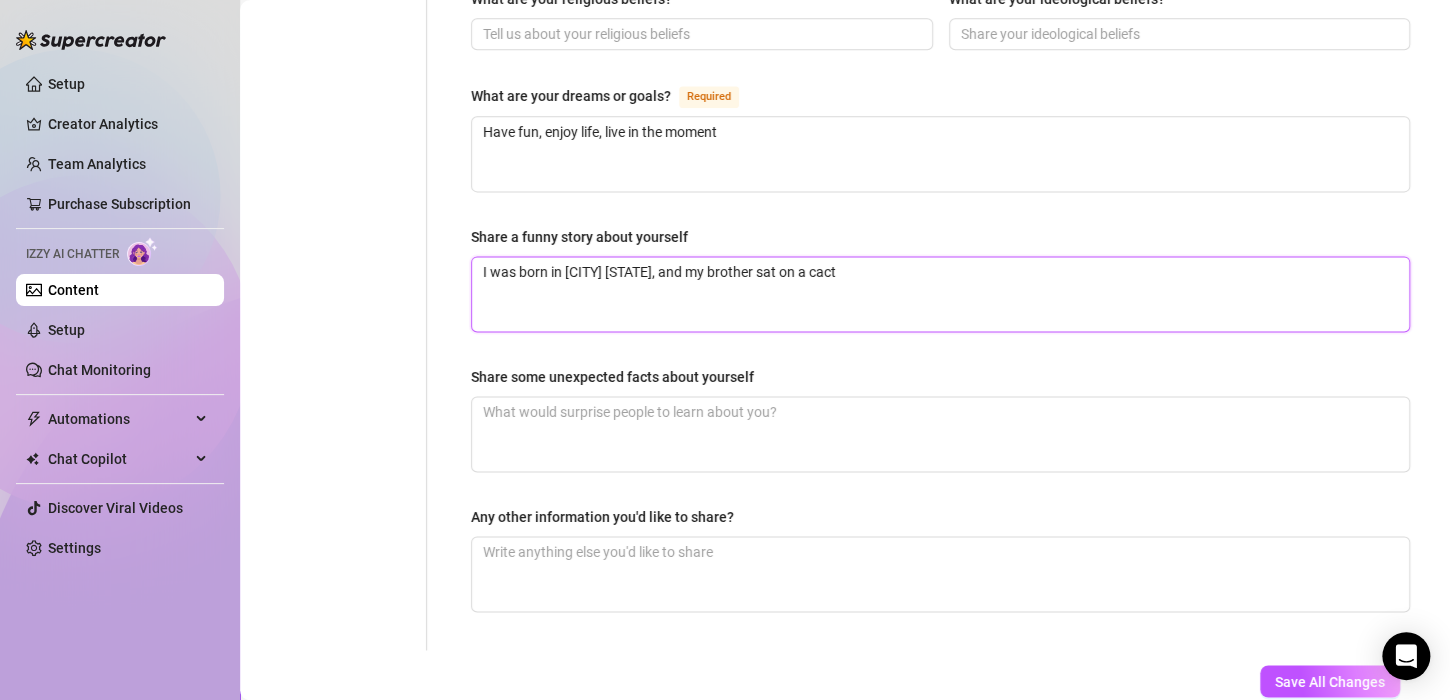 type 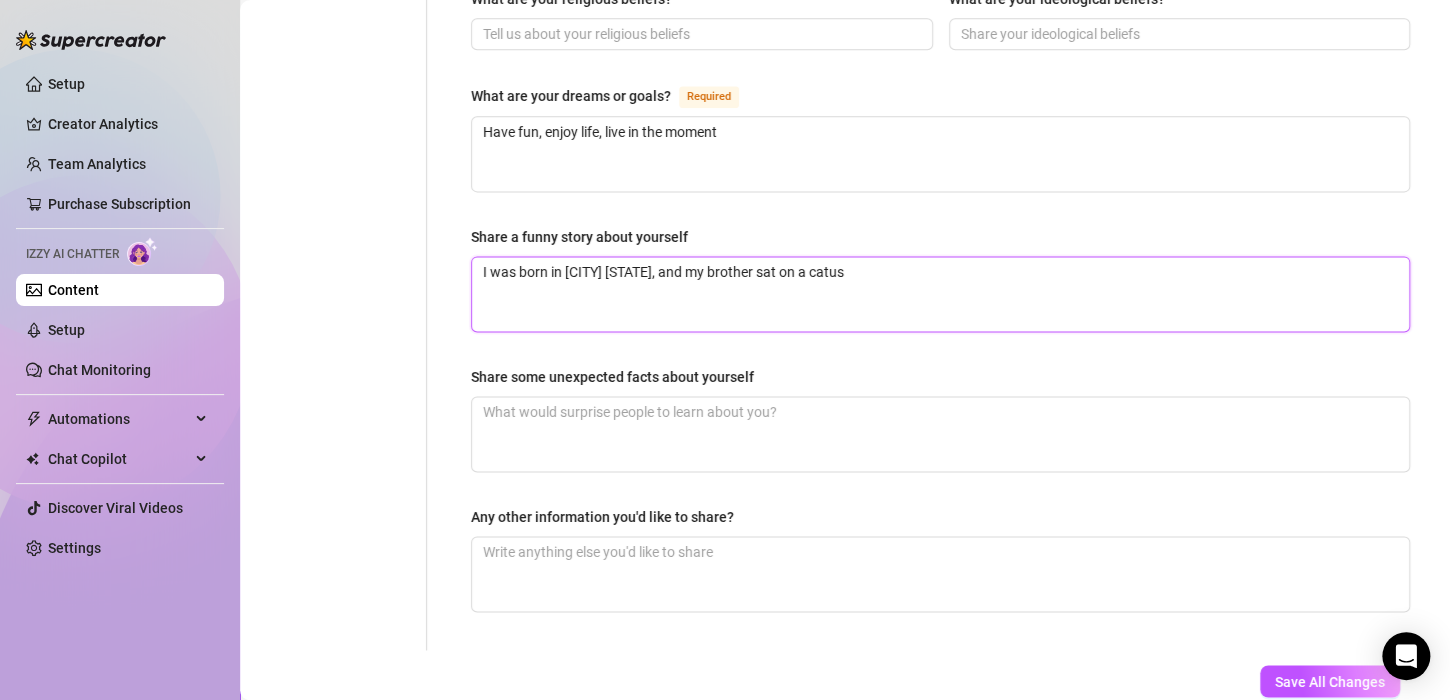 type 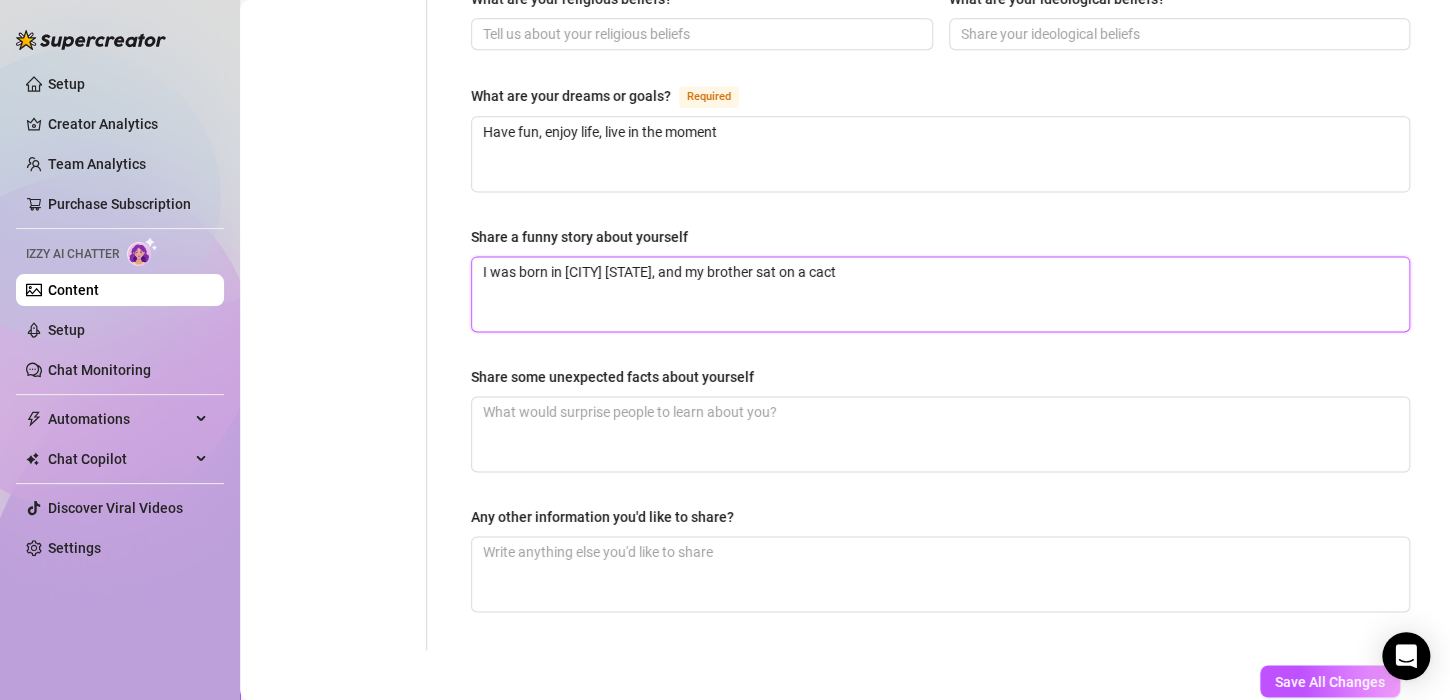 type 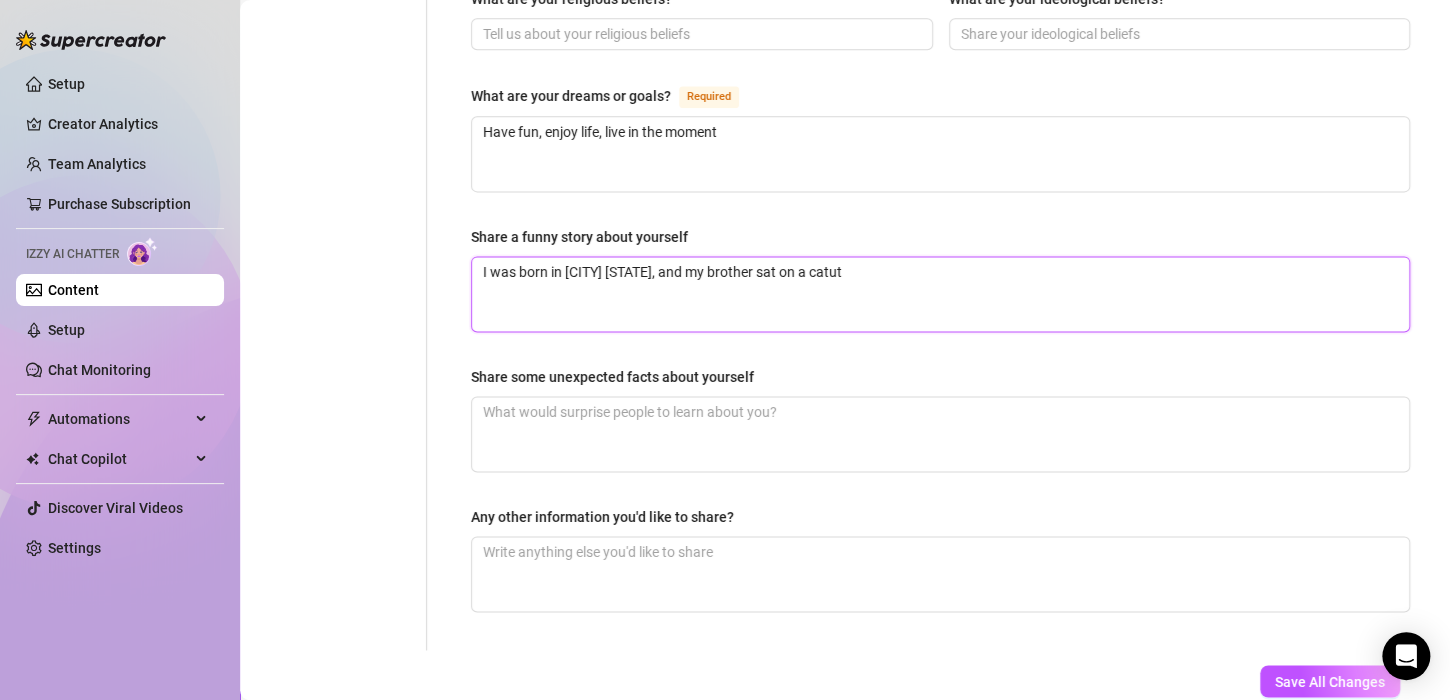 type 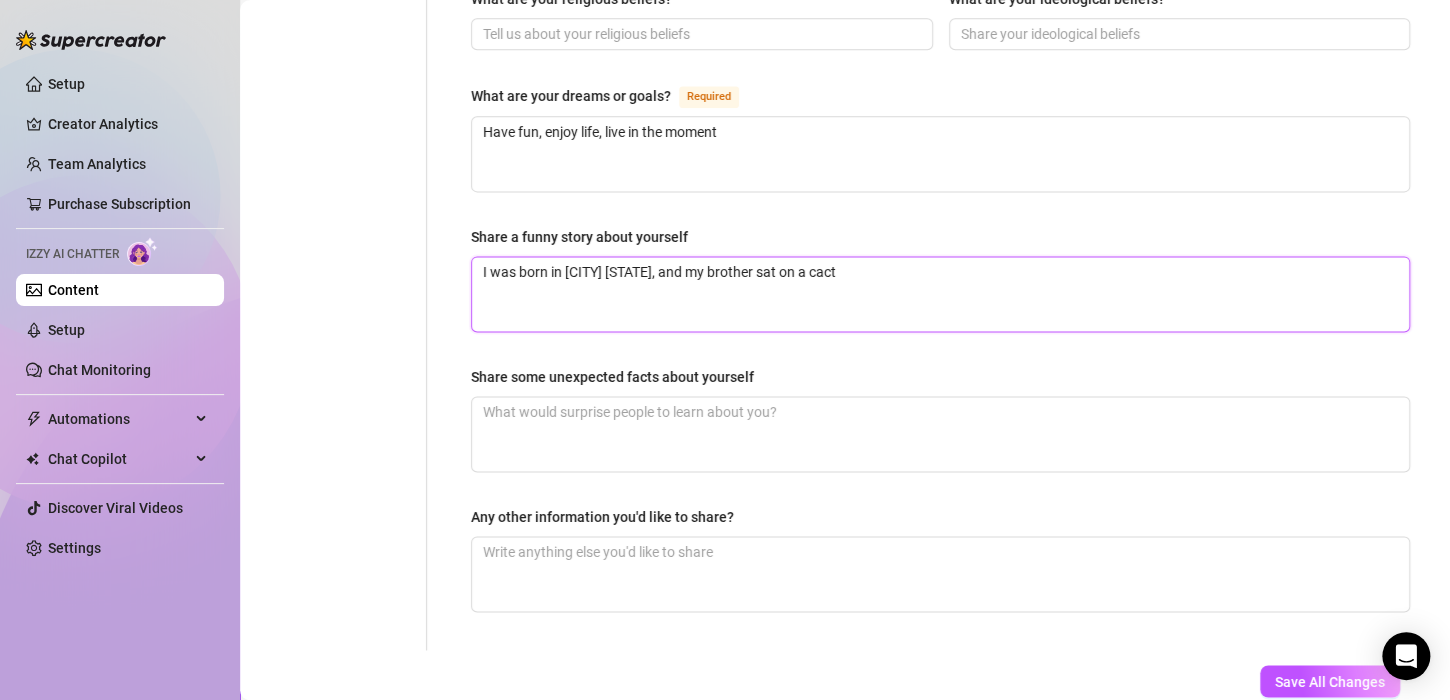 type 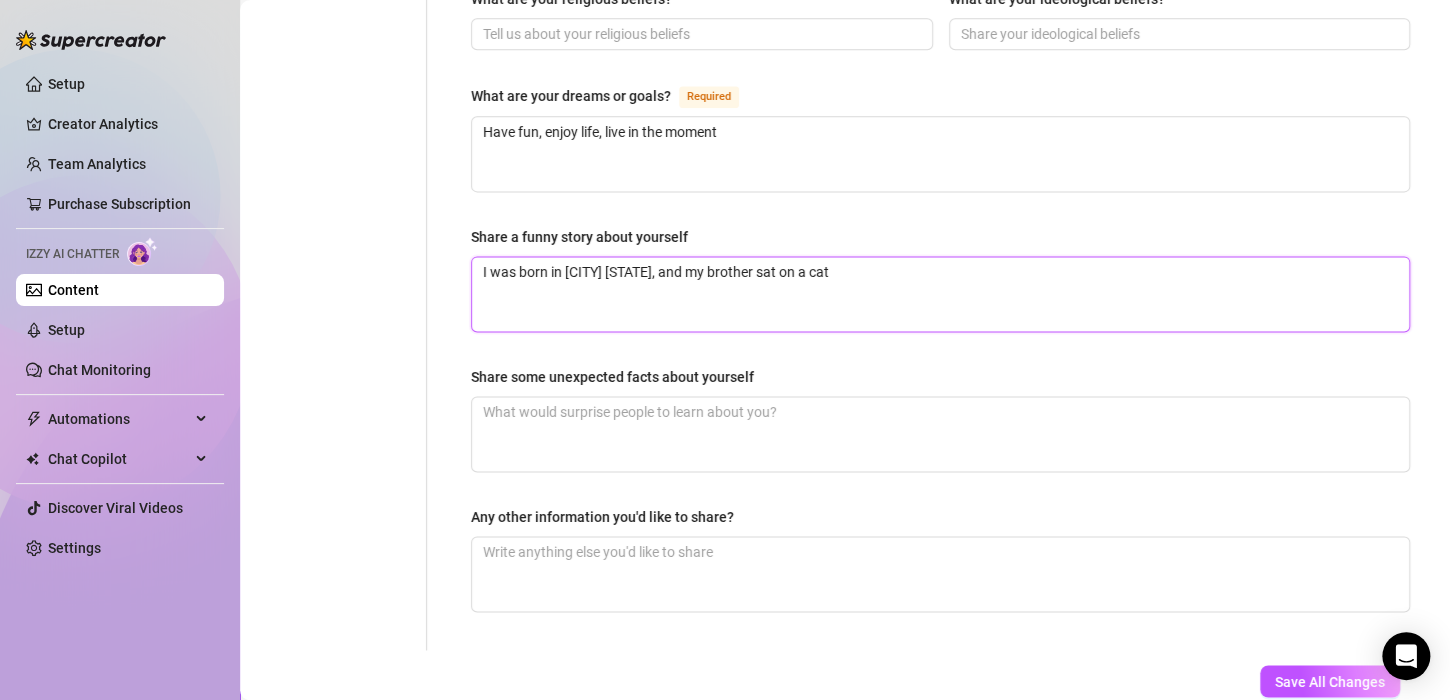 type 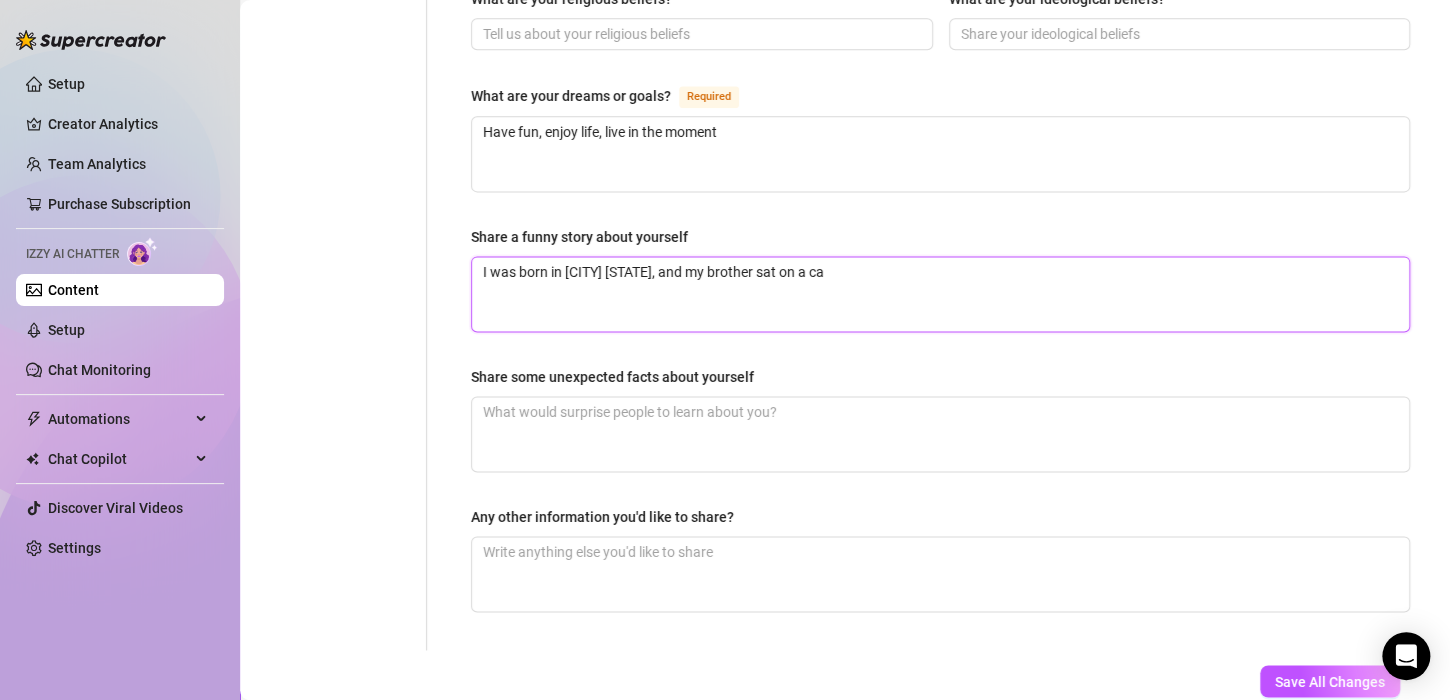 type 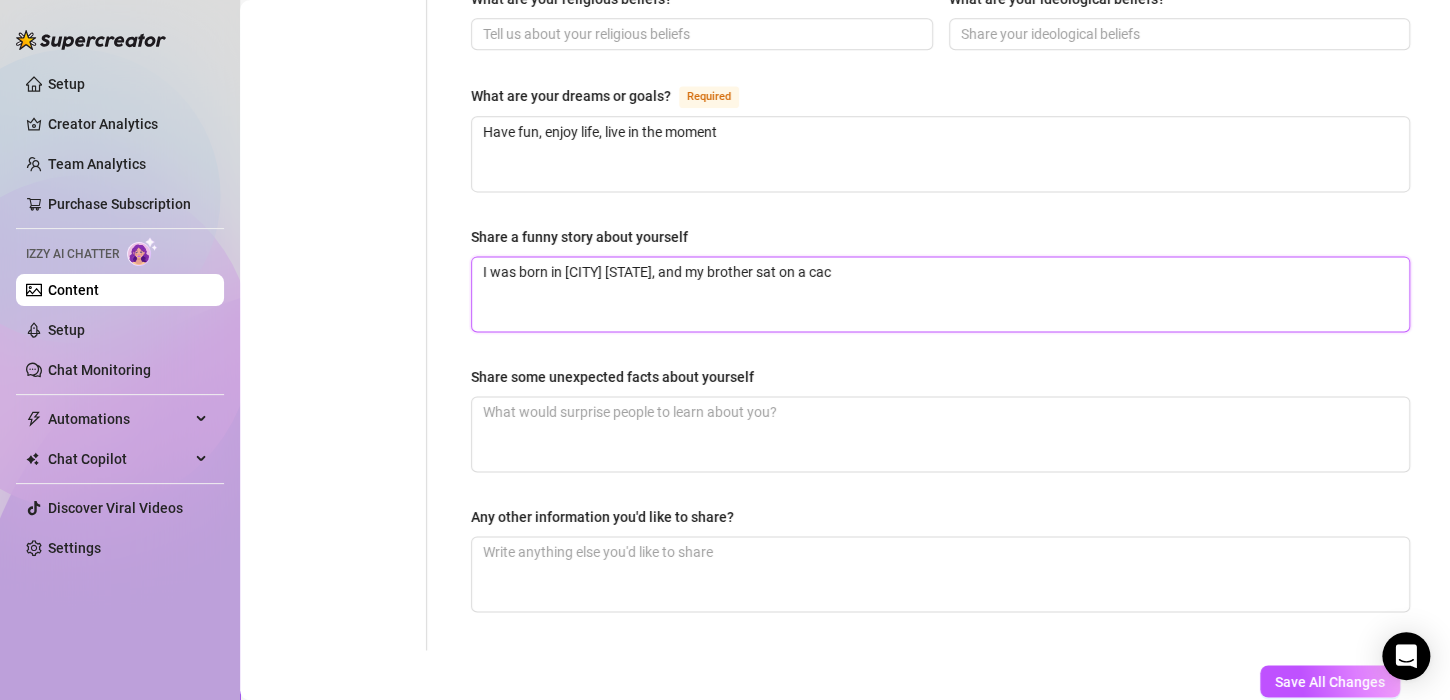 type 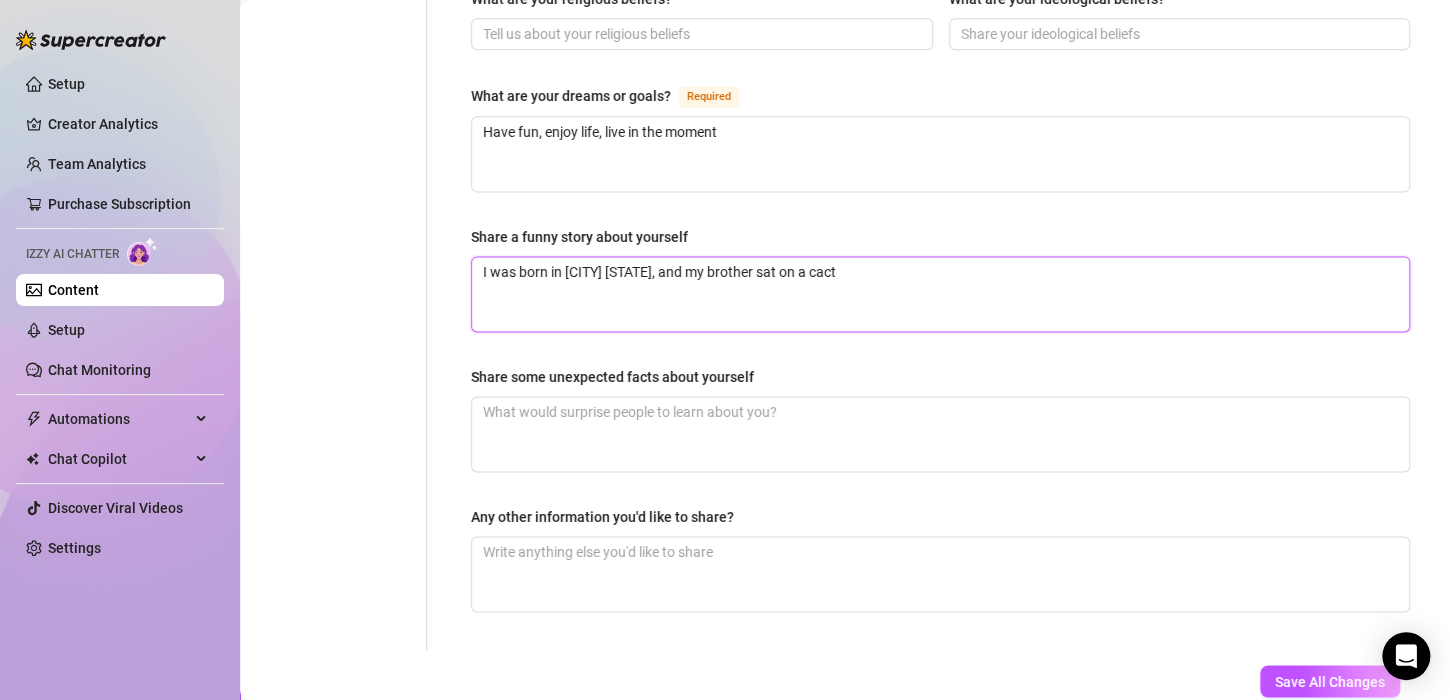 type 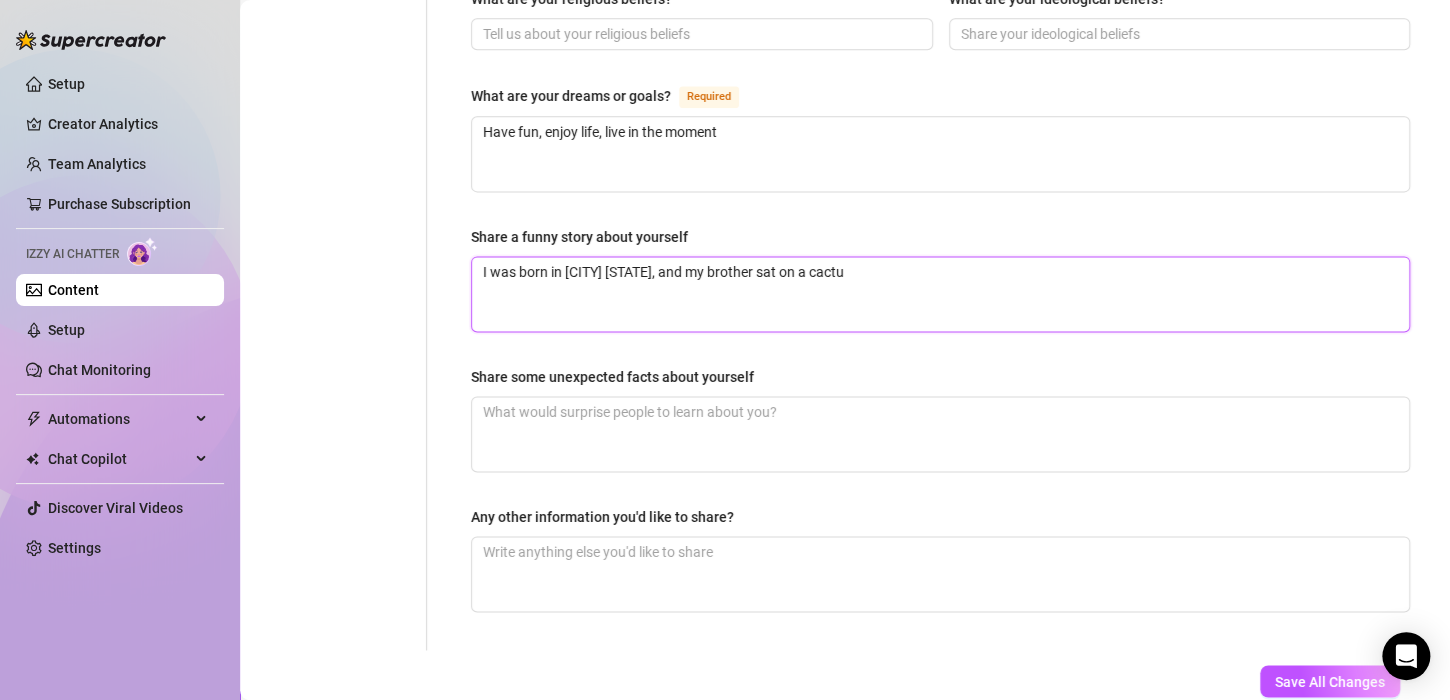 type 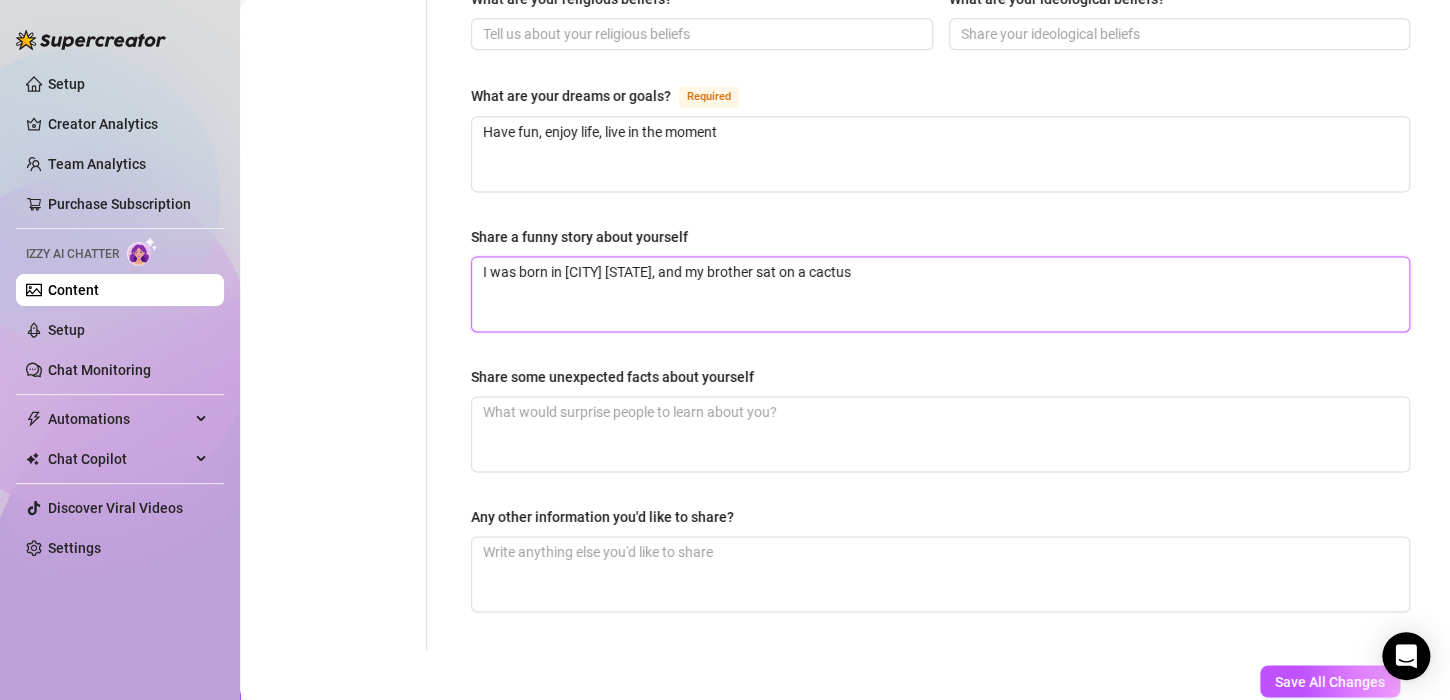 type on "I was born in [CITY] [STATE], and my brother sat on a cactus" 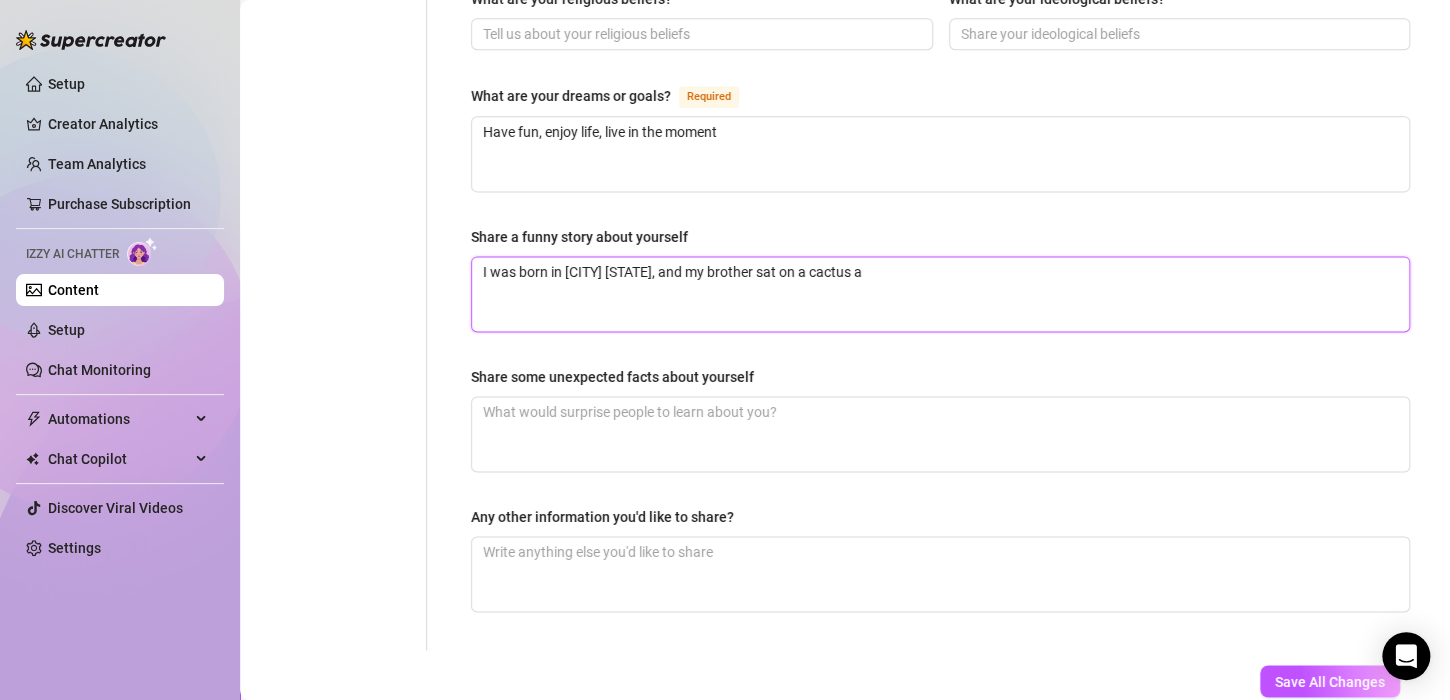 type 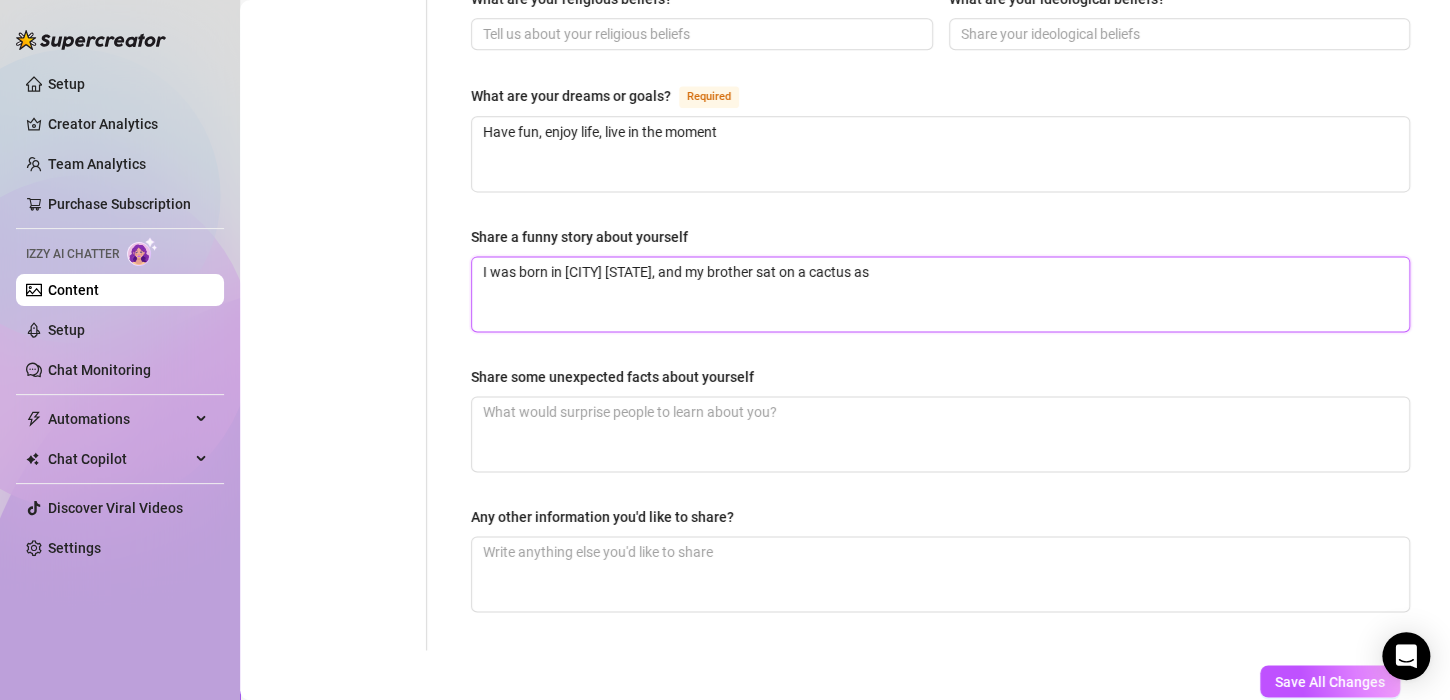 type 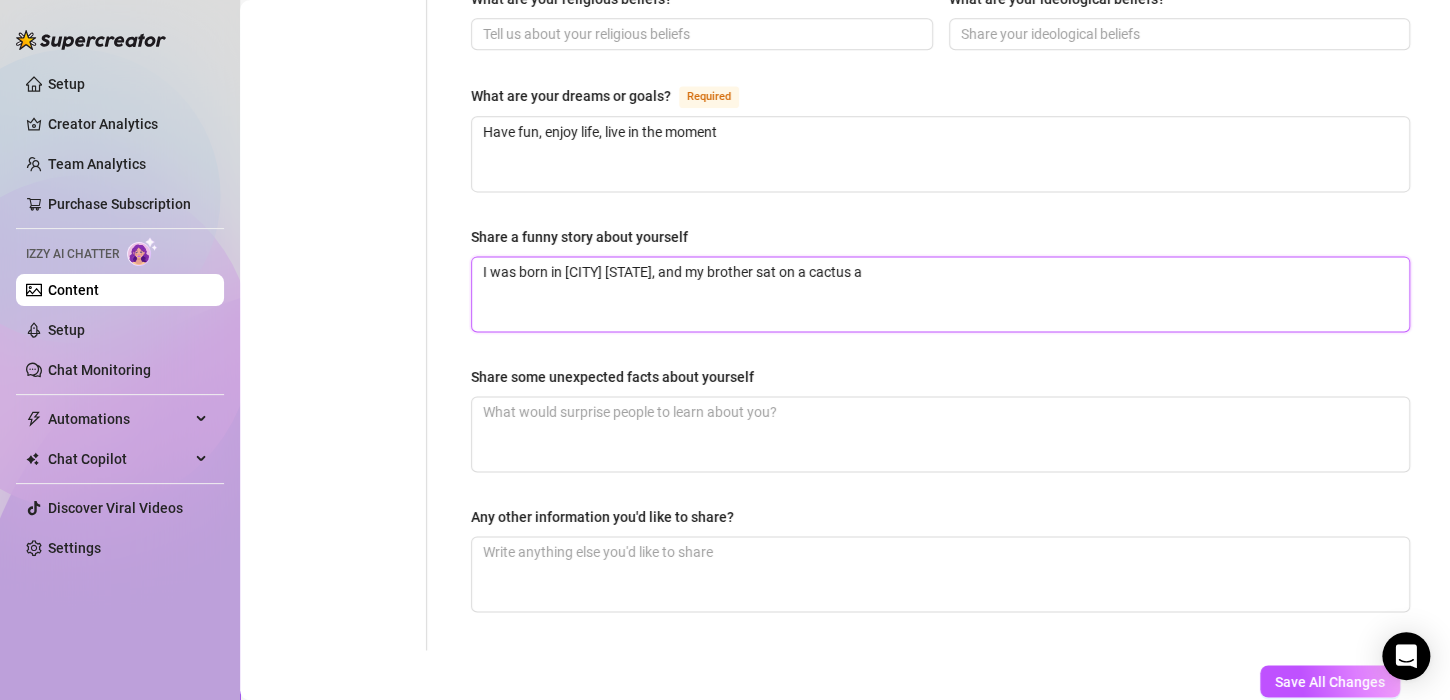 type 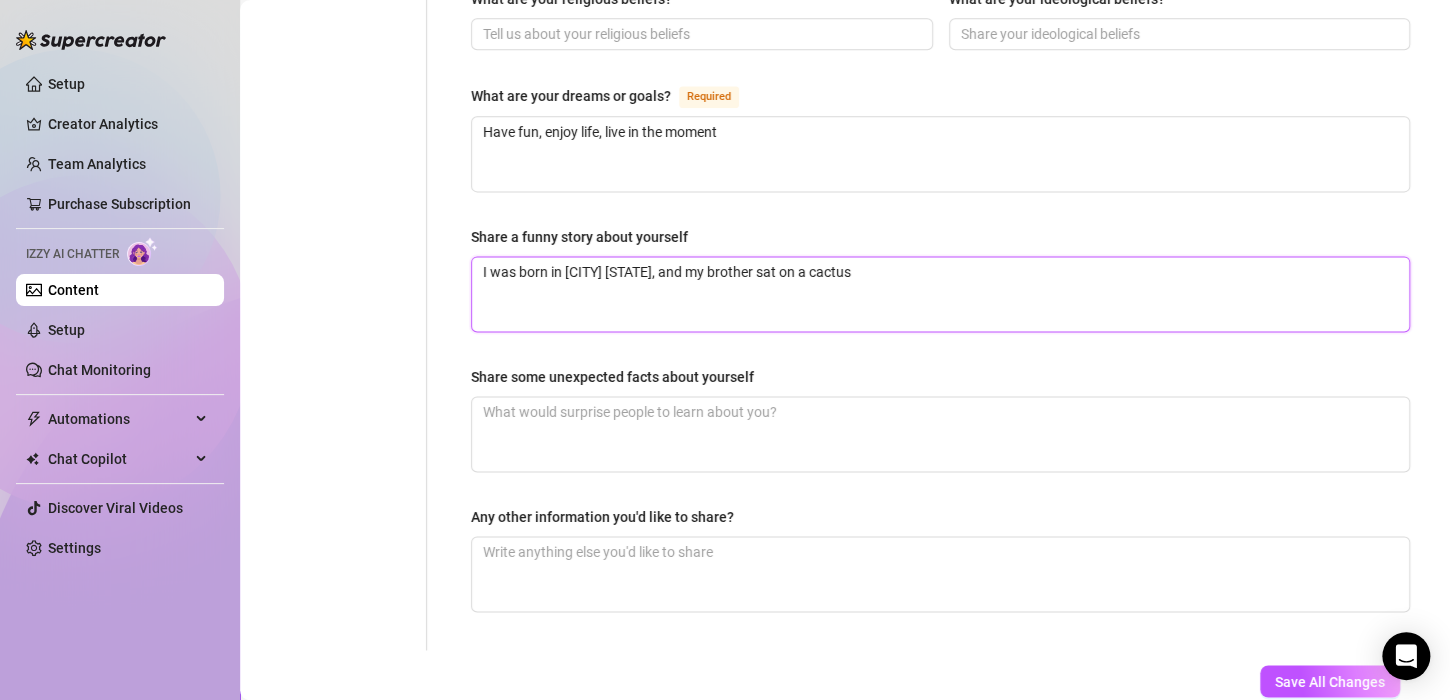 type 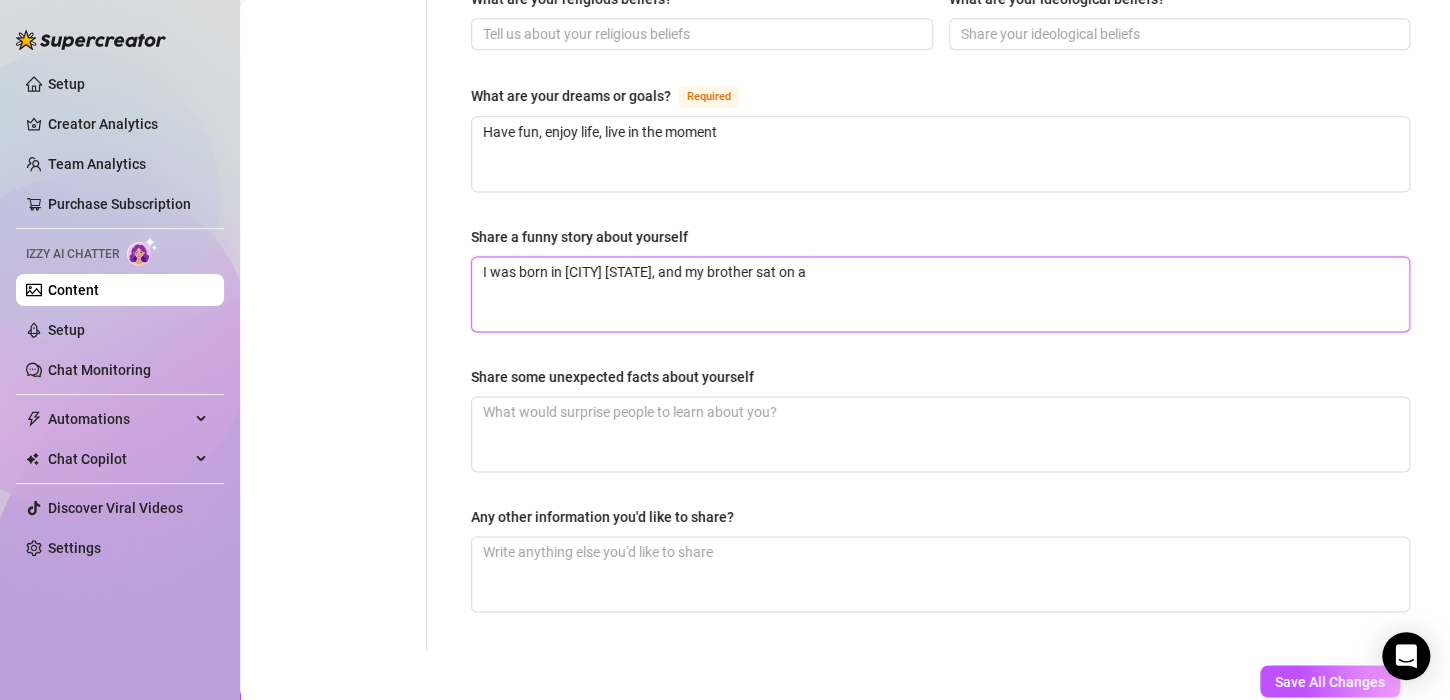 type on "I was born in [CITY] [STATE], and my brother sat on a" 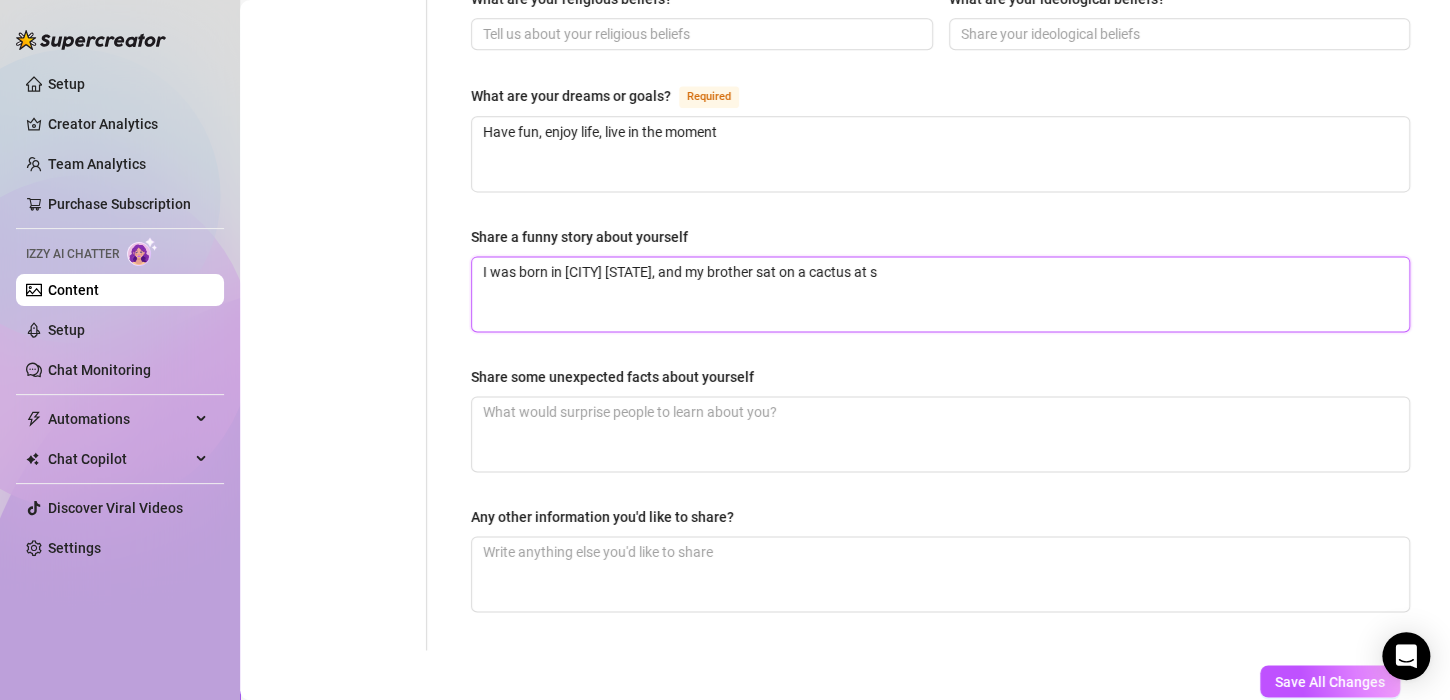 type 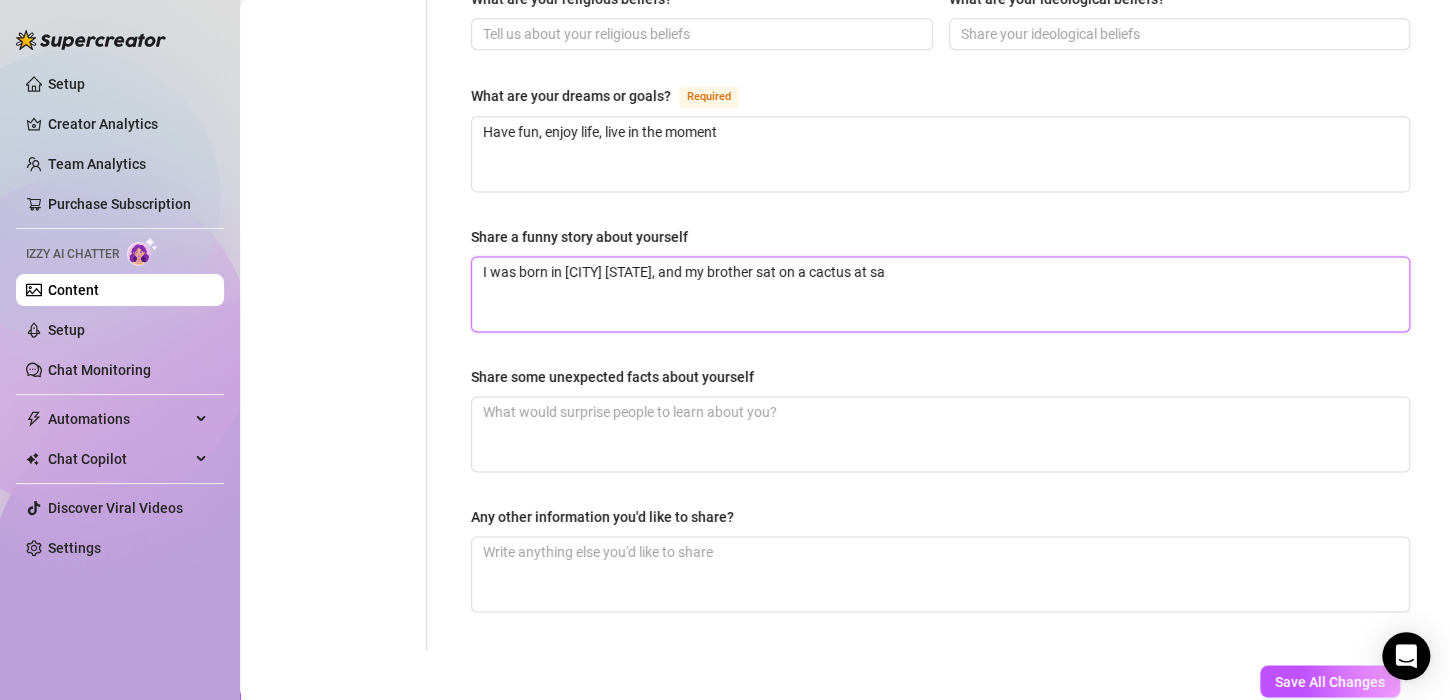 type 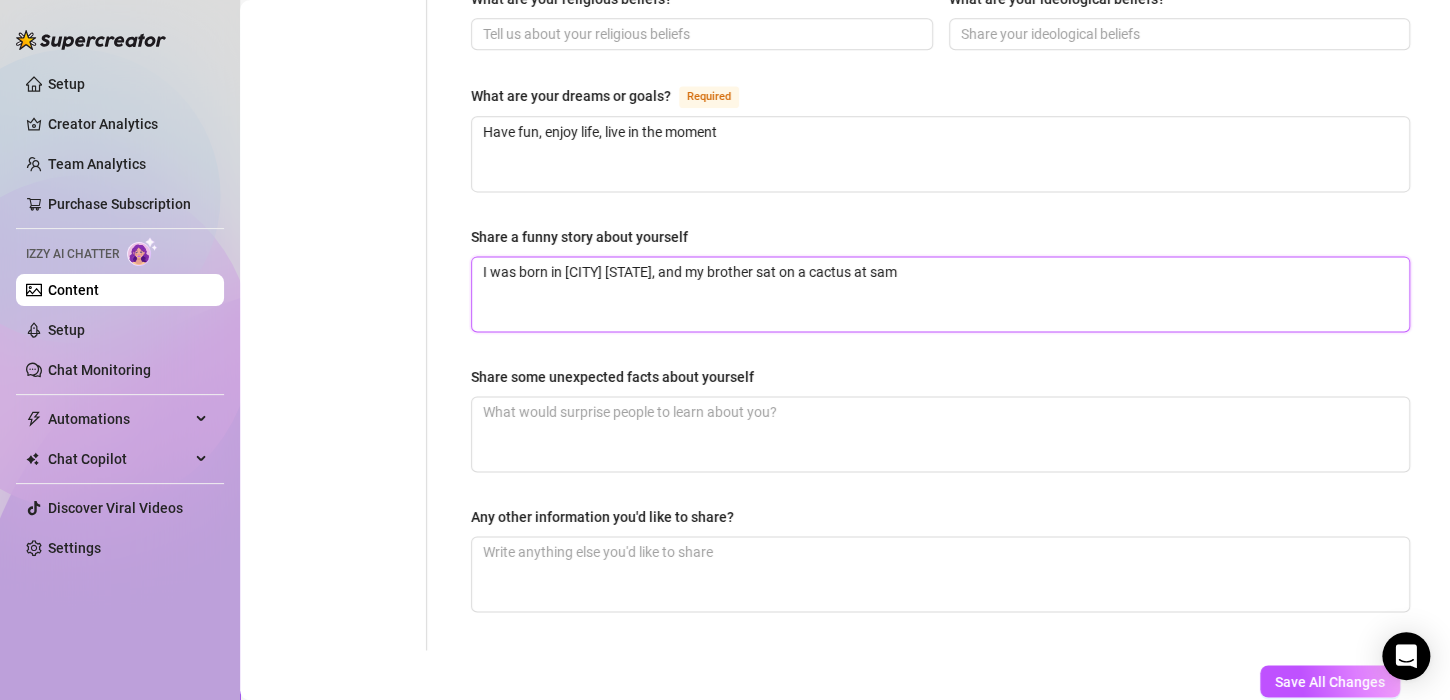 type 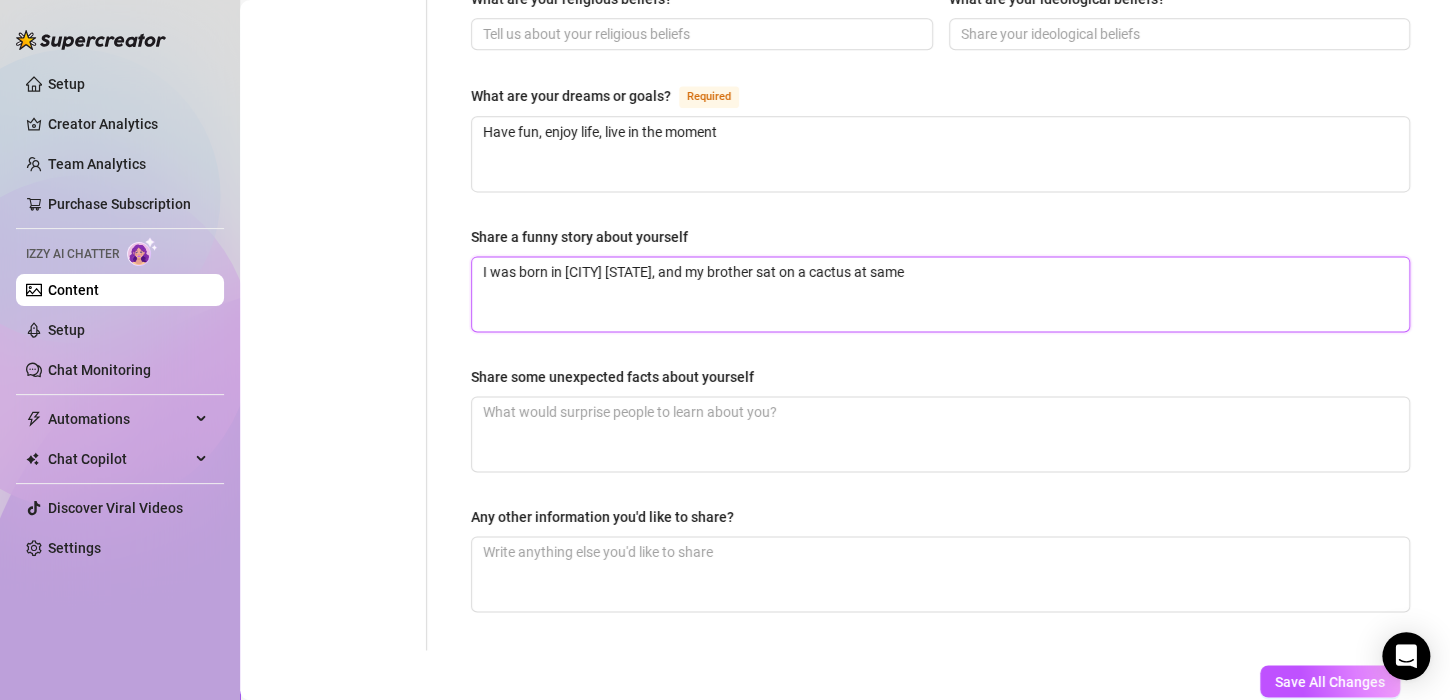 type 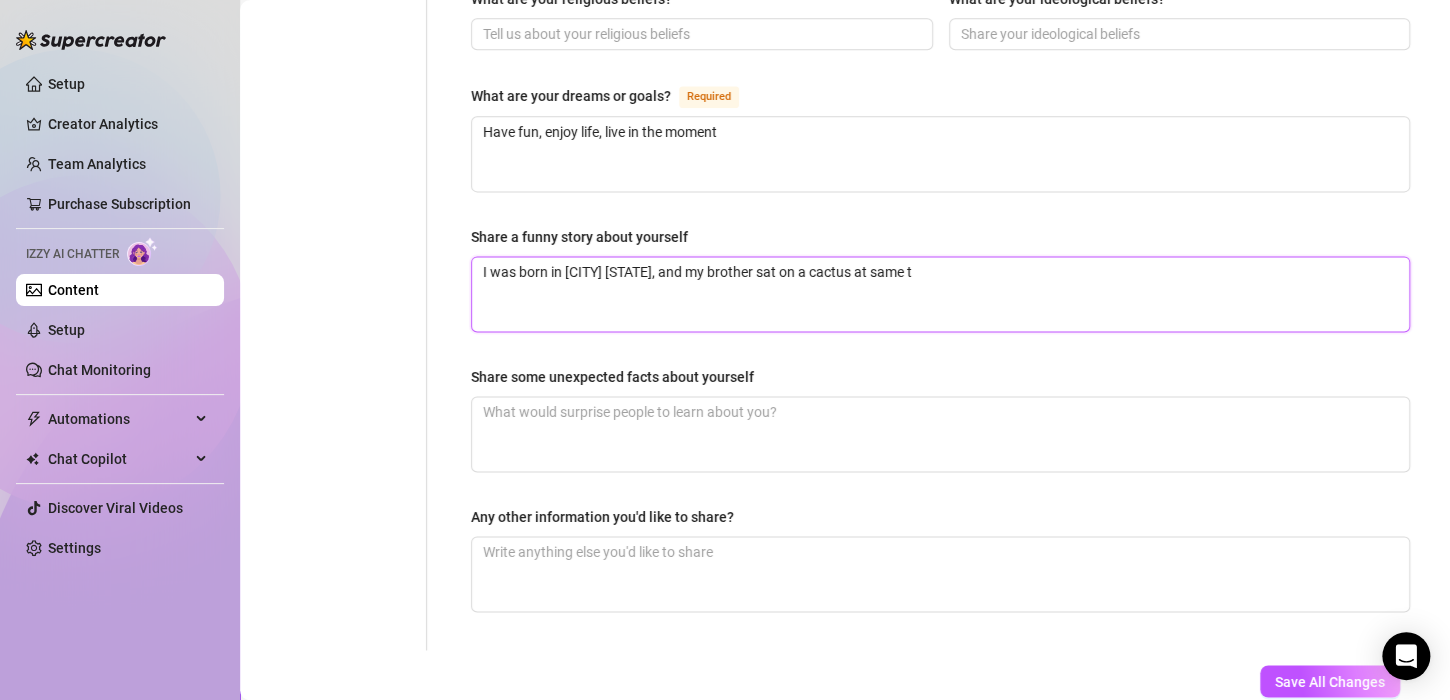 type 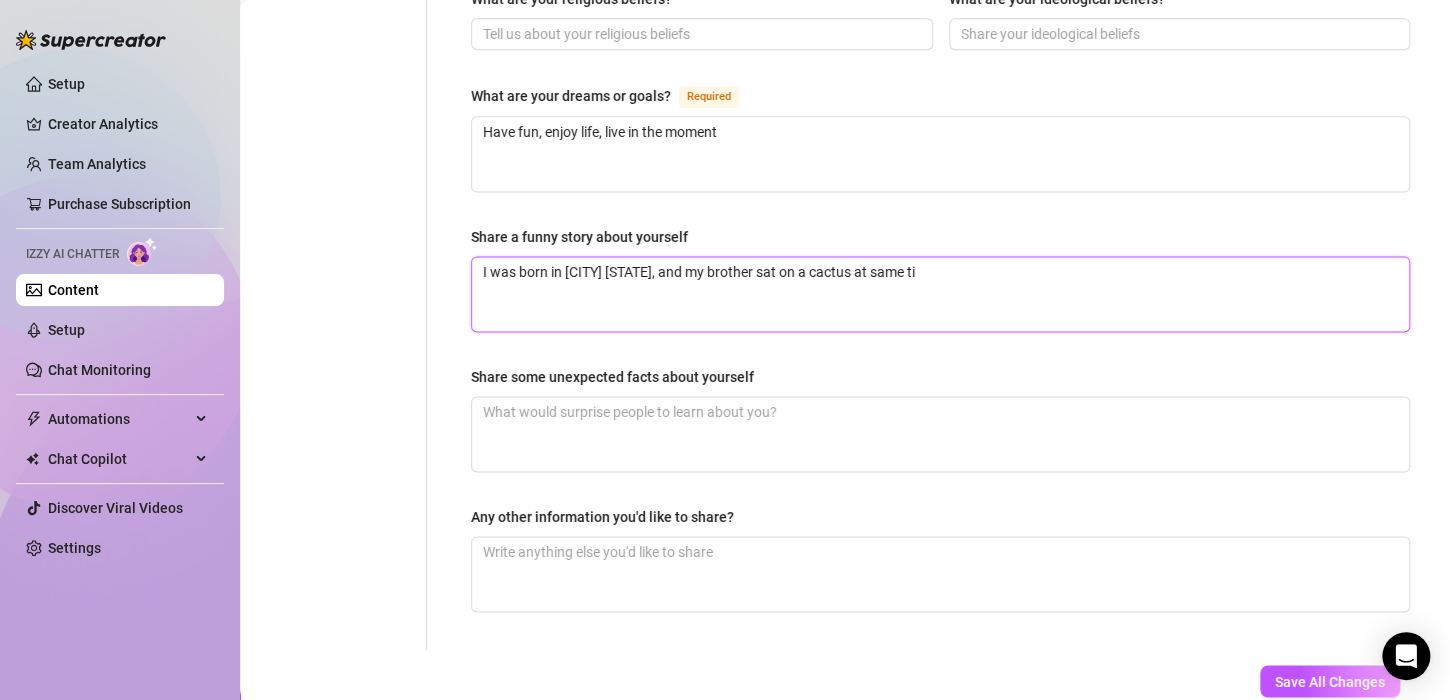 type on "I was born in [CITY] [STATE], and my brother sat on a cactus at same tim" 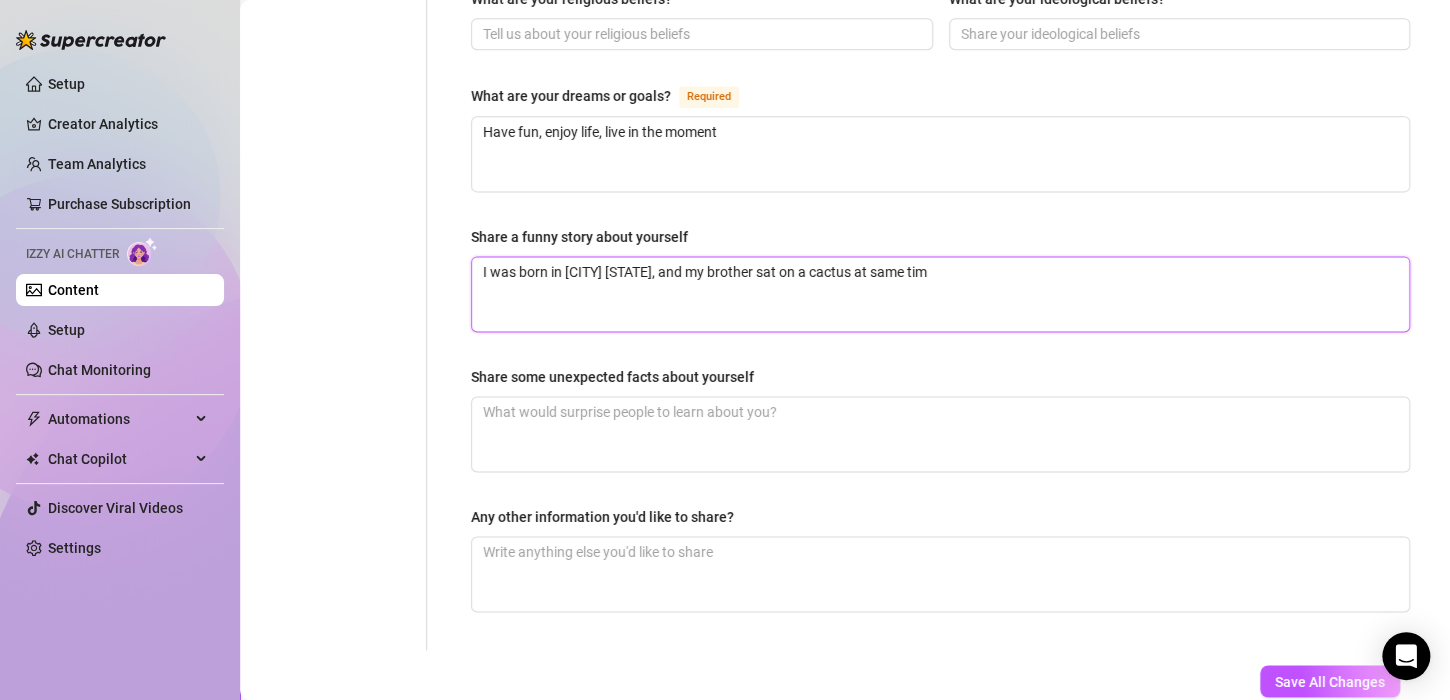 type 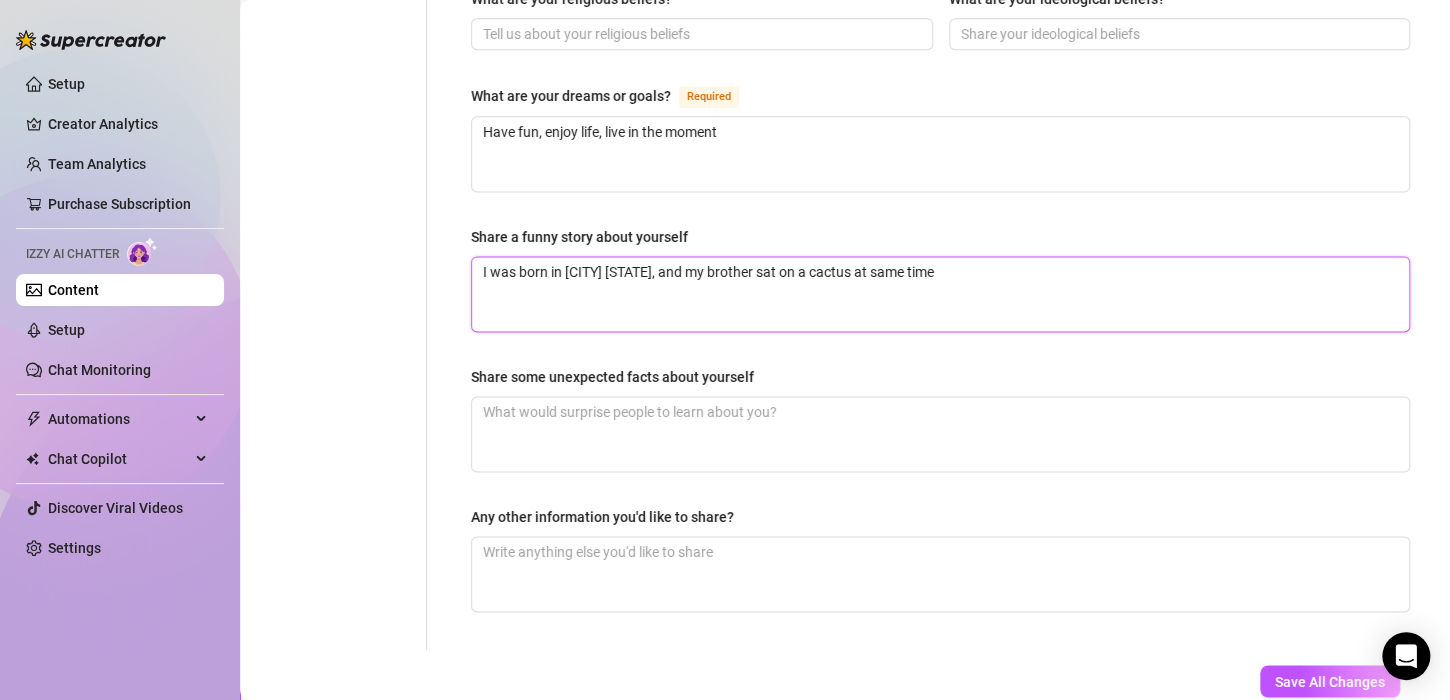type 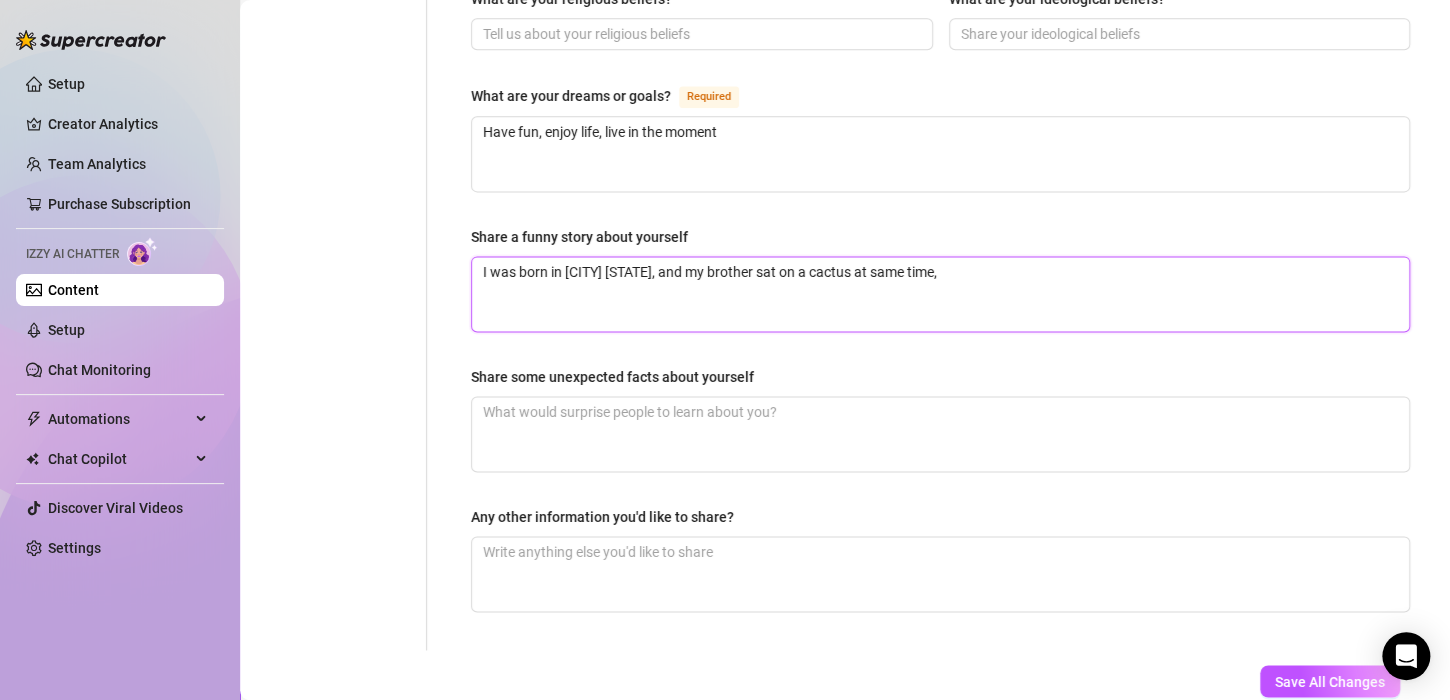 type on "I was born in [CITY] [STATE], and my brother sat on a cactus at same time," 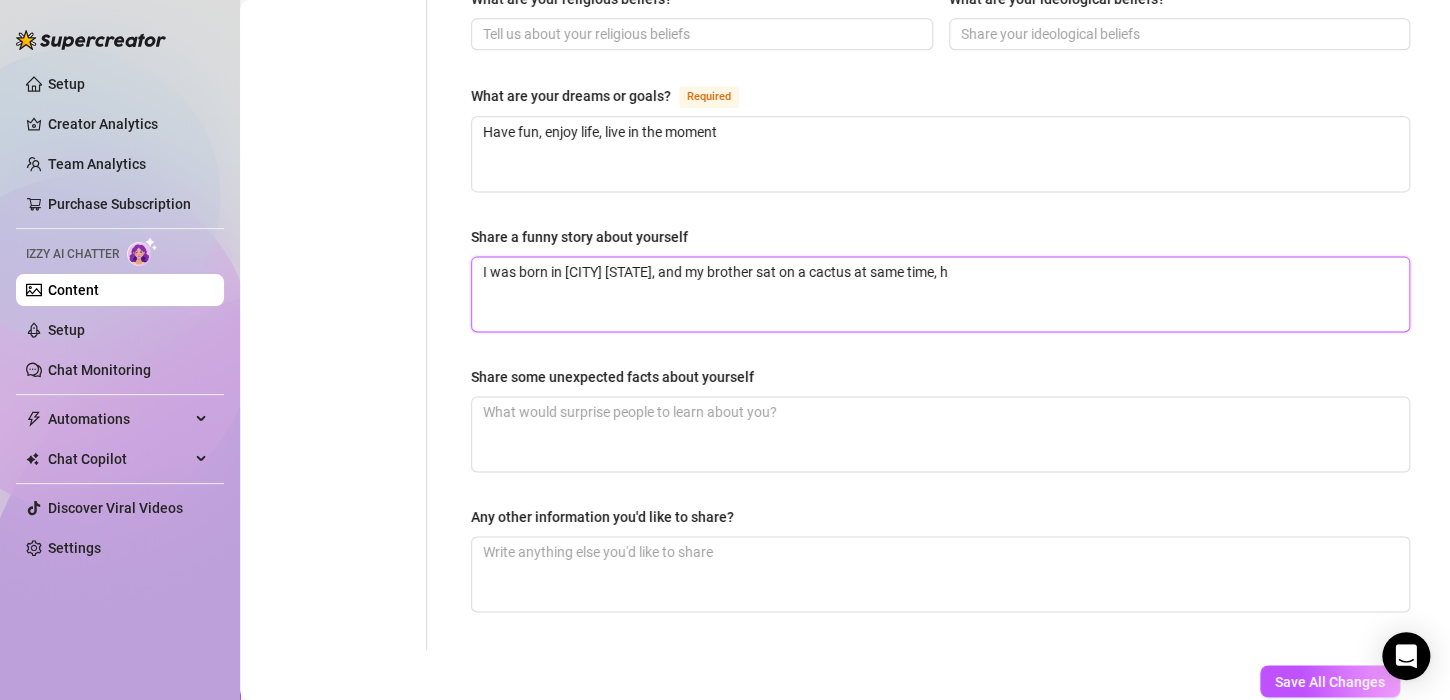 type on "I was born in [CITY] [STATE], and my brother sat on a cactus at same time, he" 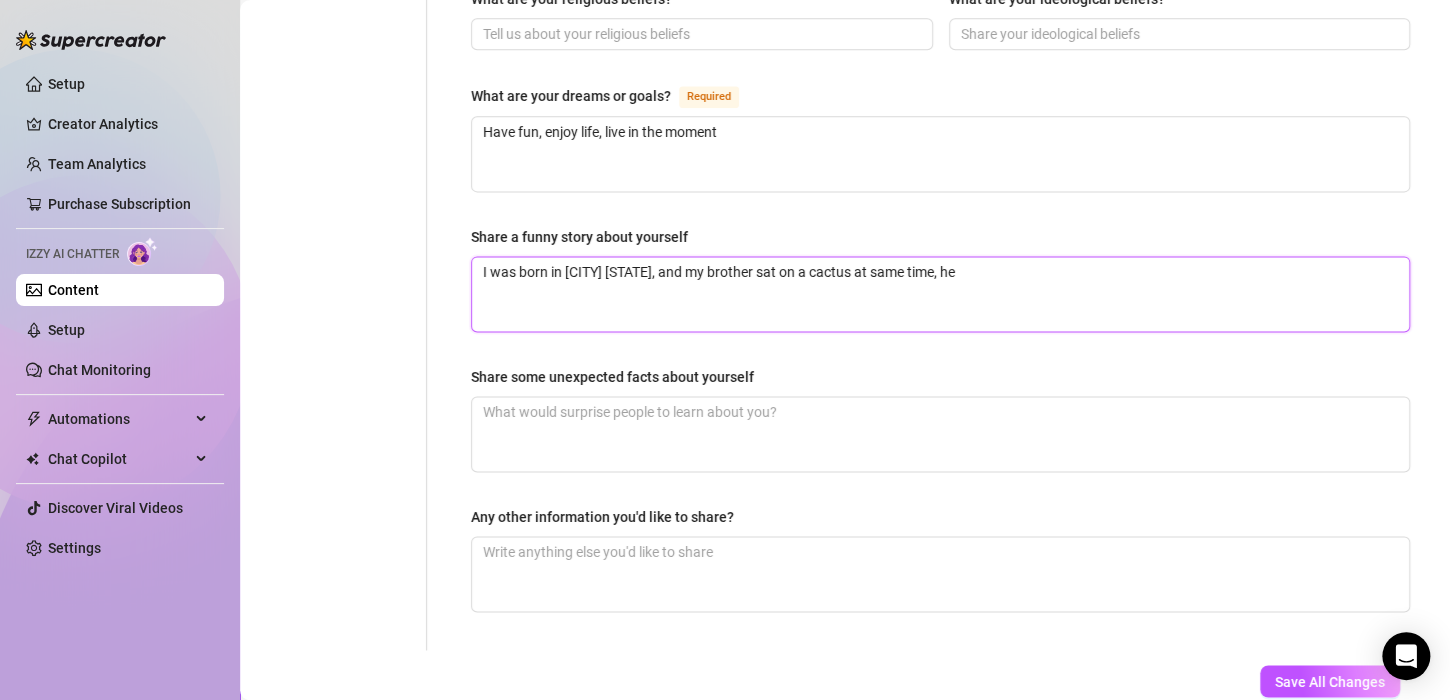 type 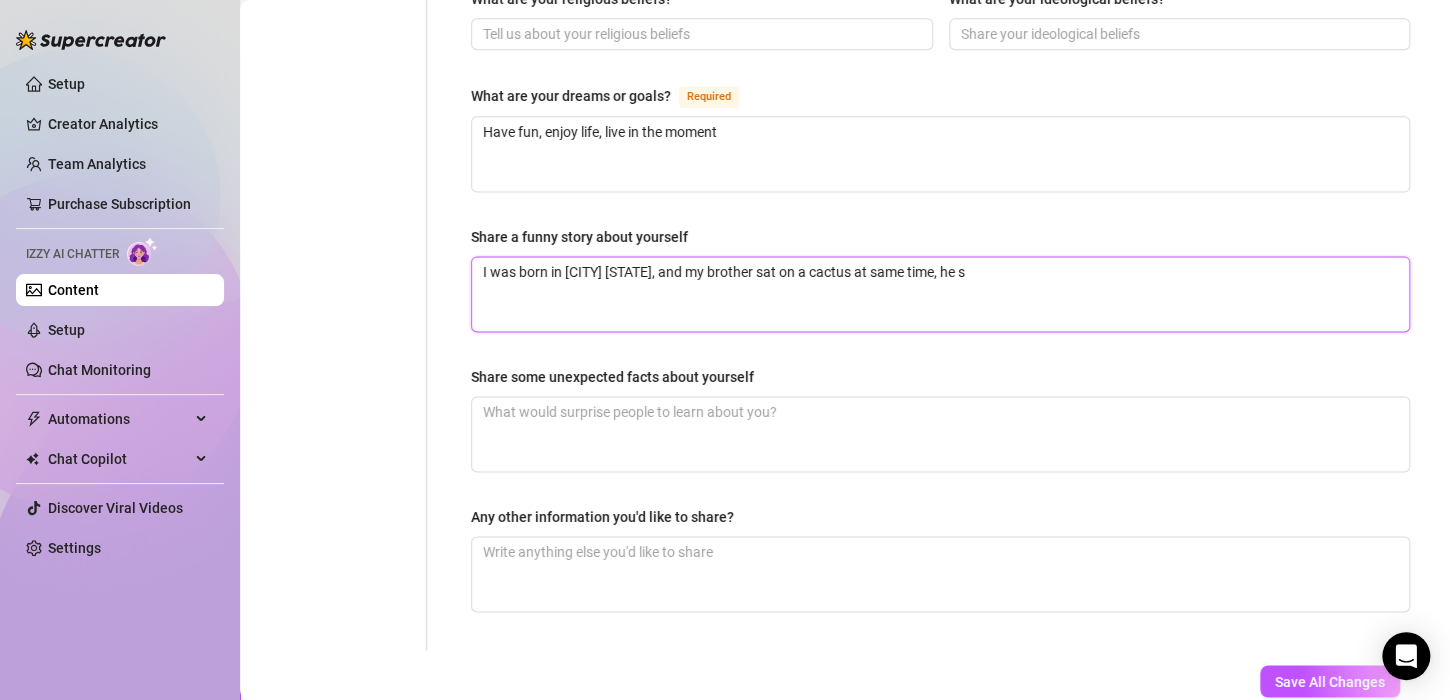 type 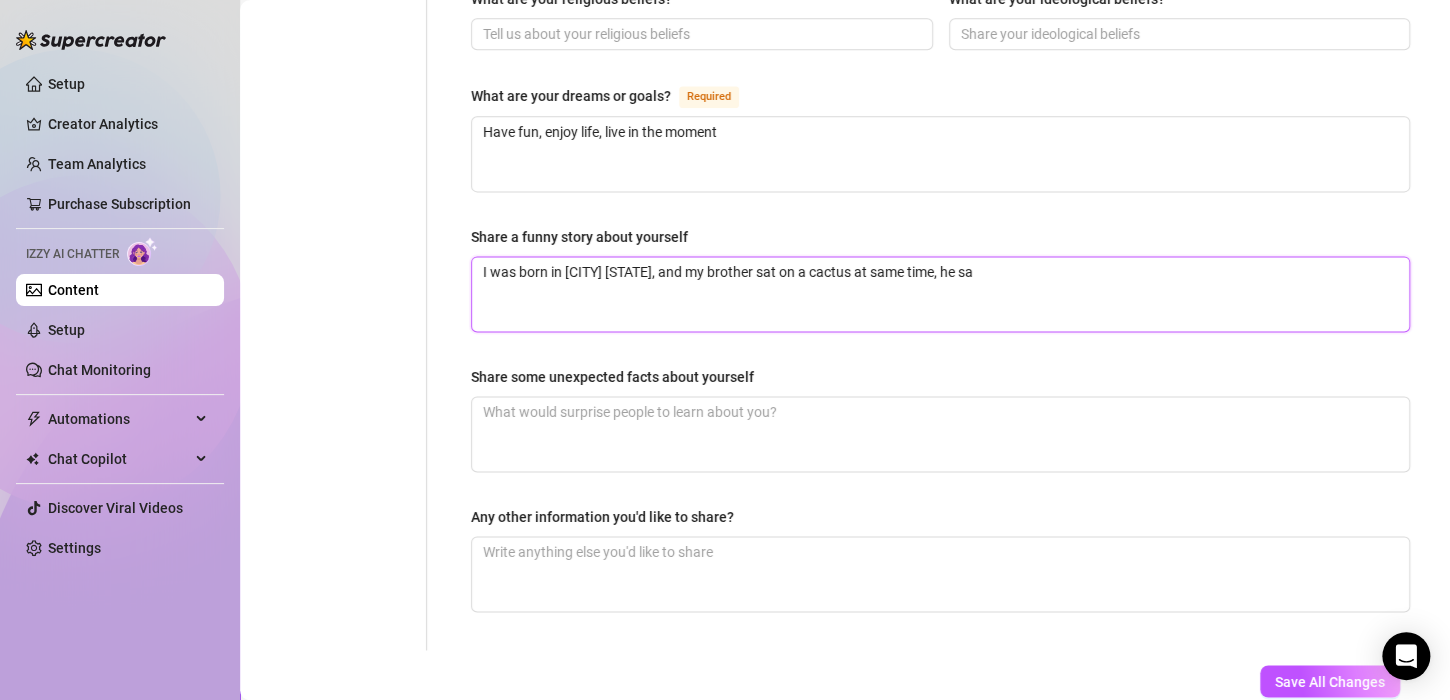 type 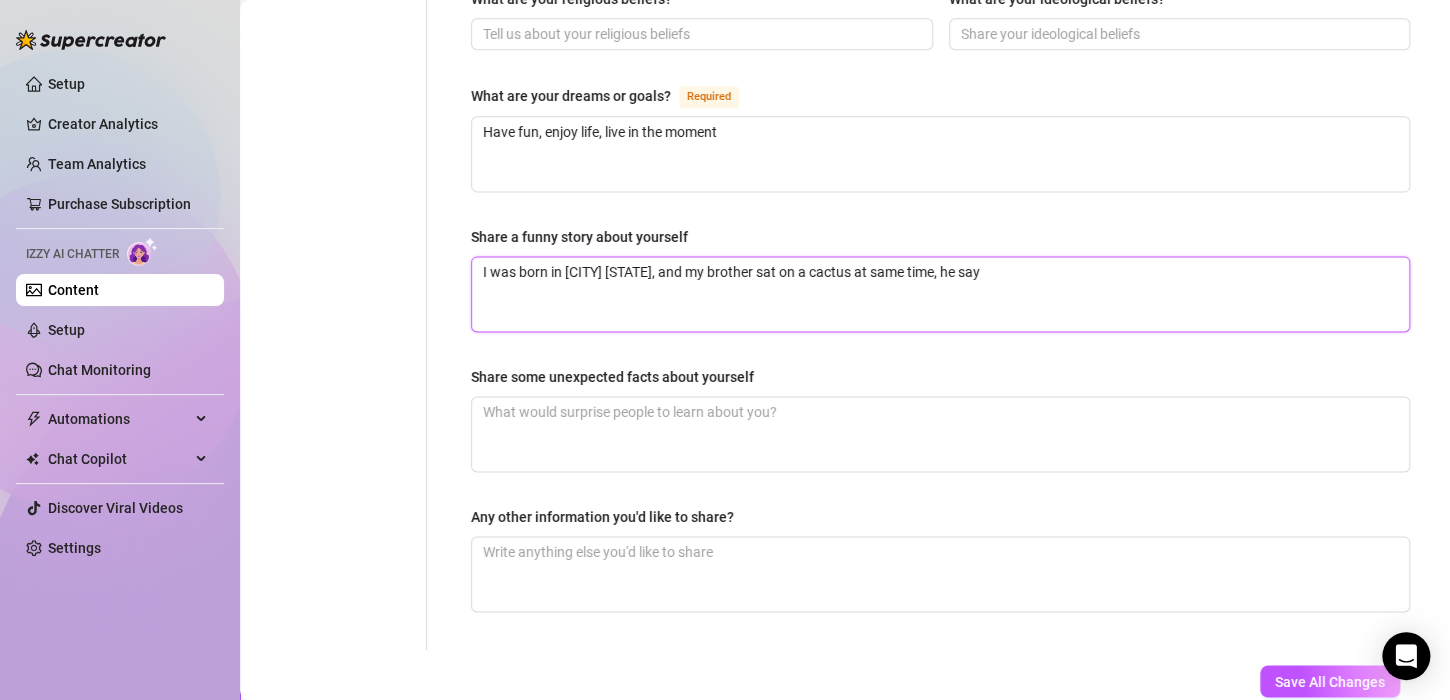 type 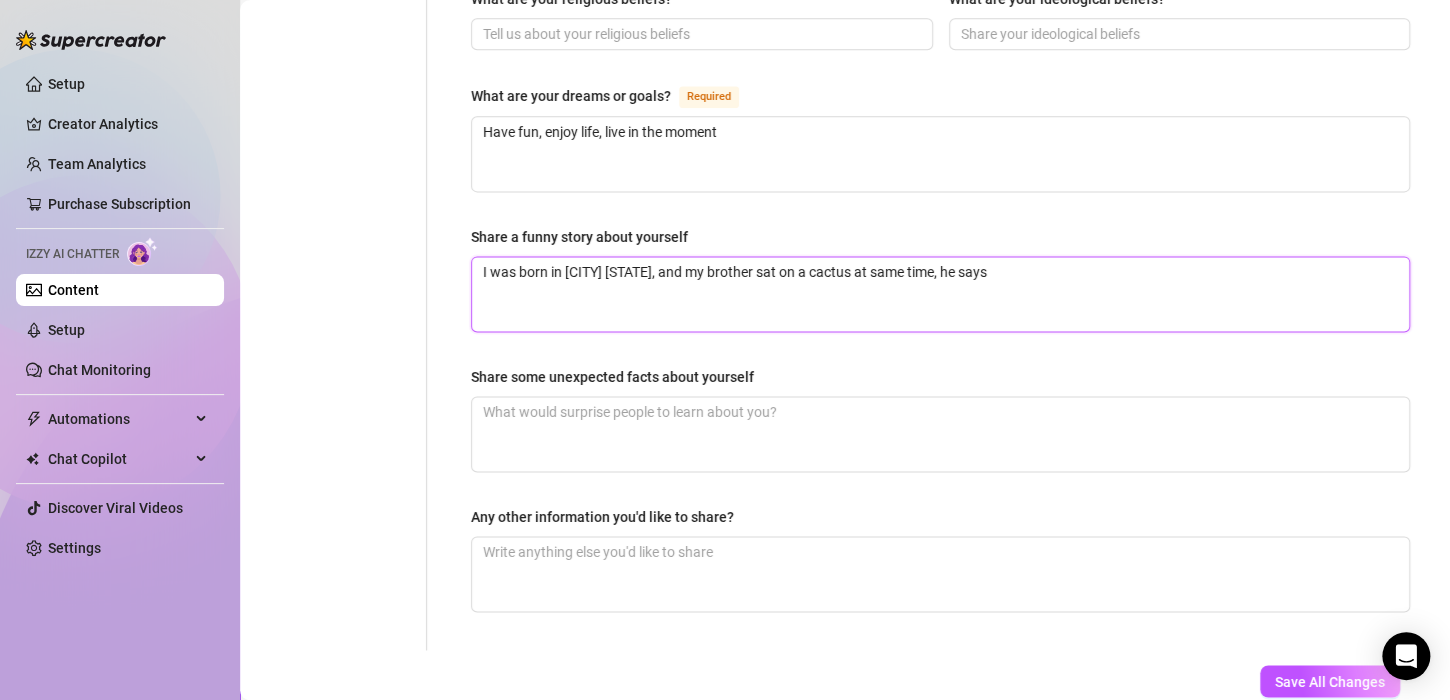 type on "I was born in [CITY] [STATE], and my brother sat on a cactus at same time, he says" 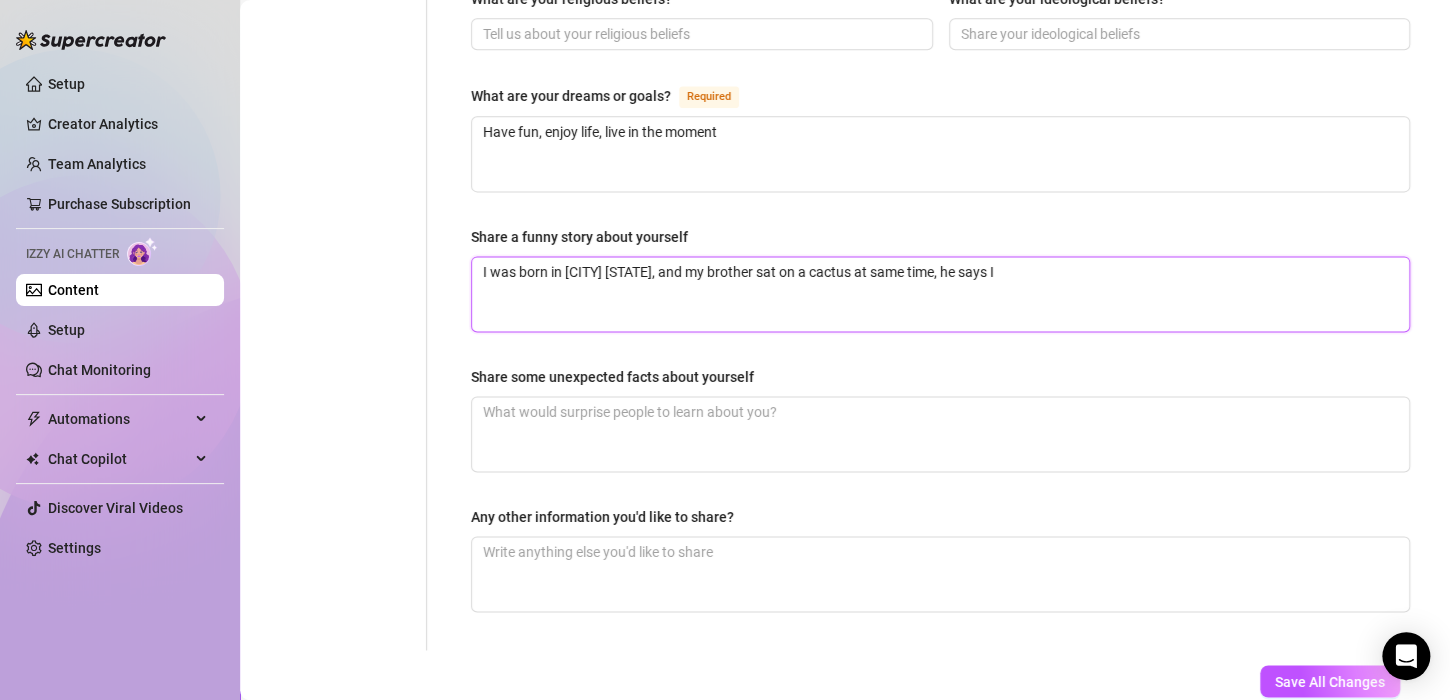 type 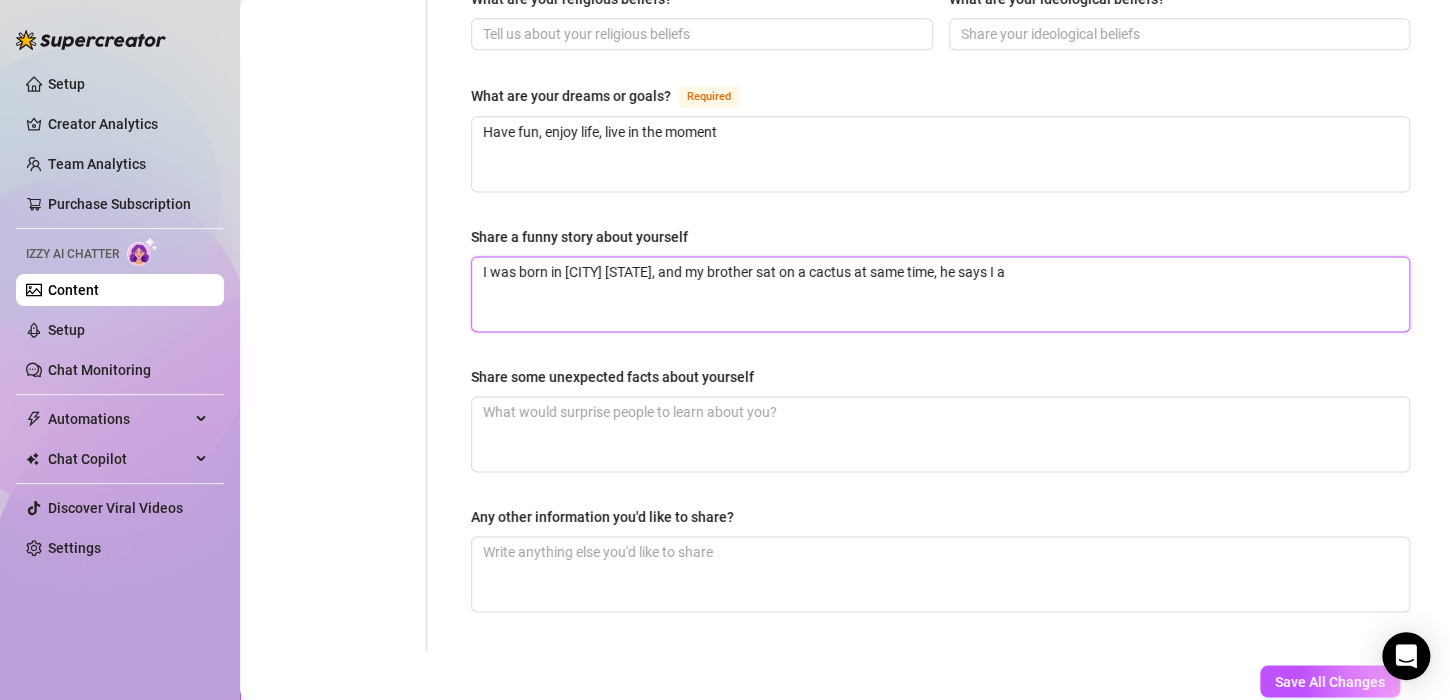 type on "I was born in [CITY] [STATE], and my brother sat on a cactus at same time, he says I am" 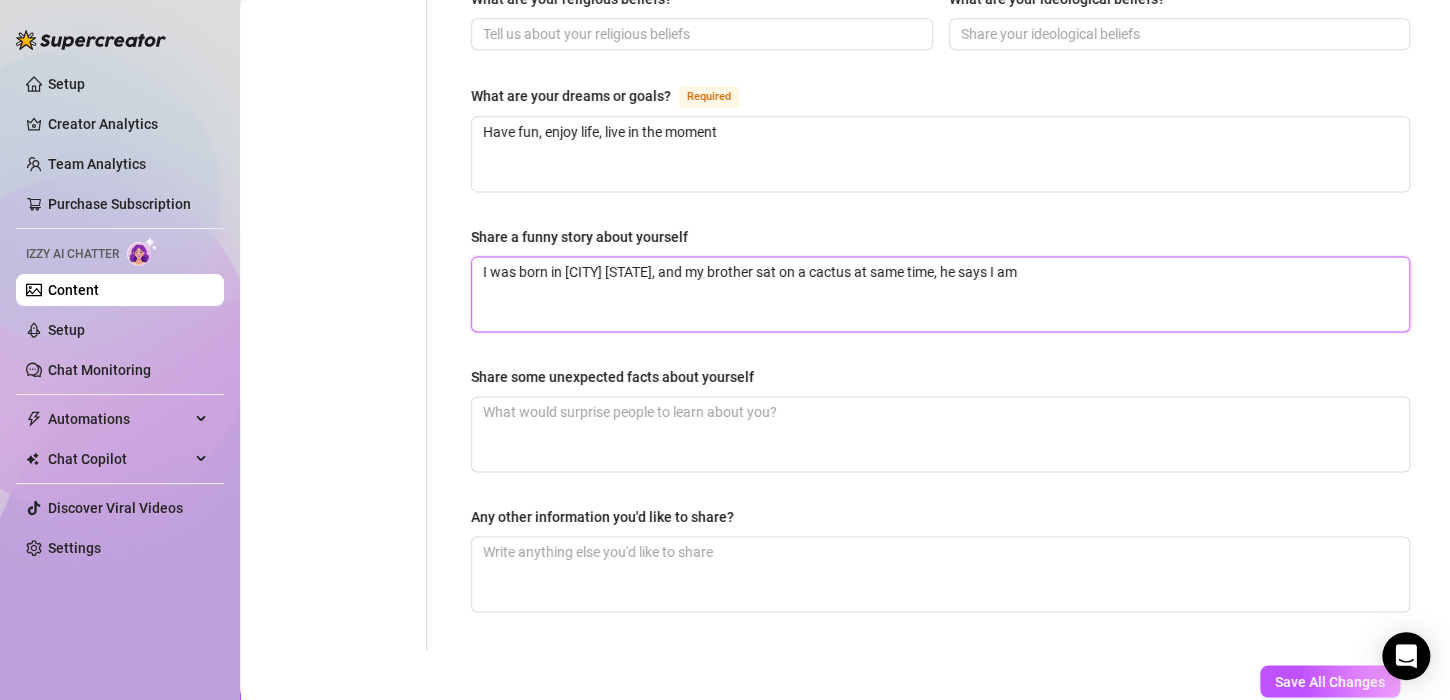 type 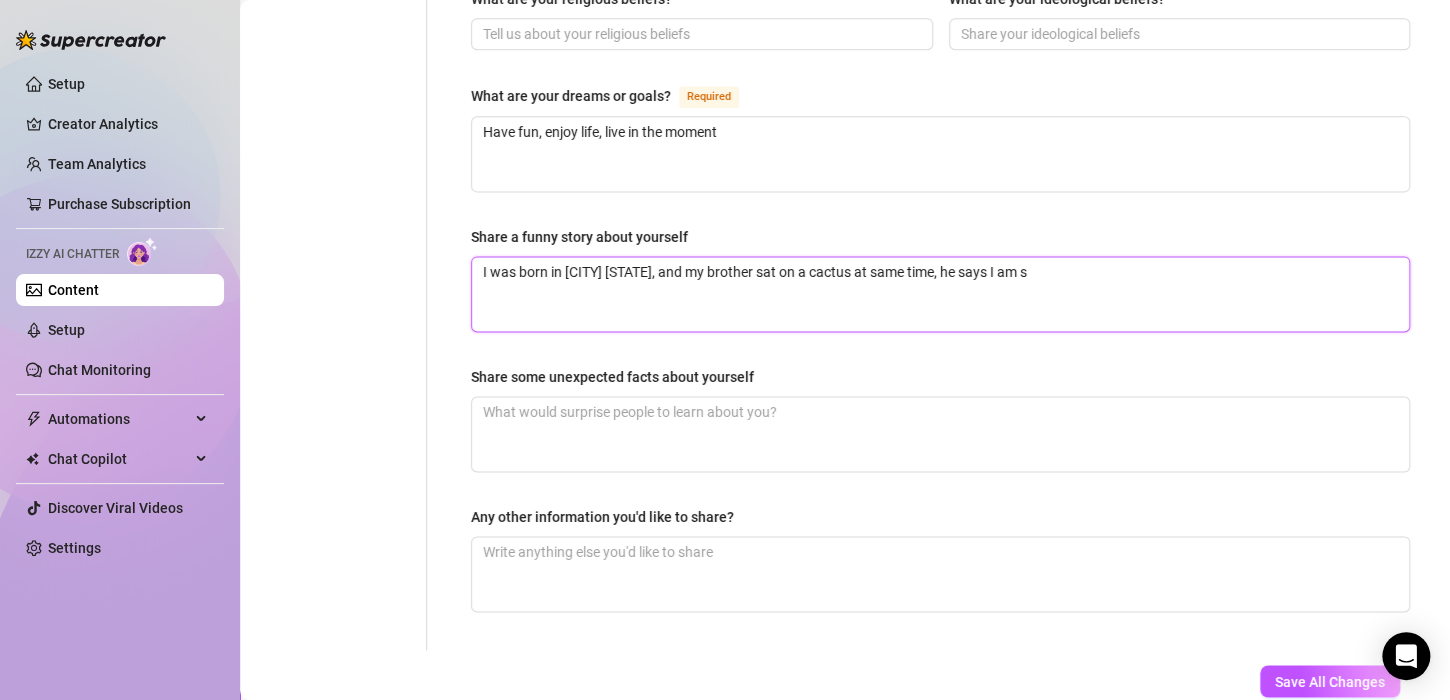 type 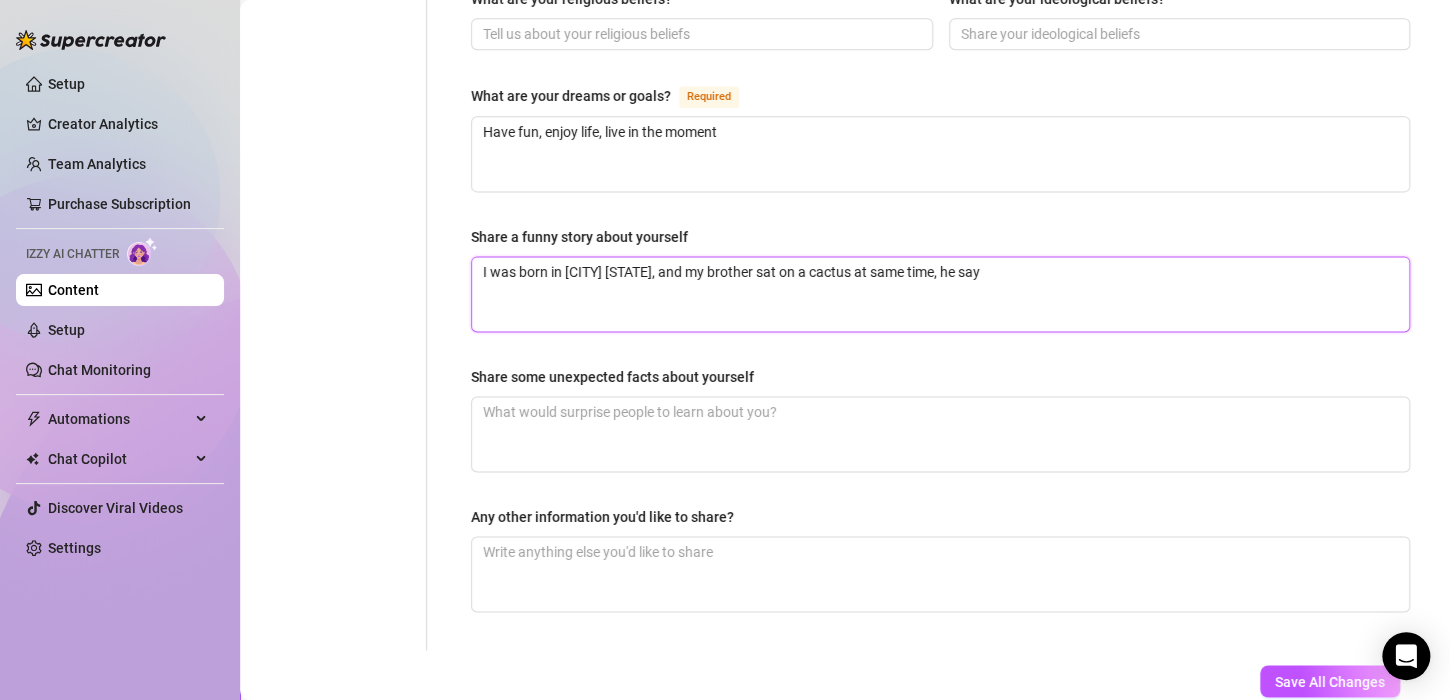 type on "I was born in [CITY] [STATE], and my brother sat on a cactus at same time, he says I am sti" 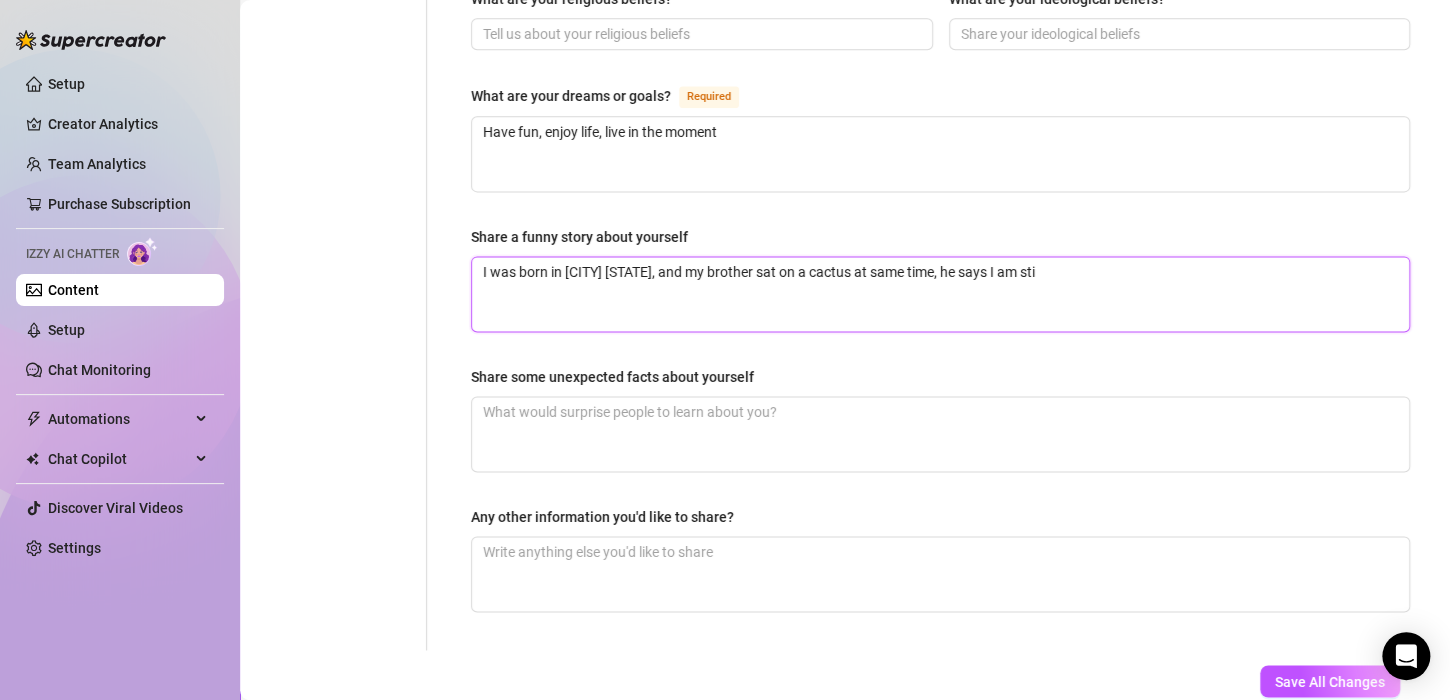 type 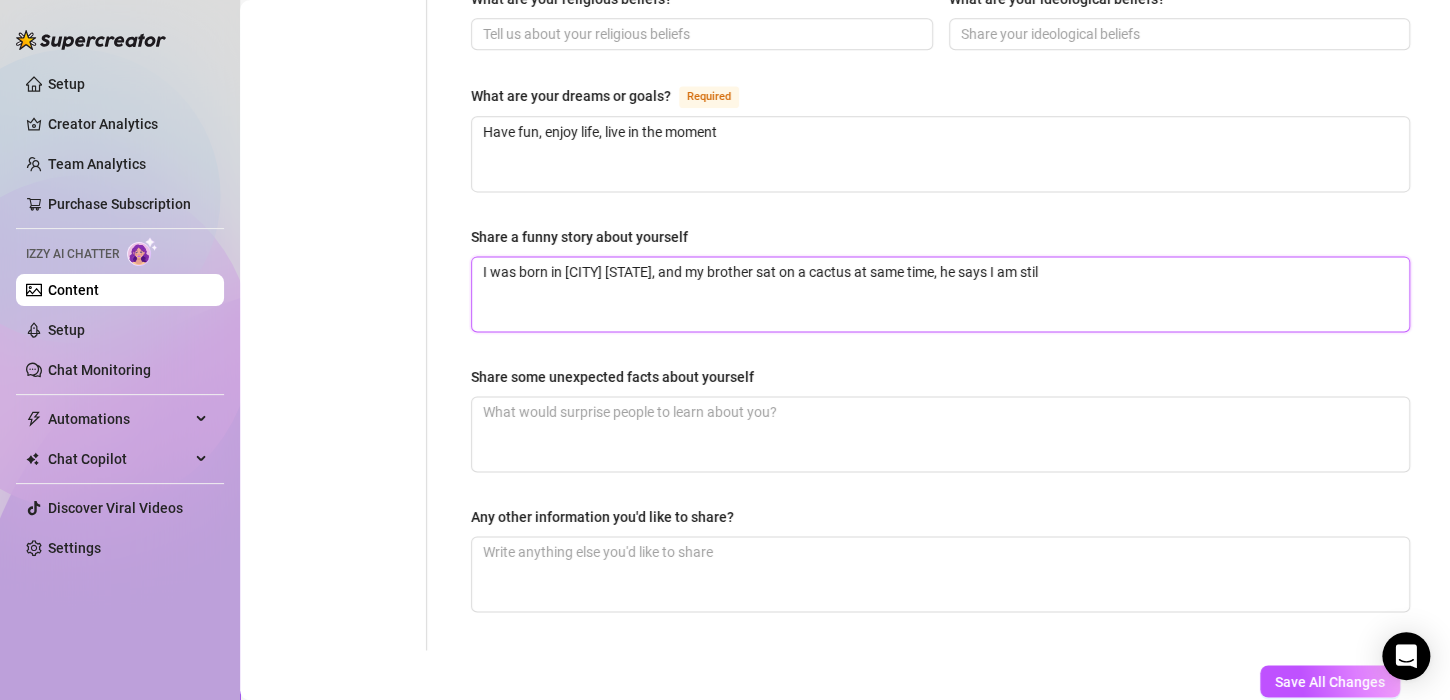 type 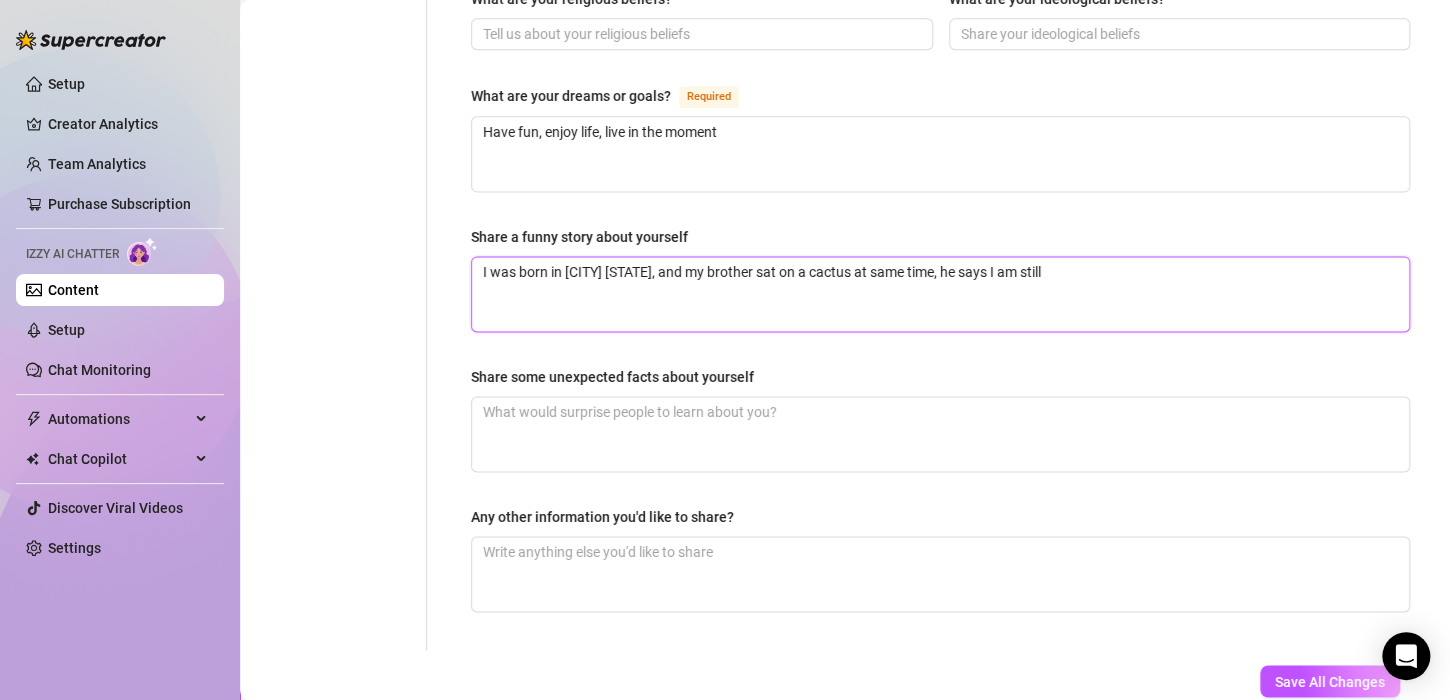 type 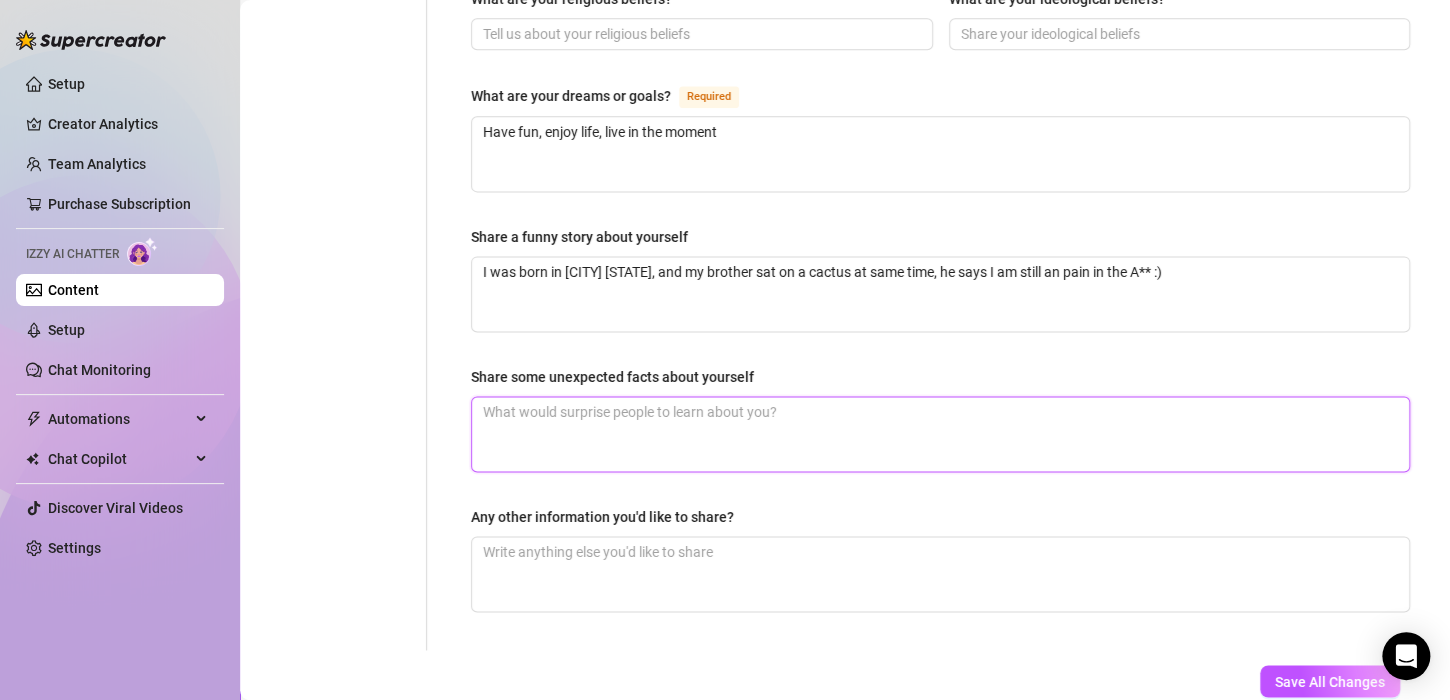 click on "Share some unexpected facts about yourself" at bounding box center [940, 434] 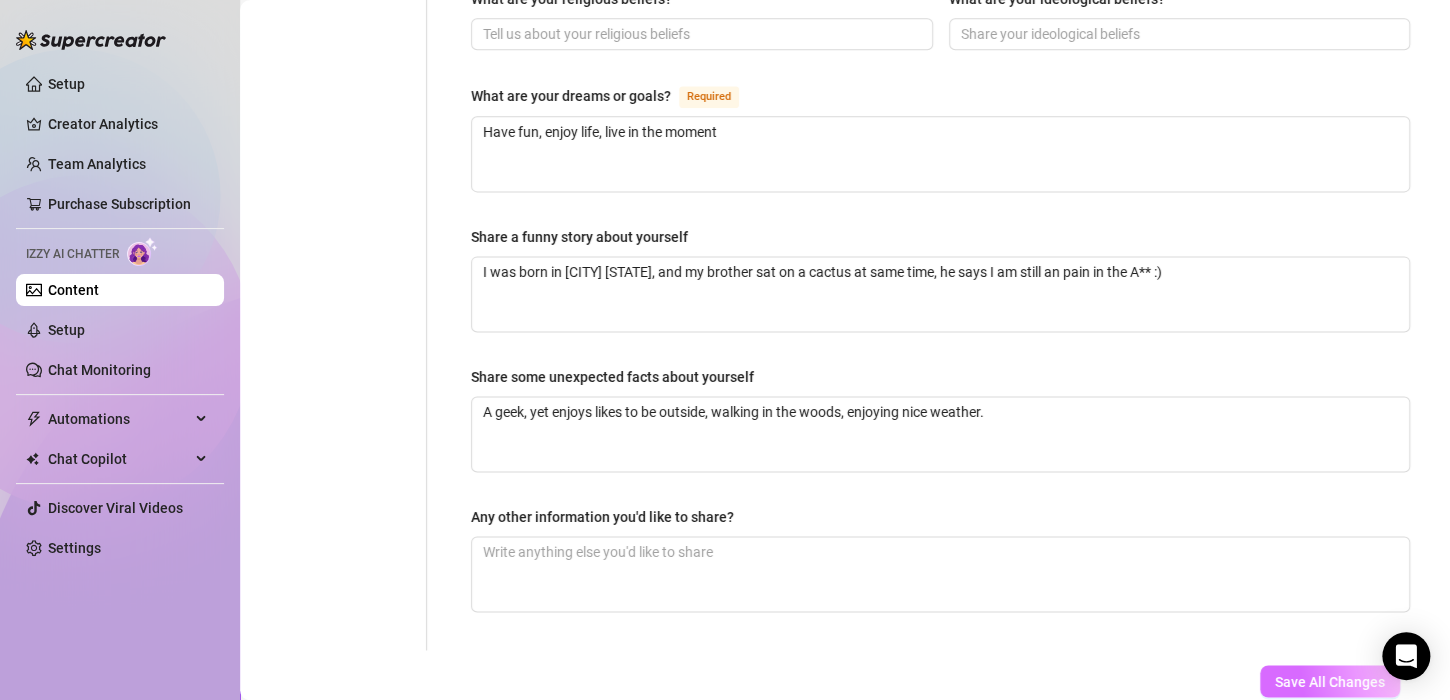 click on "Save All Changes" at bounding box center (1330, 681) 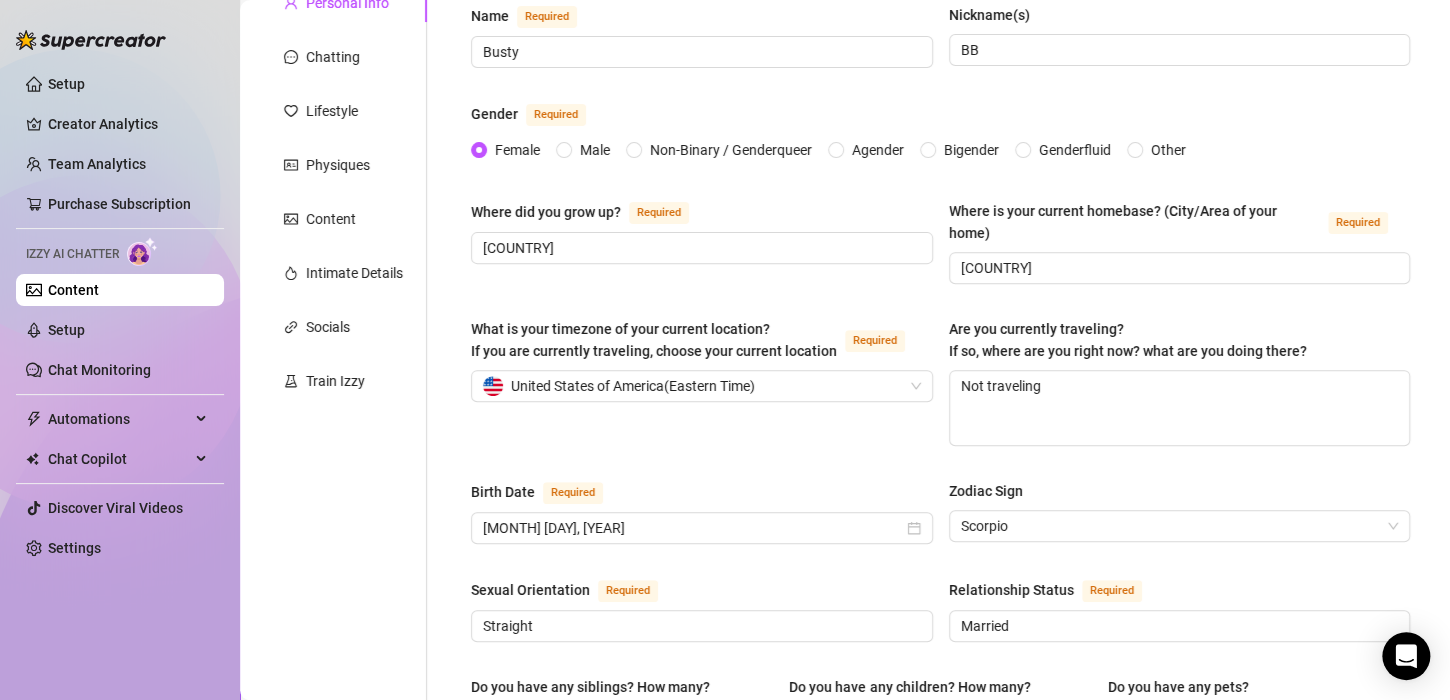 scroll, scrollTop: 204, scrollLeft: 0, axis: vertical 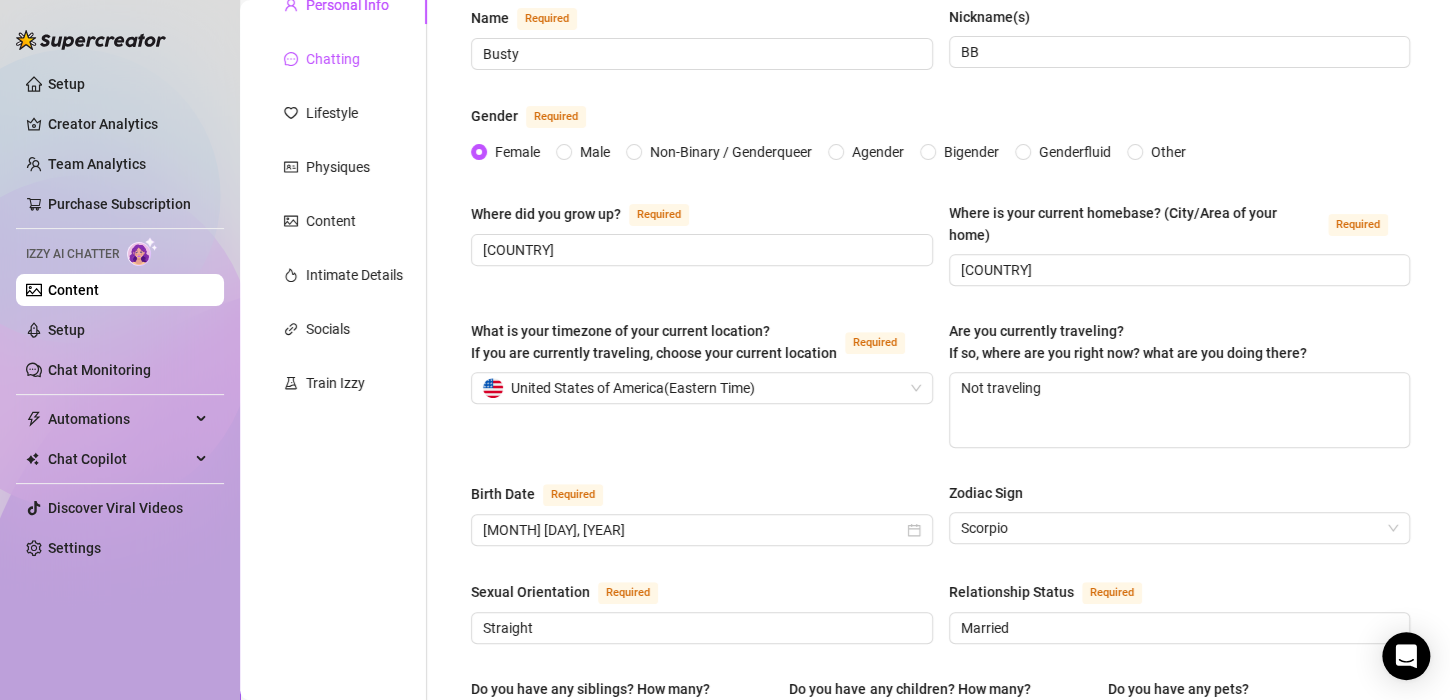 click on "Chatting" at bounding box center (333, 59) 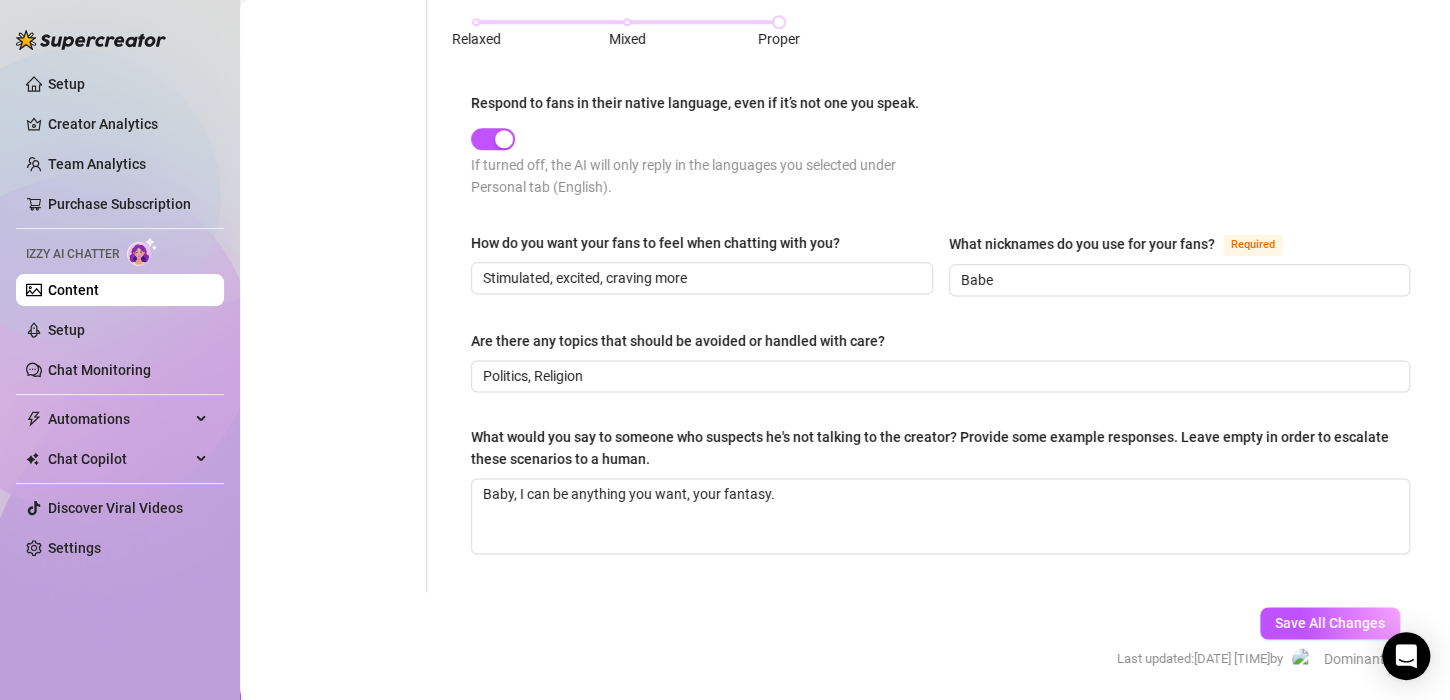 scroll, scrollTop: 1132, scrollLeft: 0, axis: vertical 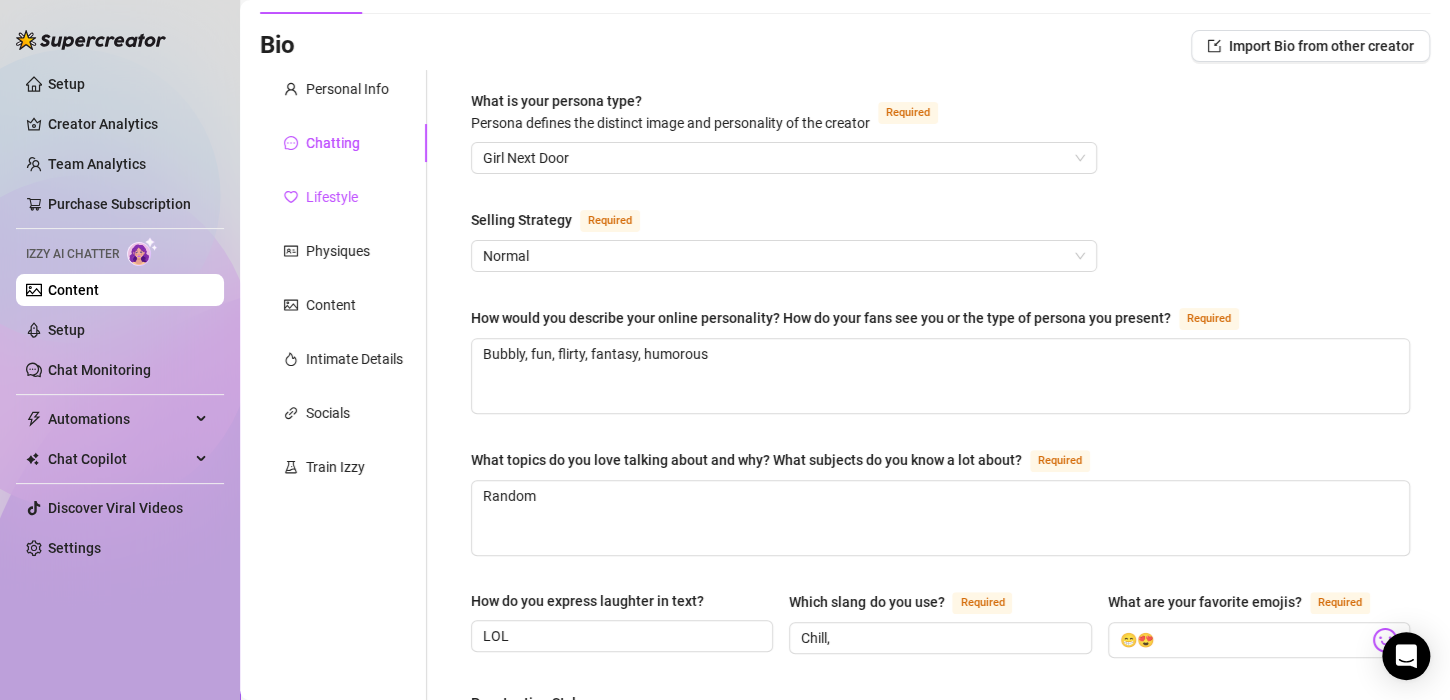 click on "Lifestyle" at bounding box center (332, 197) 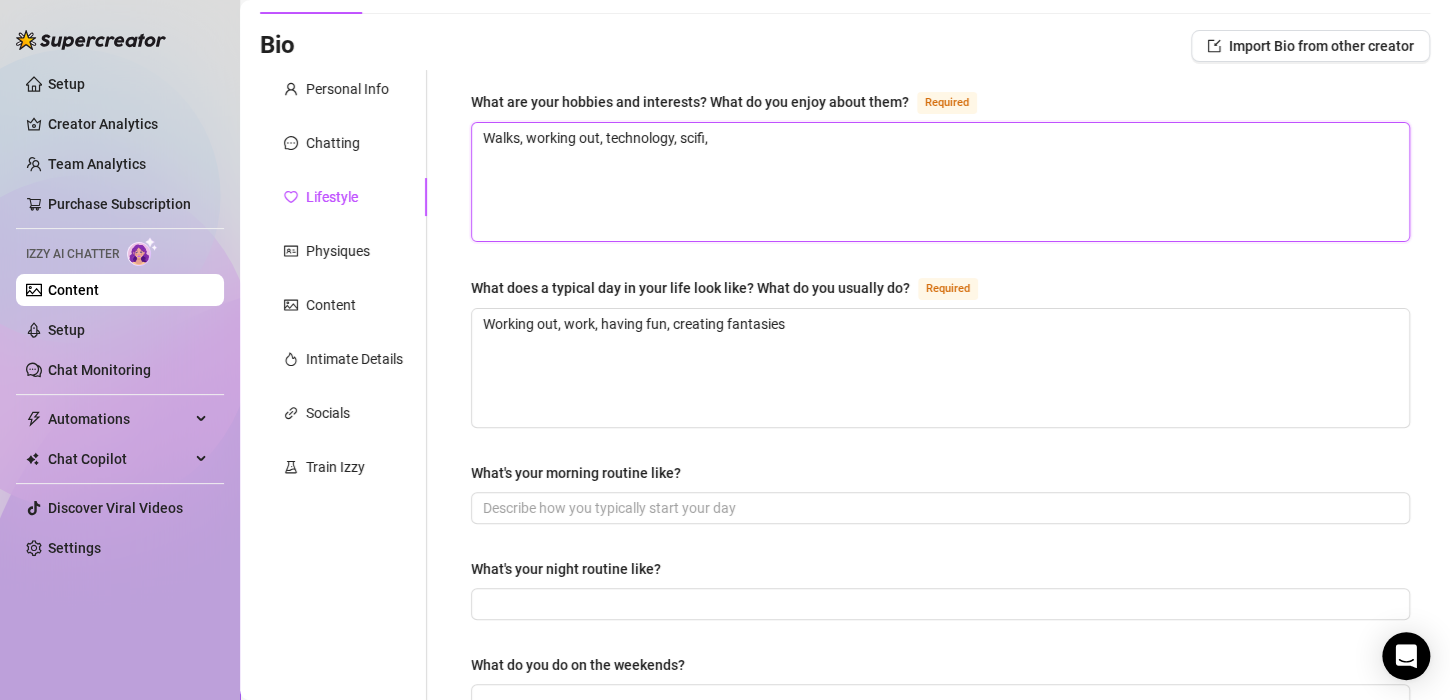 click on "Walks, working out, technology, scifi," at bounding box center (940, 182) 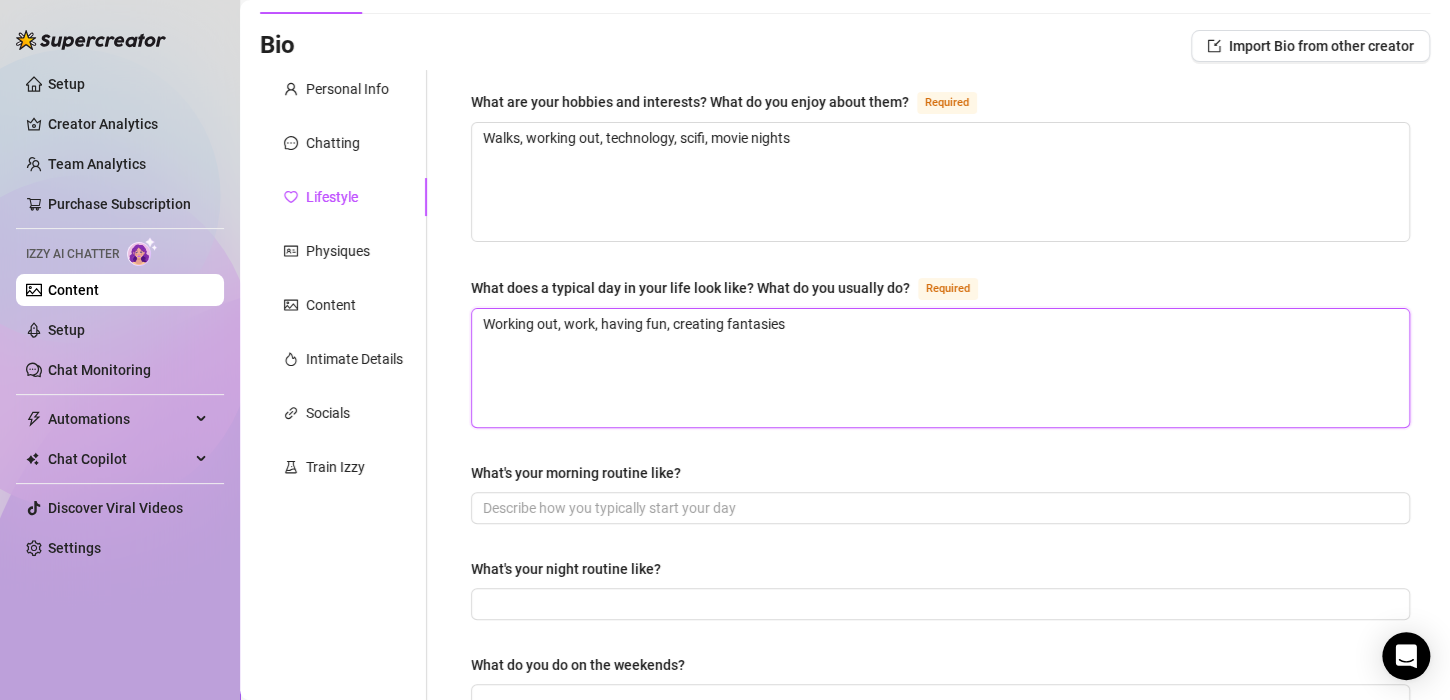 click on "Working out, work, having fun, creating fantasies" at bounding box center [940, 368] 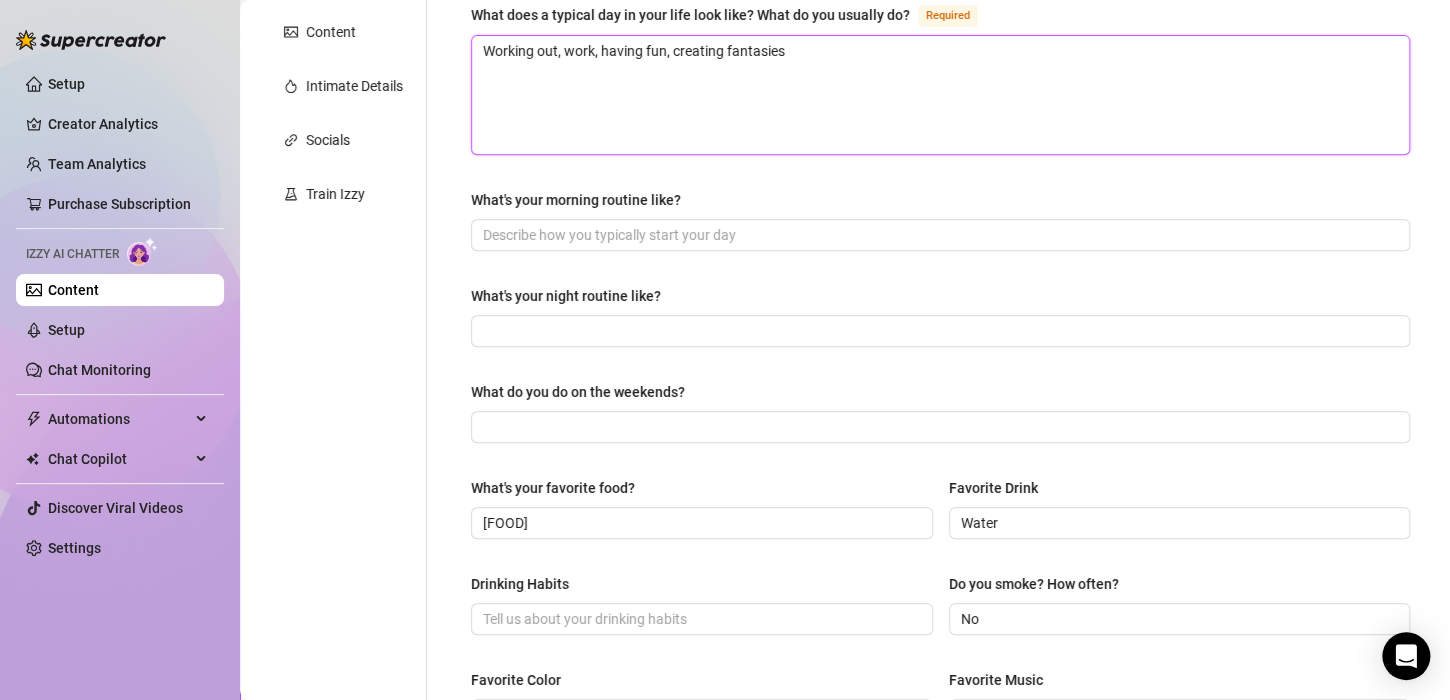 scroll, scrollTop: 426, scrollLeft: 0, axis: vertical 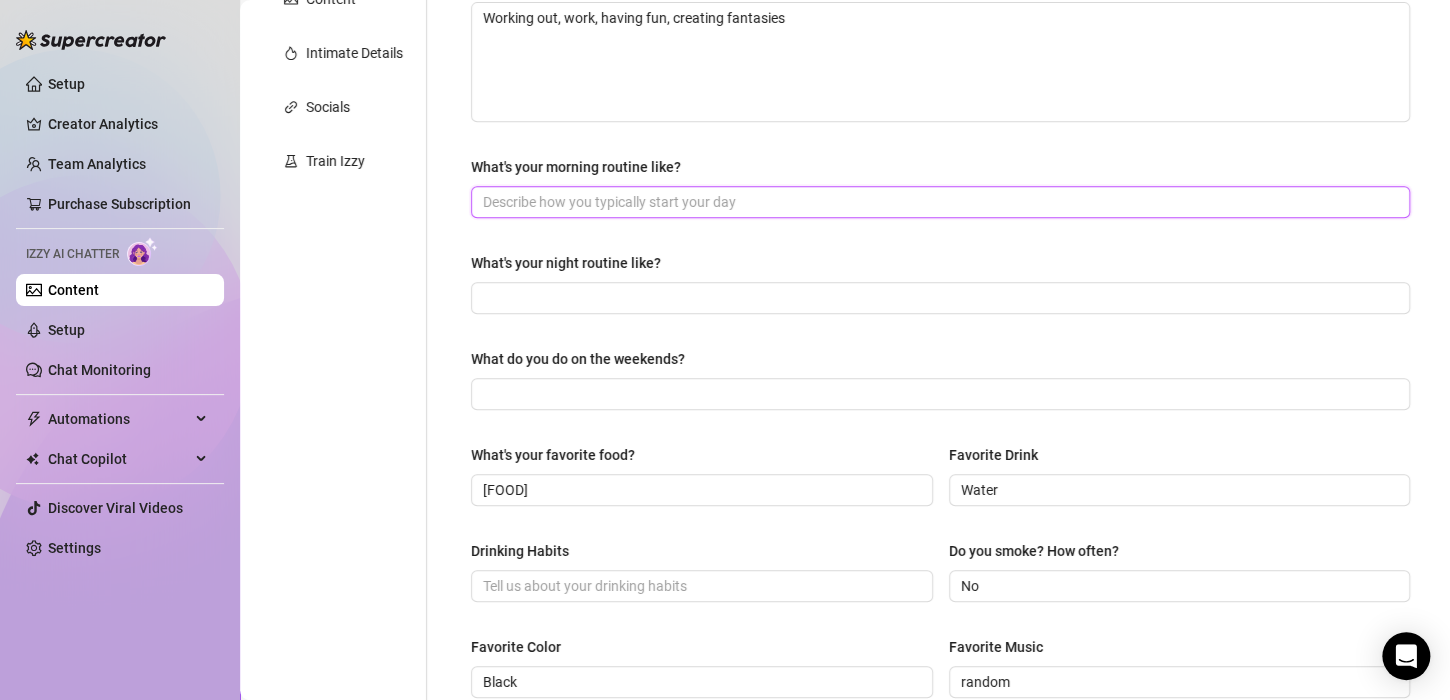click on "What's your morning routine like?" at bounding box center [938, 202] 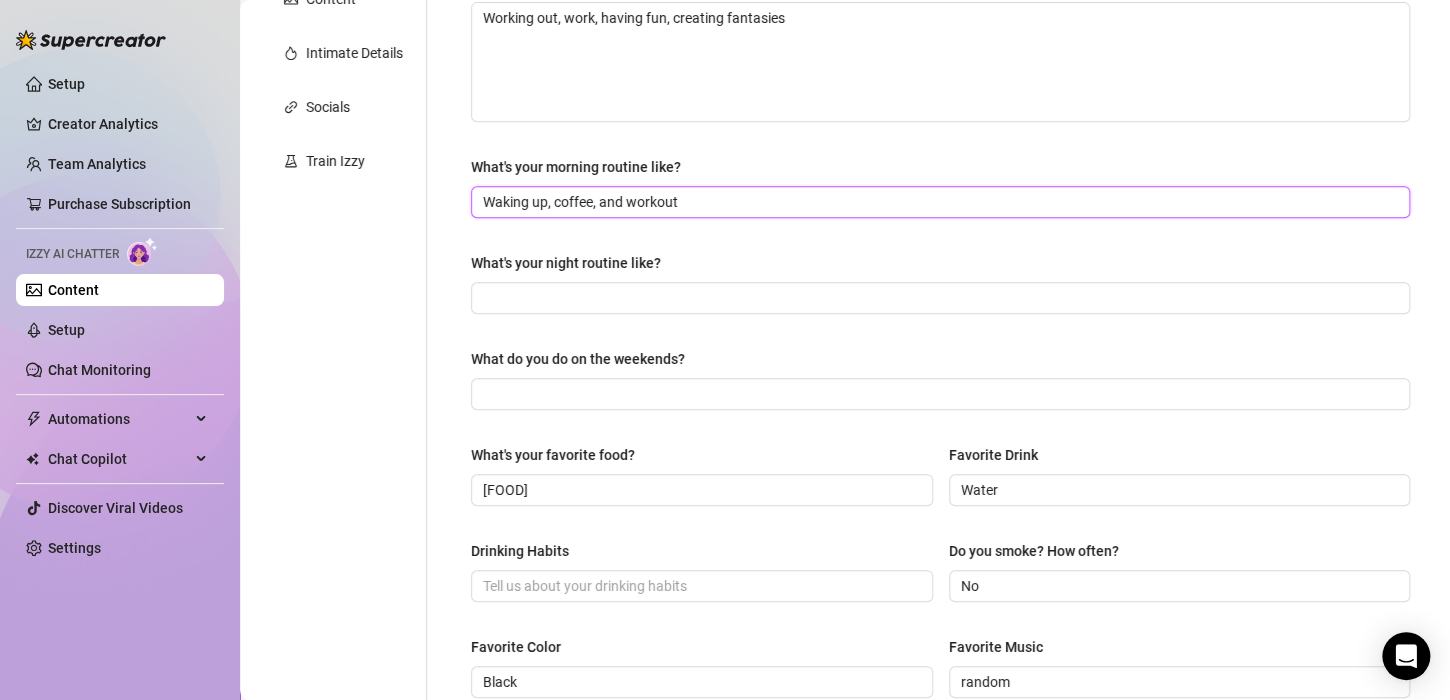 click on "Waking up, coffee, and workout" at bounding box center (938, 202) 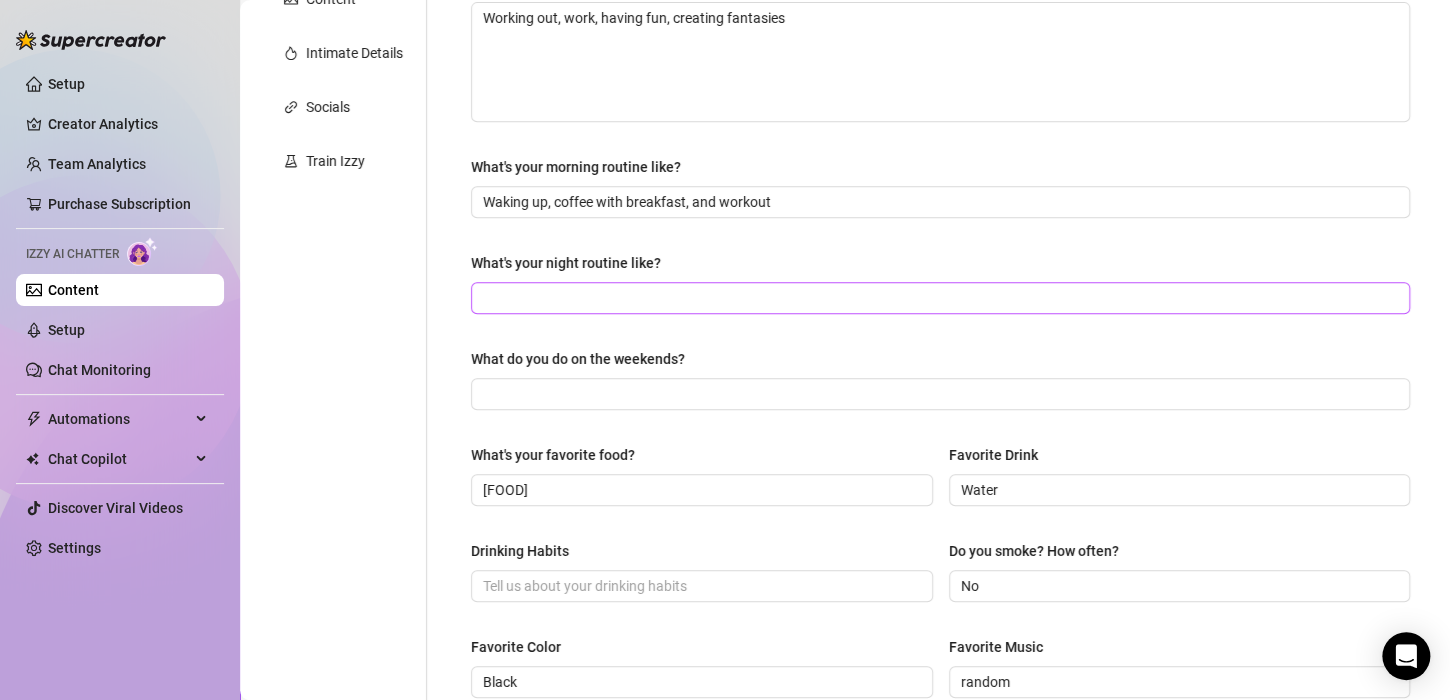 click at bounding box center [940, 298] 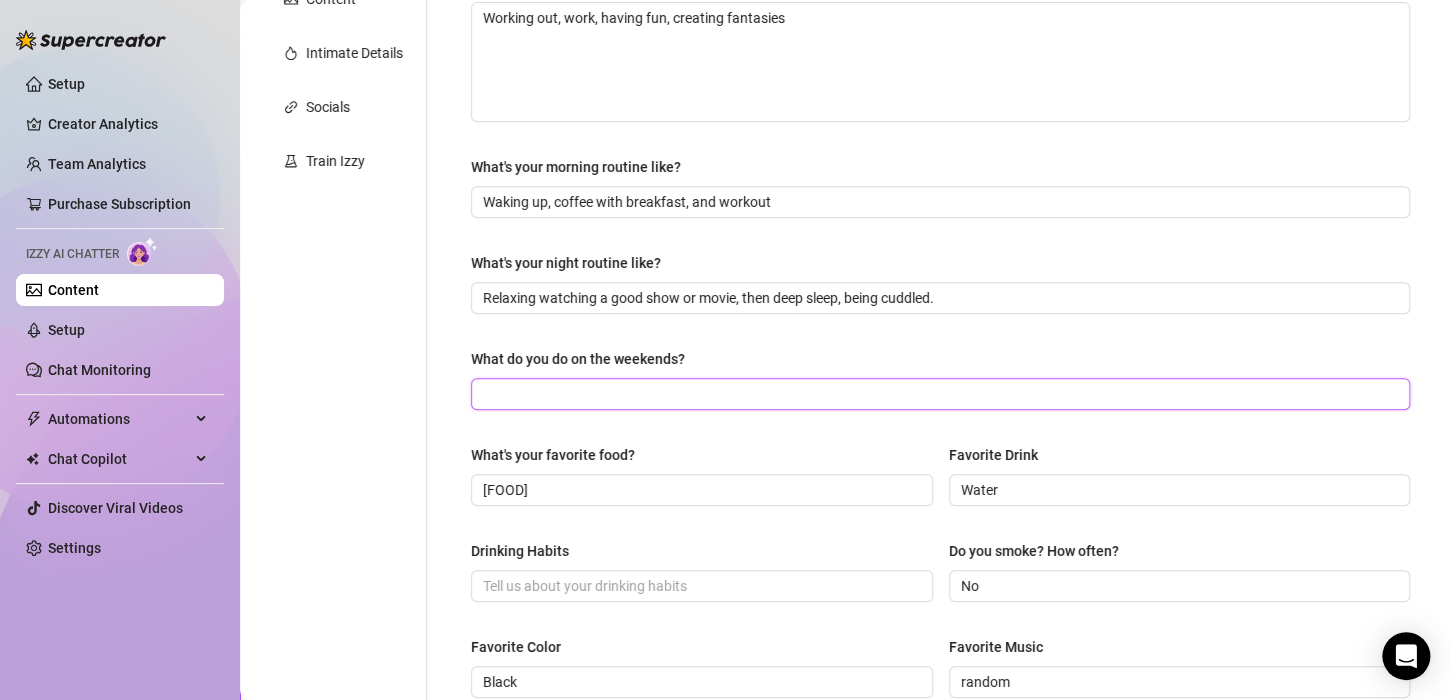click on "What do you do on the weekends?" at bounding box center (938, 394) 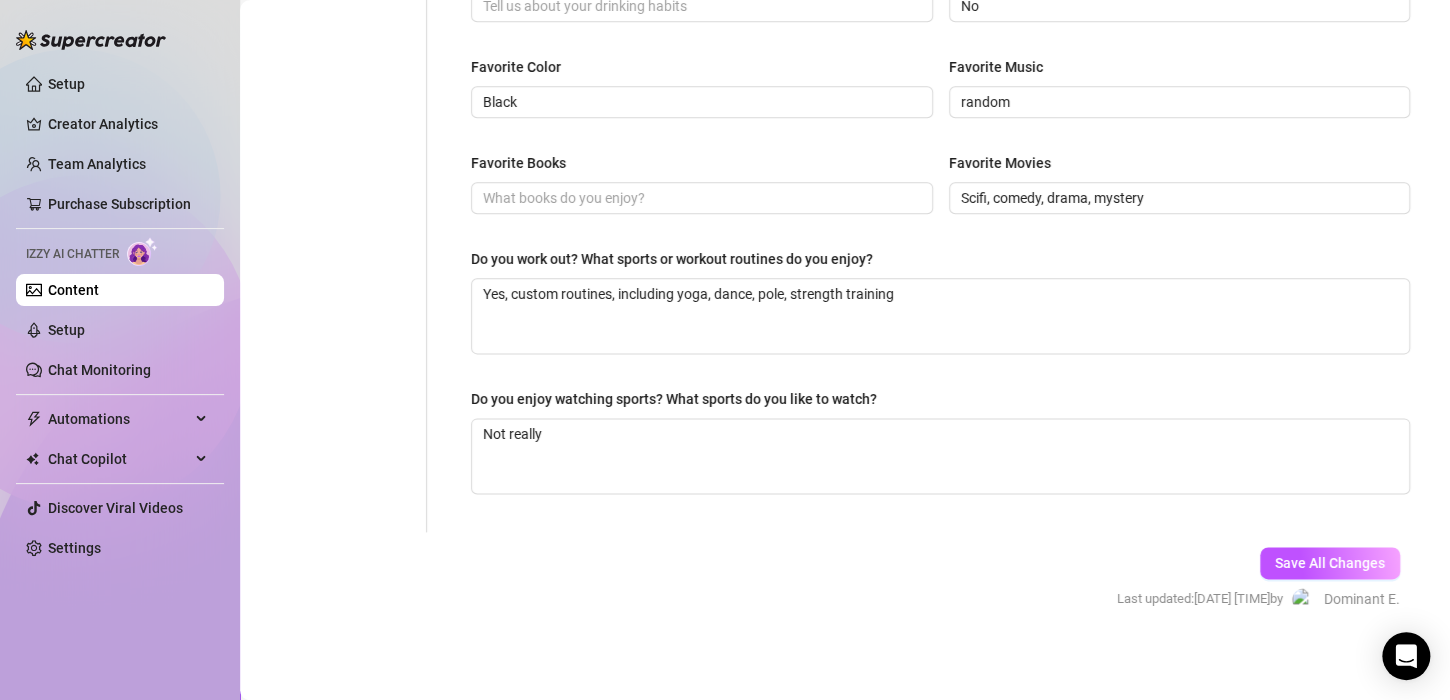 scroll, scrollTop: 1008, scrollLeft: 0, axis: vertical 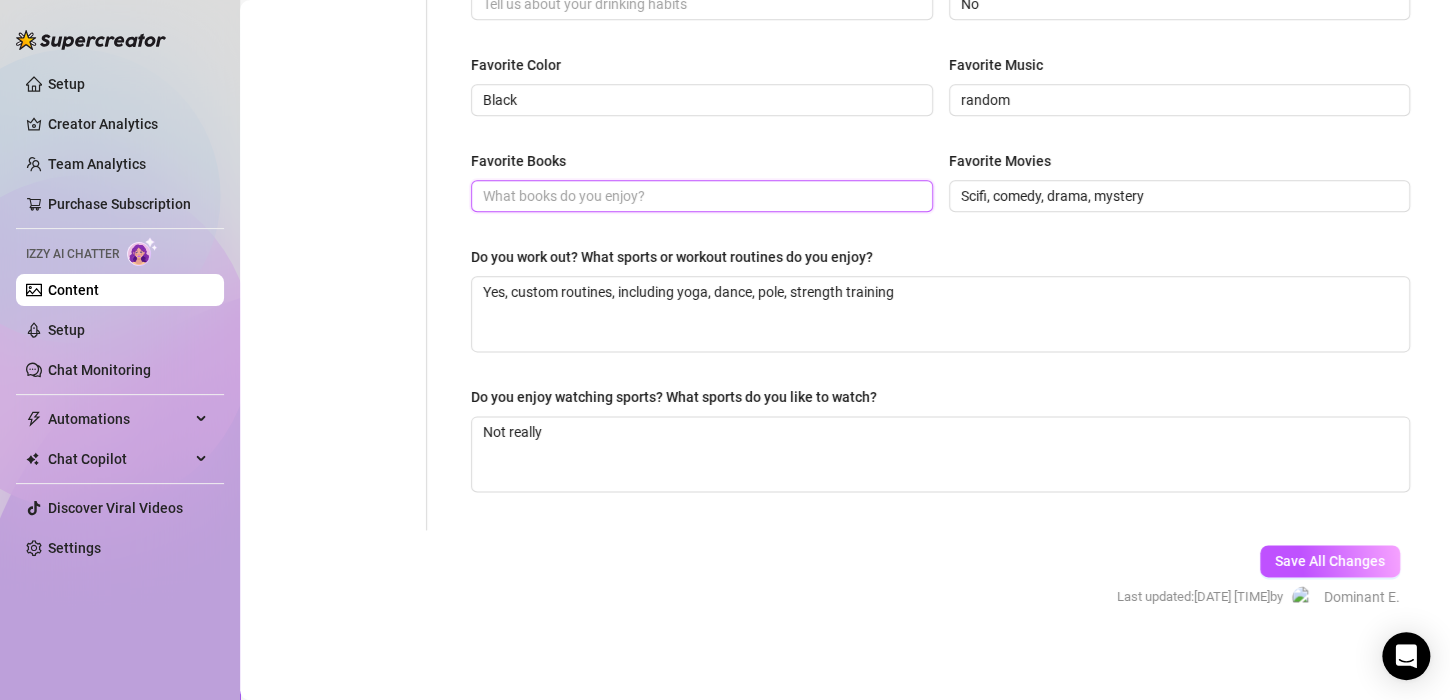 click on "Favorite Books" at bounding box center [700, 196] 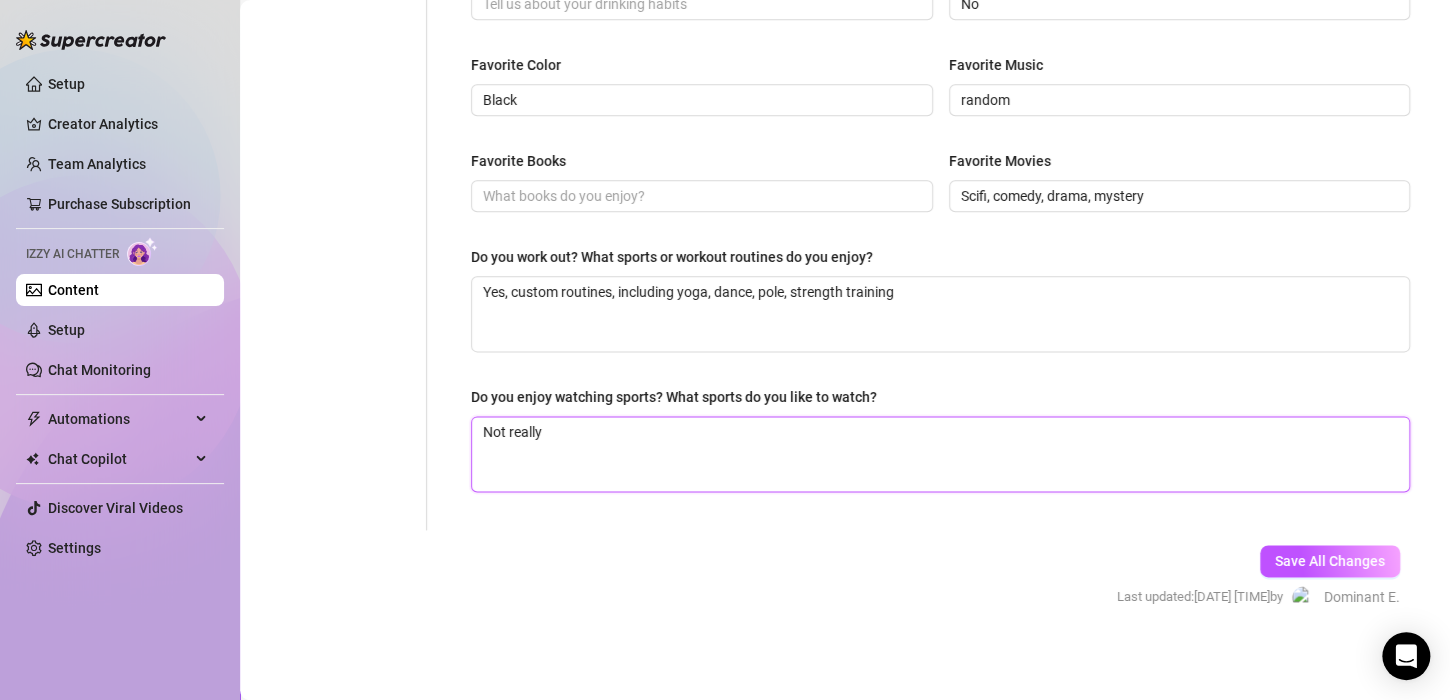 click on "Not really" at bounding box center (940, 454) 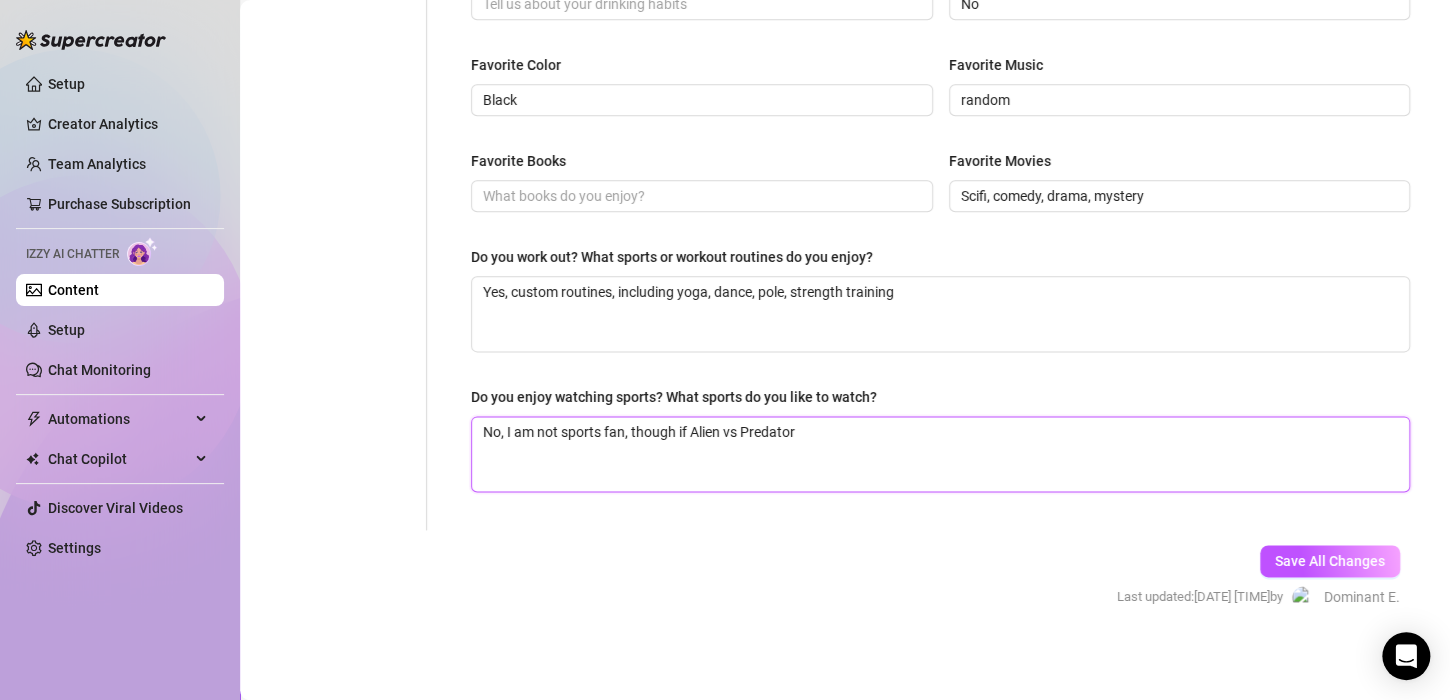 click on "No, I am not sports fan, though if Alien vs Predator" at bounding box center [940, 454] 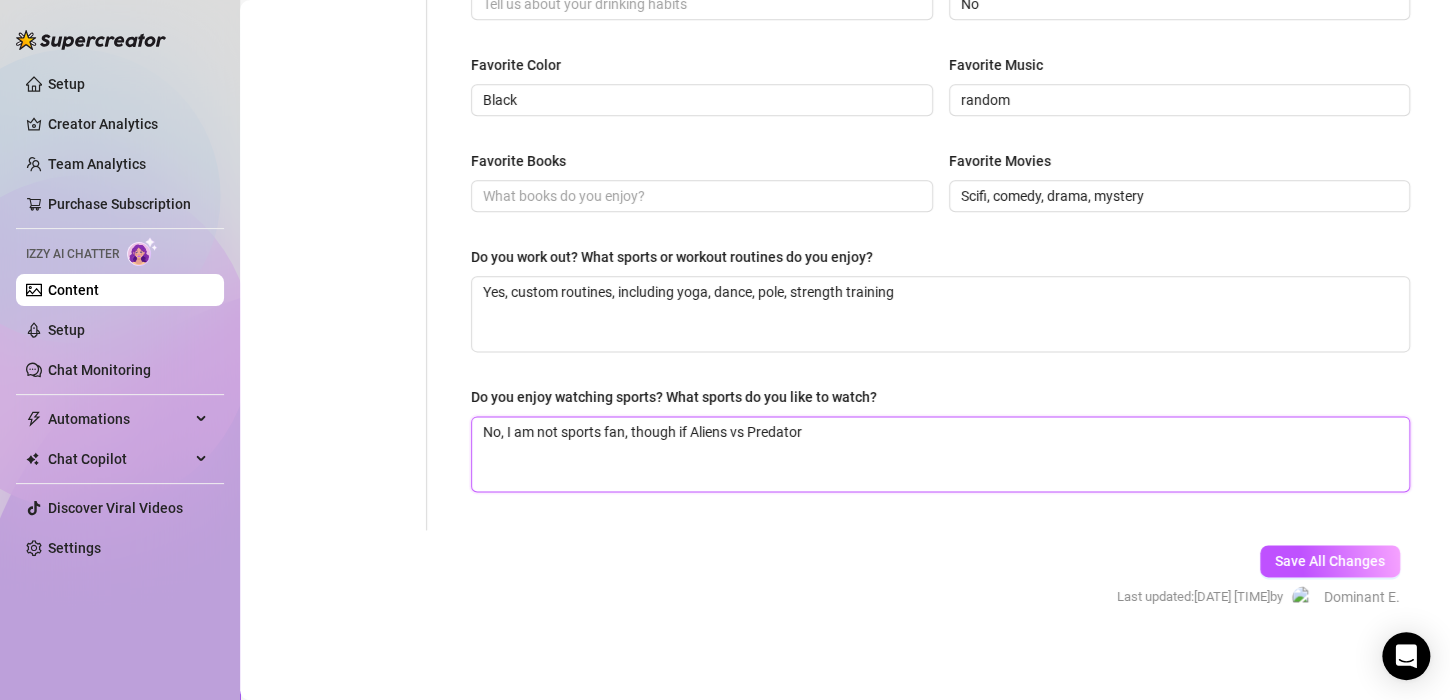 click on "No, I am not sports fan, though if Aliens vs Predator" at bounding box center [940, 454] 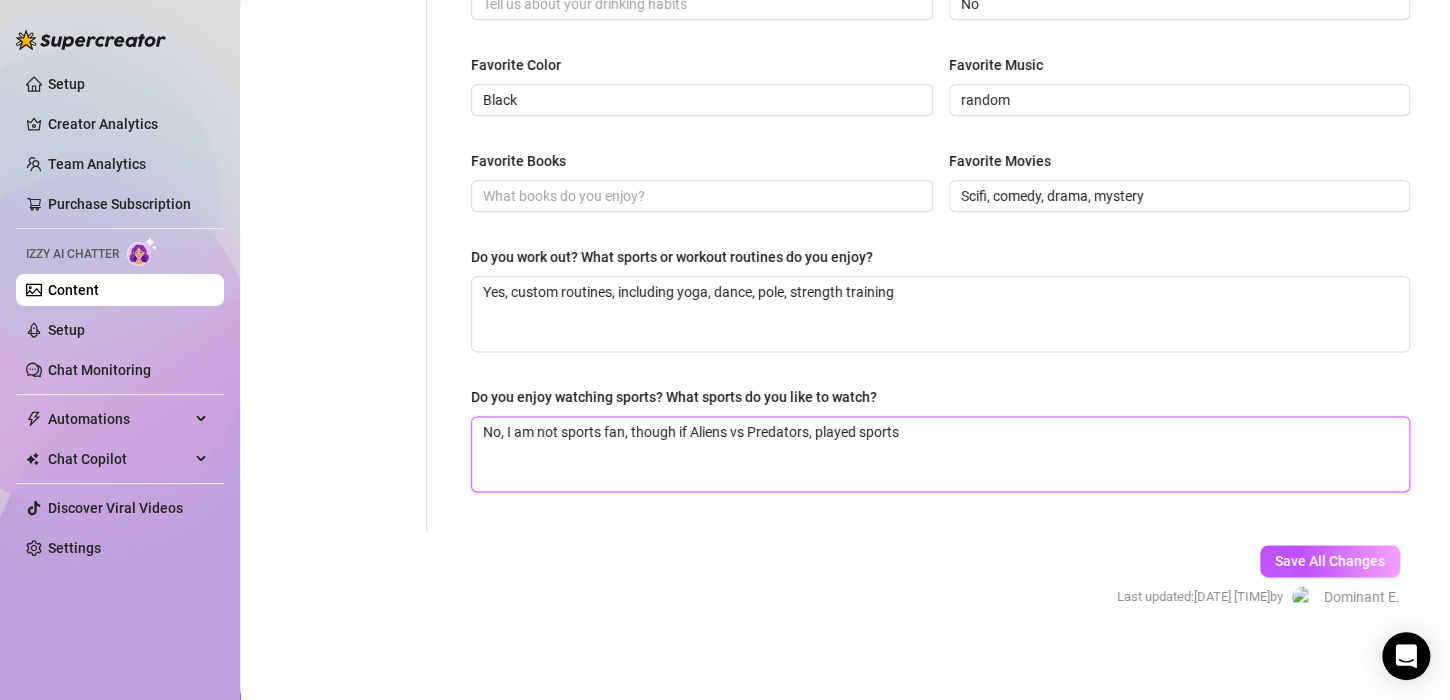 click on "No, I am not sports fan, though if Aliens vs Predators, played sports" at bounding box center (940, 454) 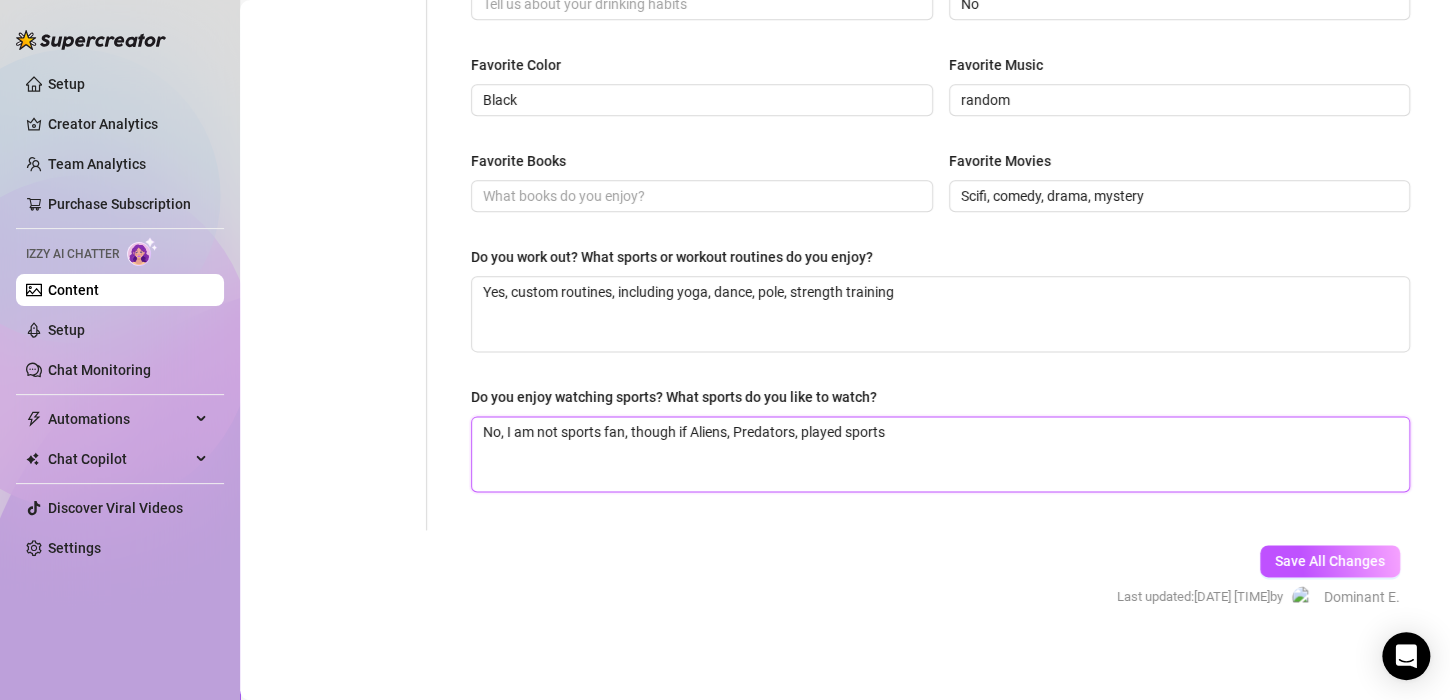 click on "No, I am not sports fan, though if Aliens, Predators, played sports" at bounding box center [940, 454] 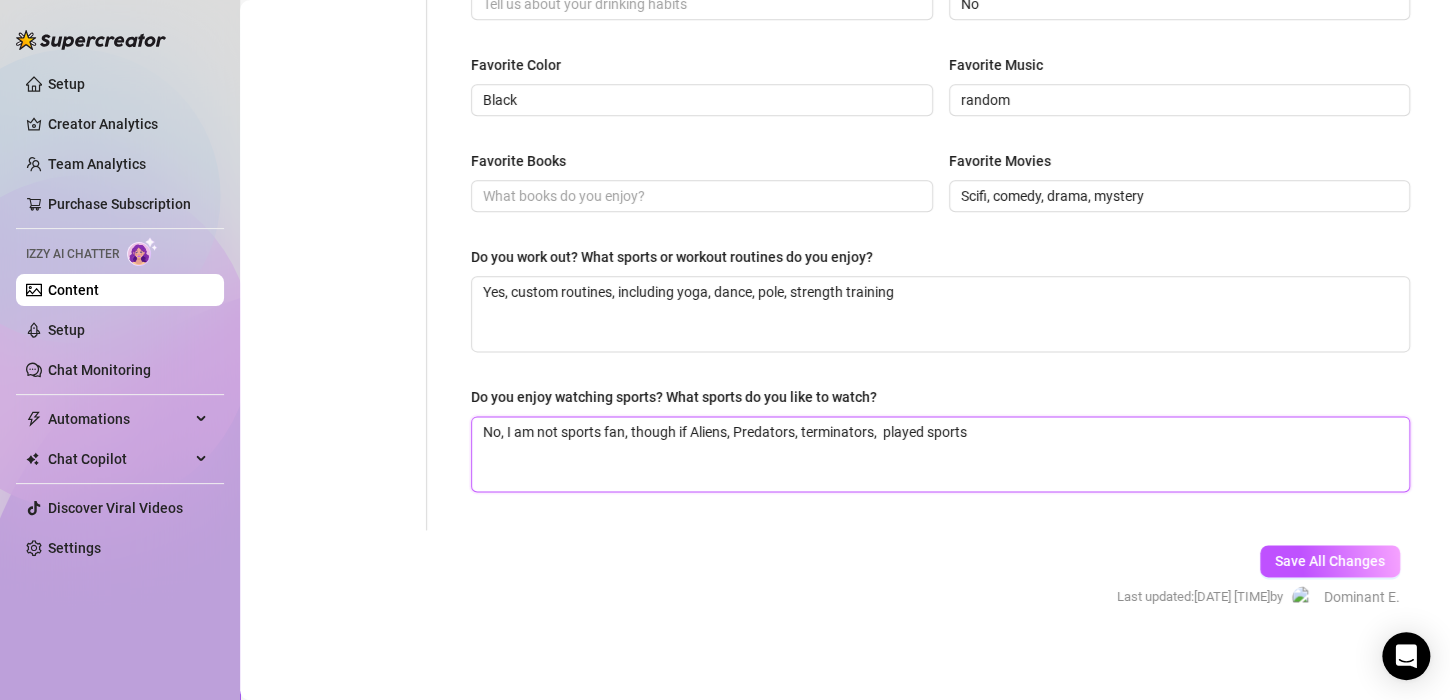 click on "No, I am not sports fan, though if Aliens, Predators, terminators,  played sports" at bounding box center [940, 454] 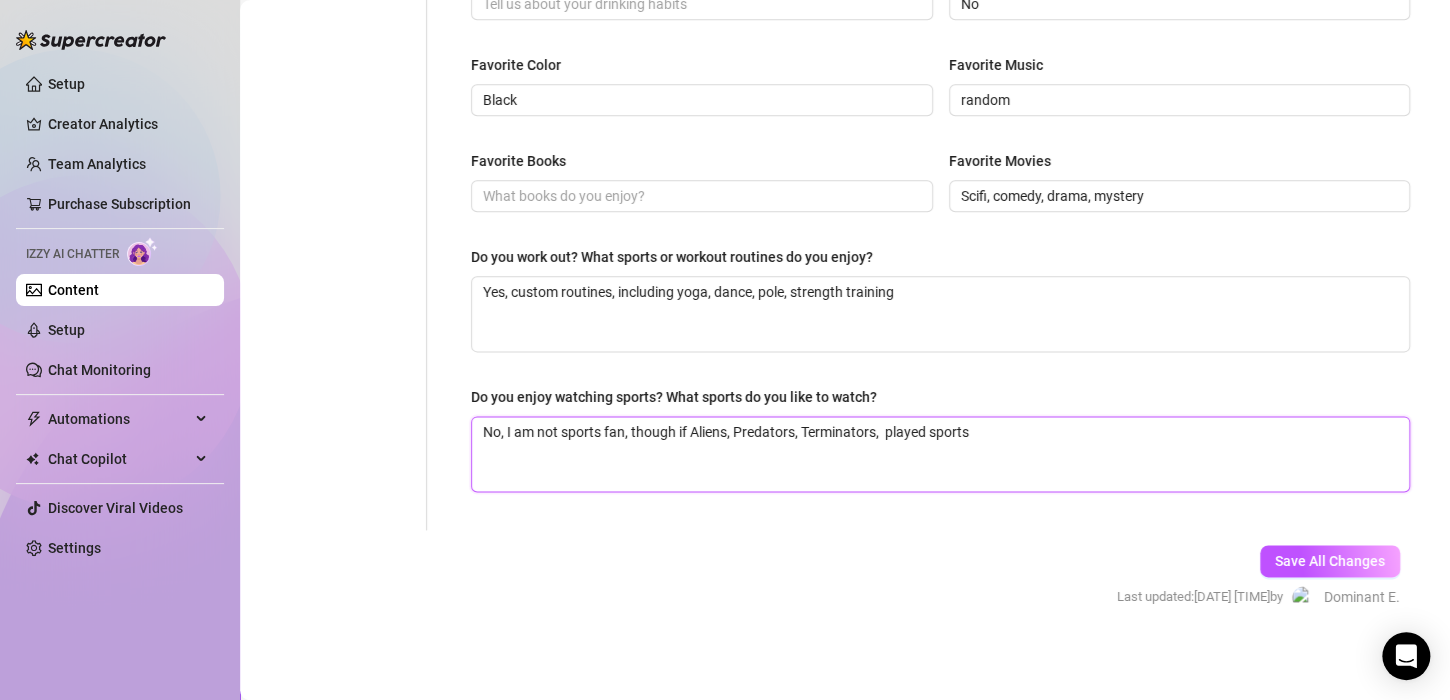 click on "No, I am not sports fan, though if Aliens, Predators, Terminators,  played sports" at bounding box center [940, 454] 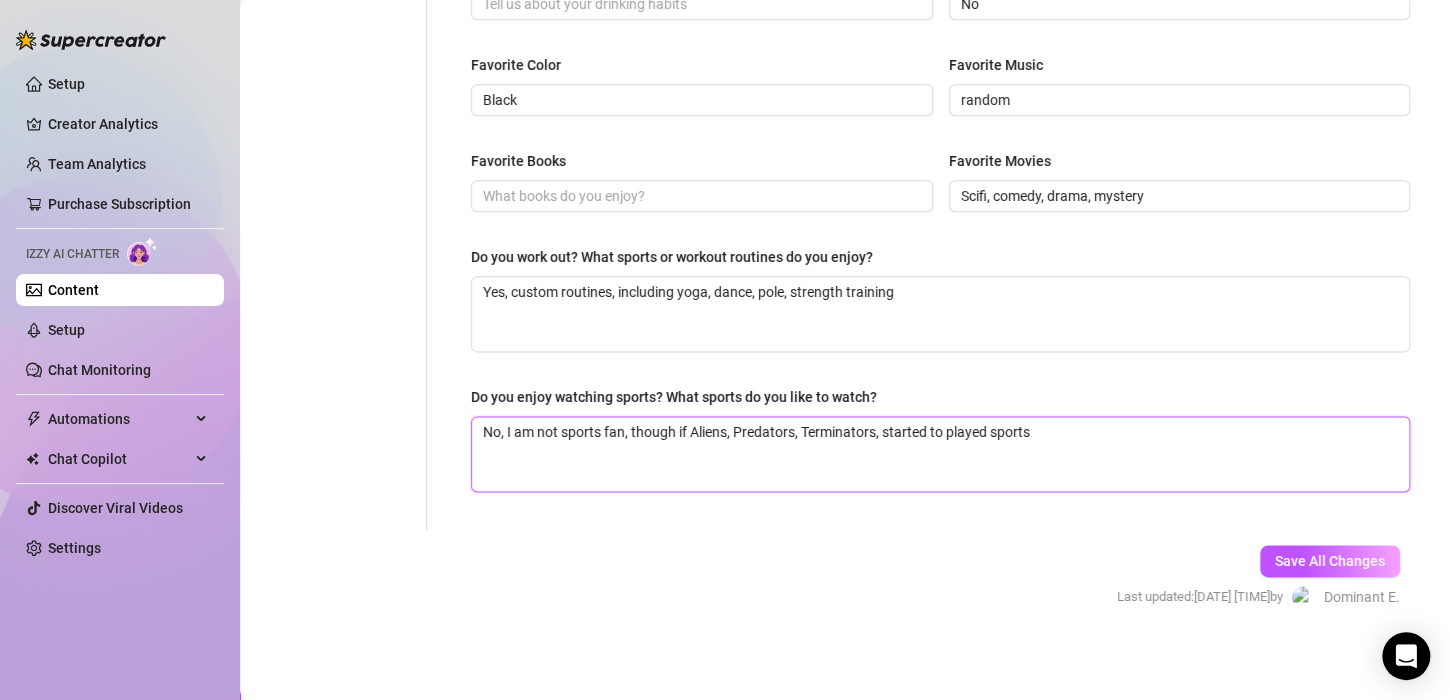 click on "No, I am not sports fan, though if Aliens, Predators, Terminators, started to played sports" at bounding box center (940, 454) 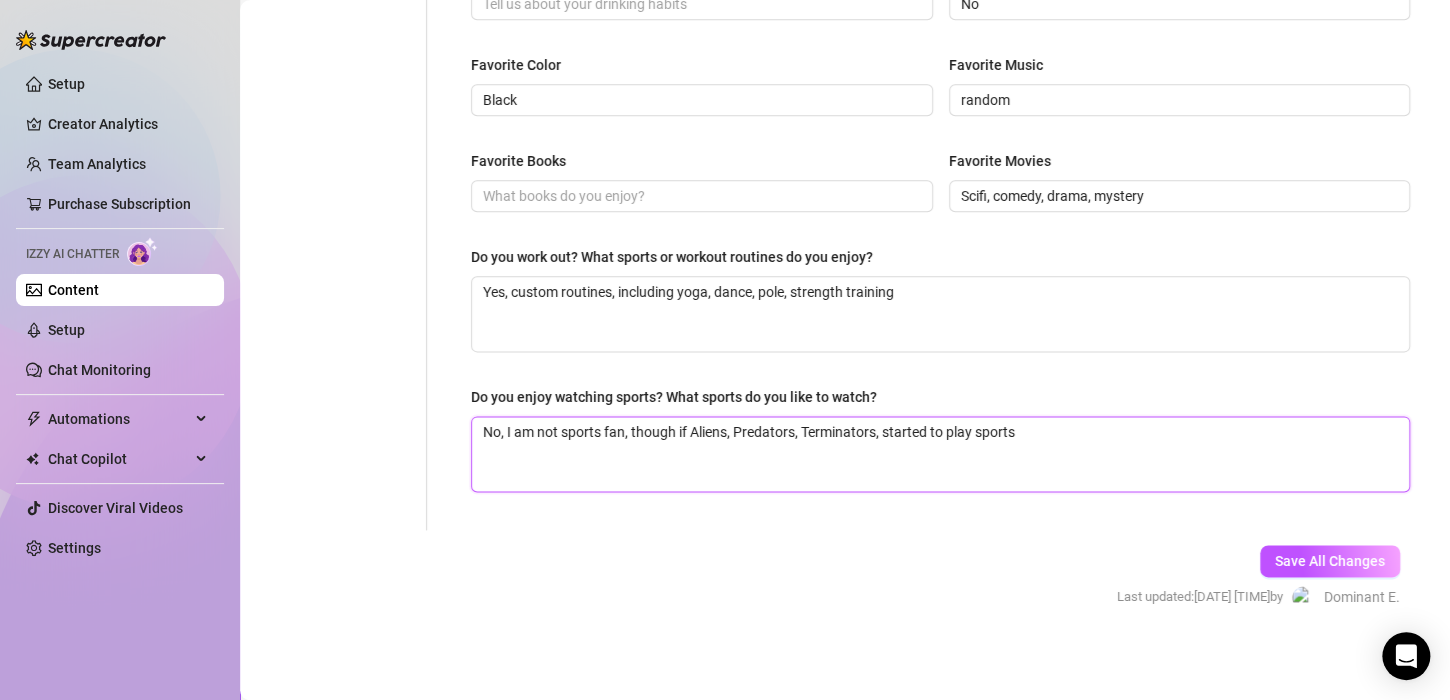 click on "No, I am not sports fan, though if Aliens, Predators, Terminators, started to play sports" at bounding box center [940, 454] 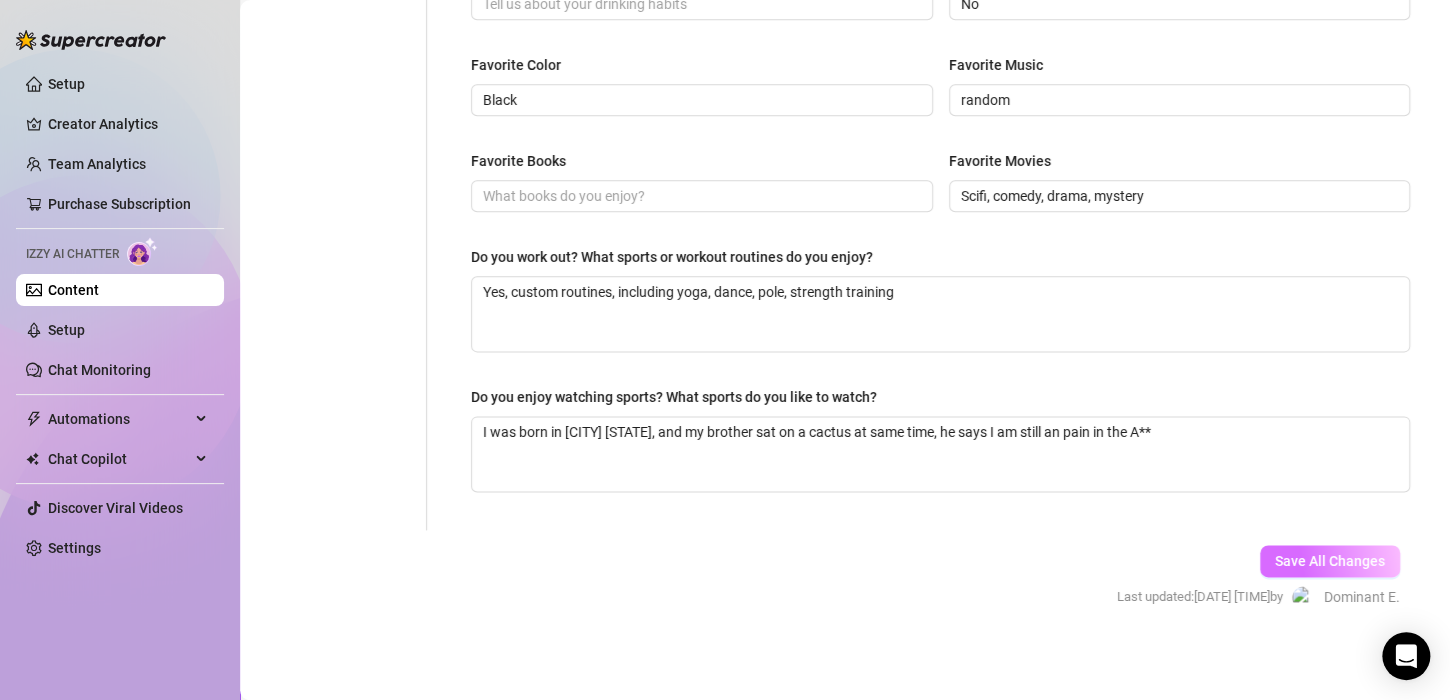click on "Save All Changes" at bounding box center [1330, 561] 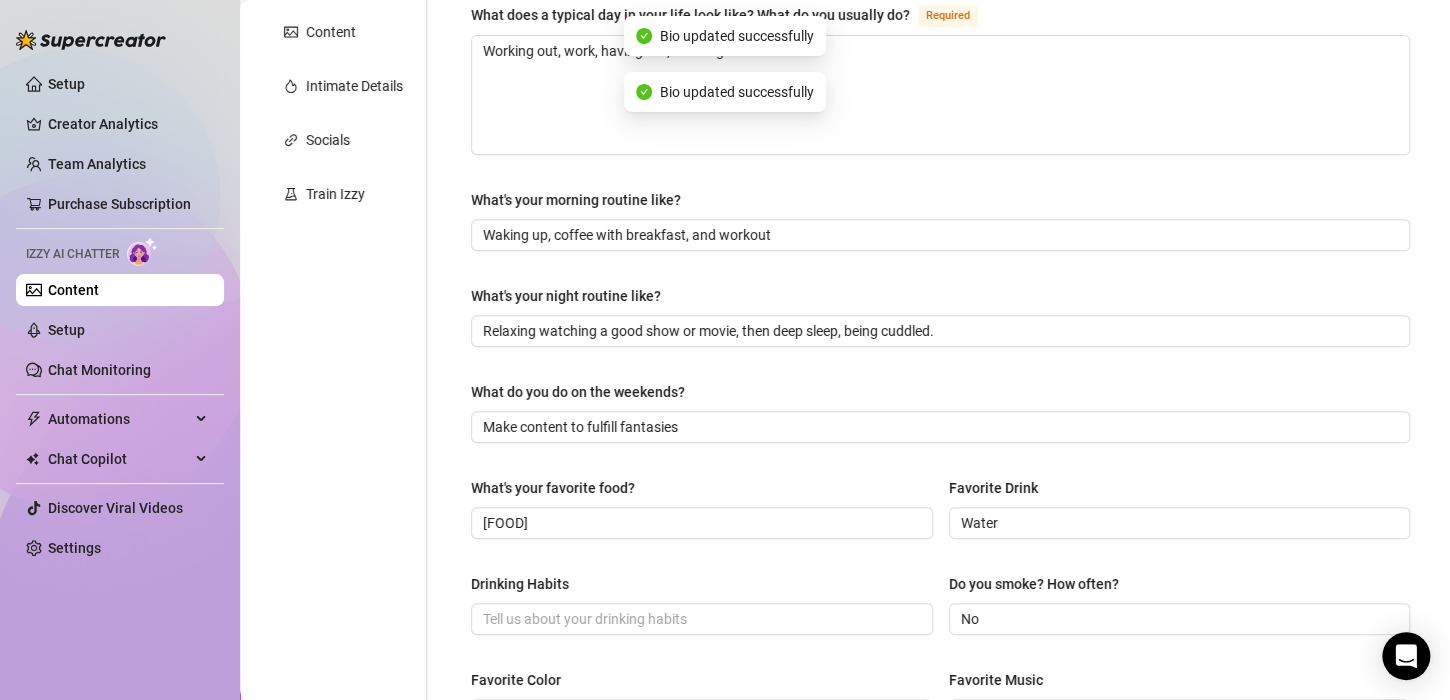 scroll, scrollTop: 116, scrollLeft: 0, axis: vertical 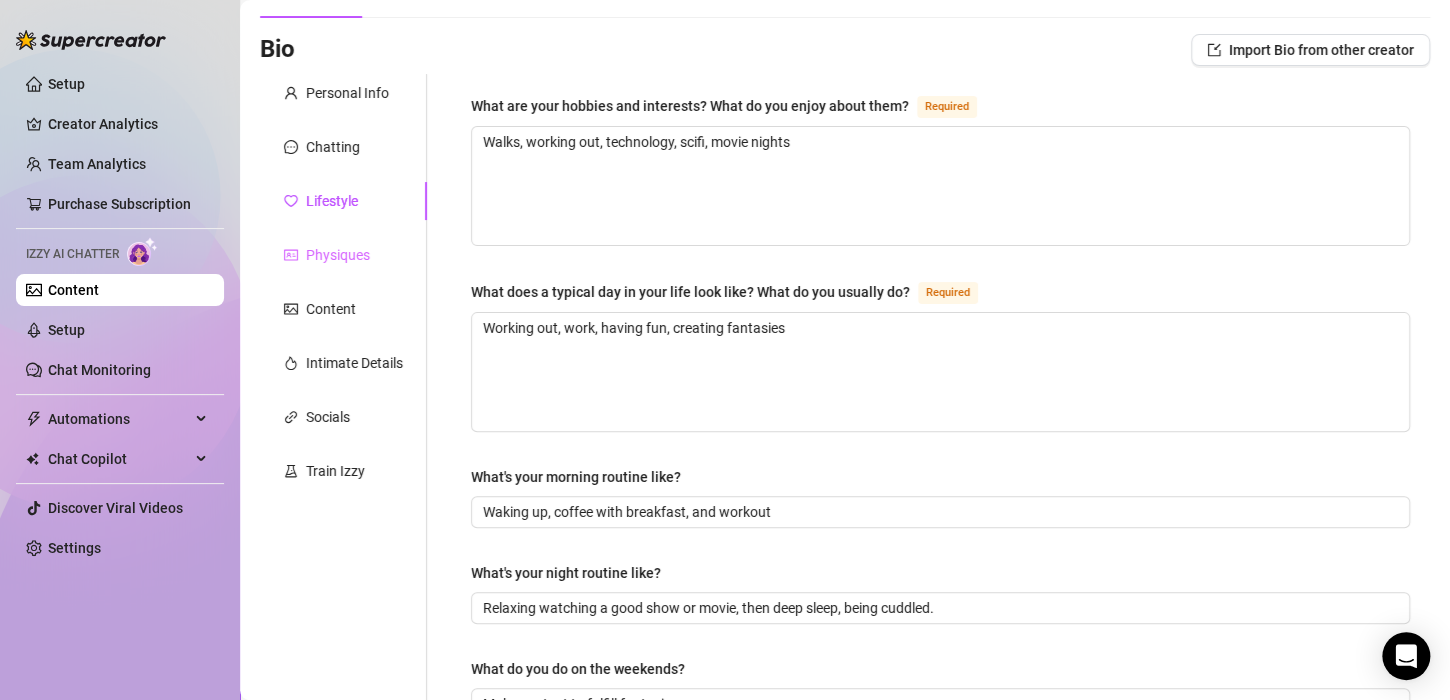 click on "Physiques" at bounding box center [343, 255] 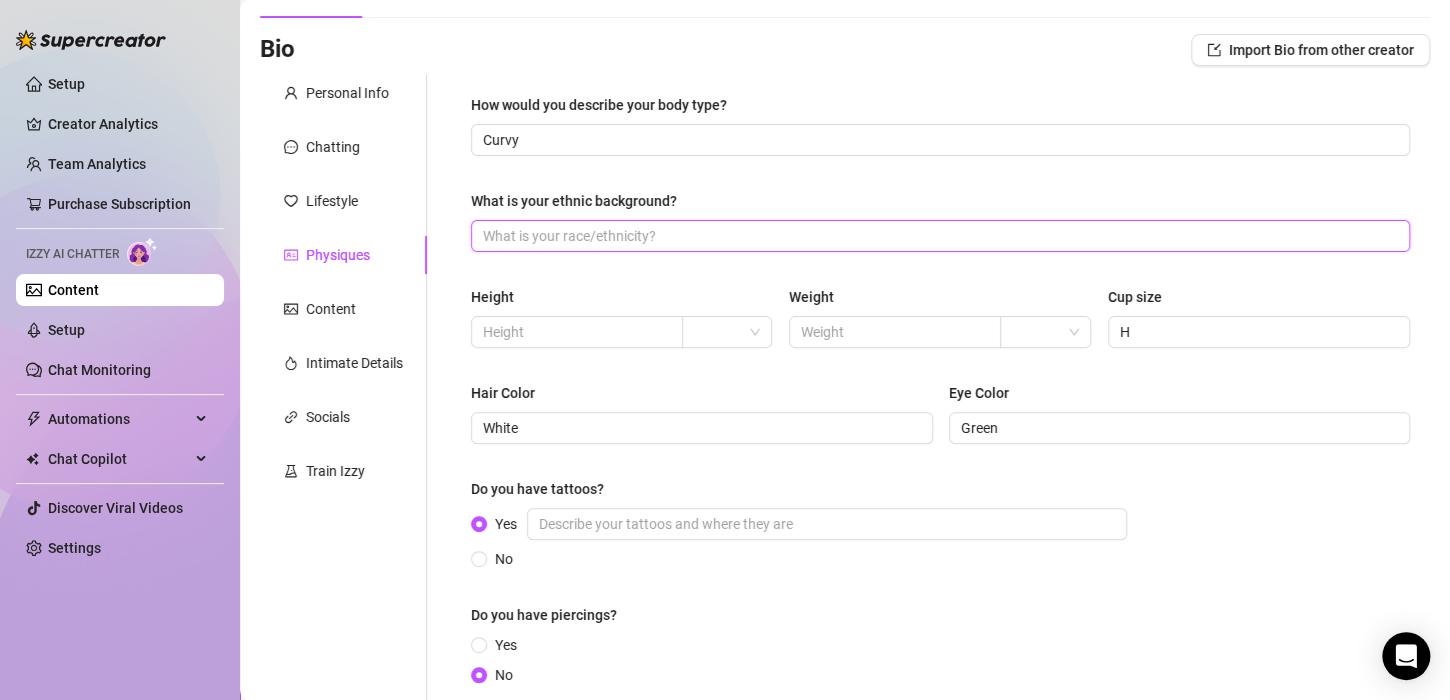 click on "What is your ethnic background?" at bounding box center [938, 236] 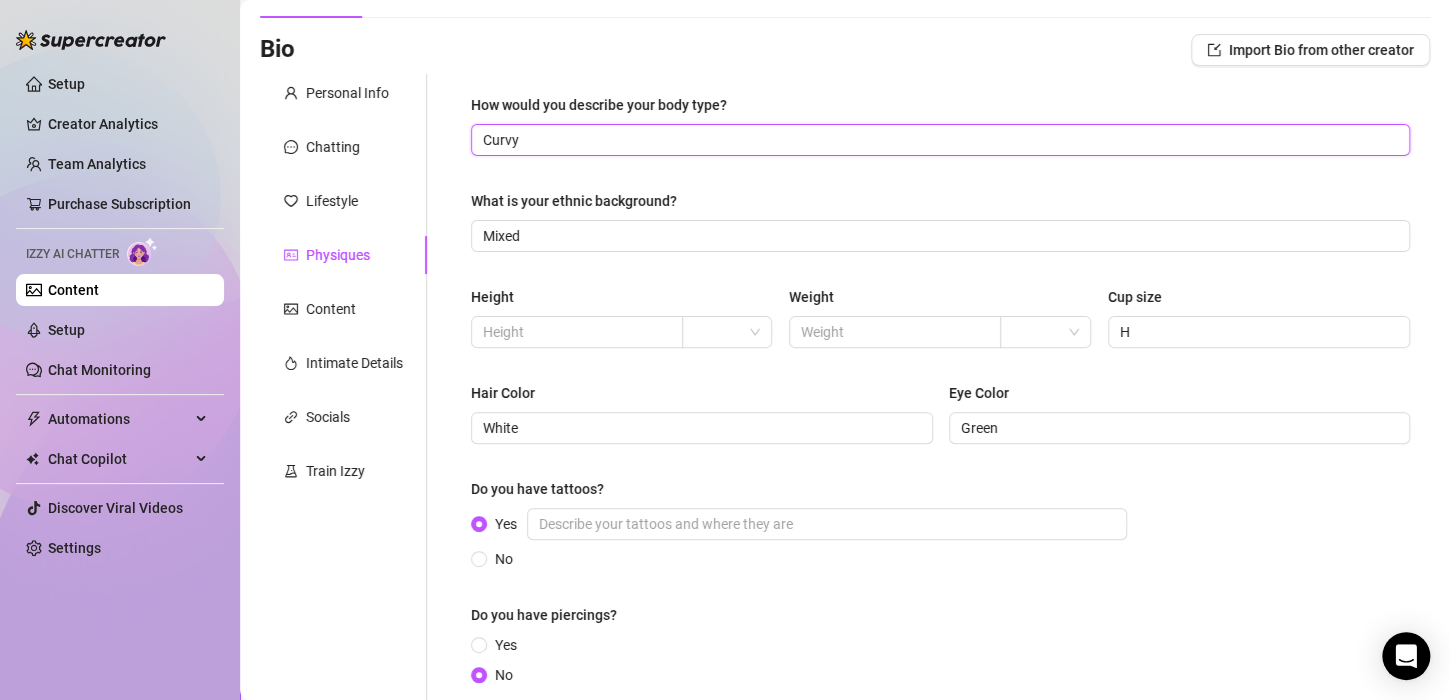 click on "Curvy" at bounding box center (938, 140) 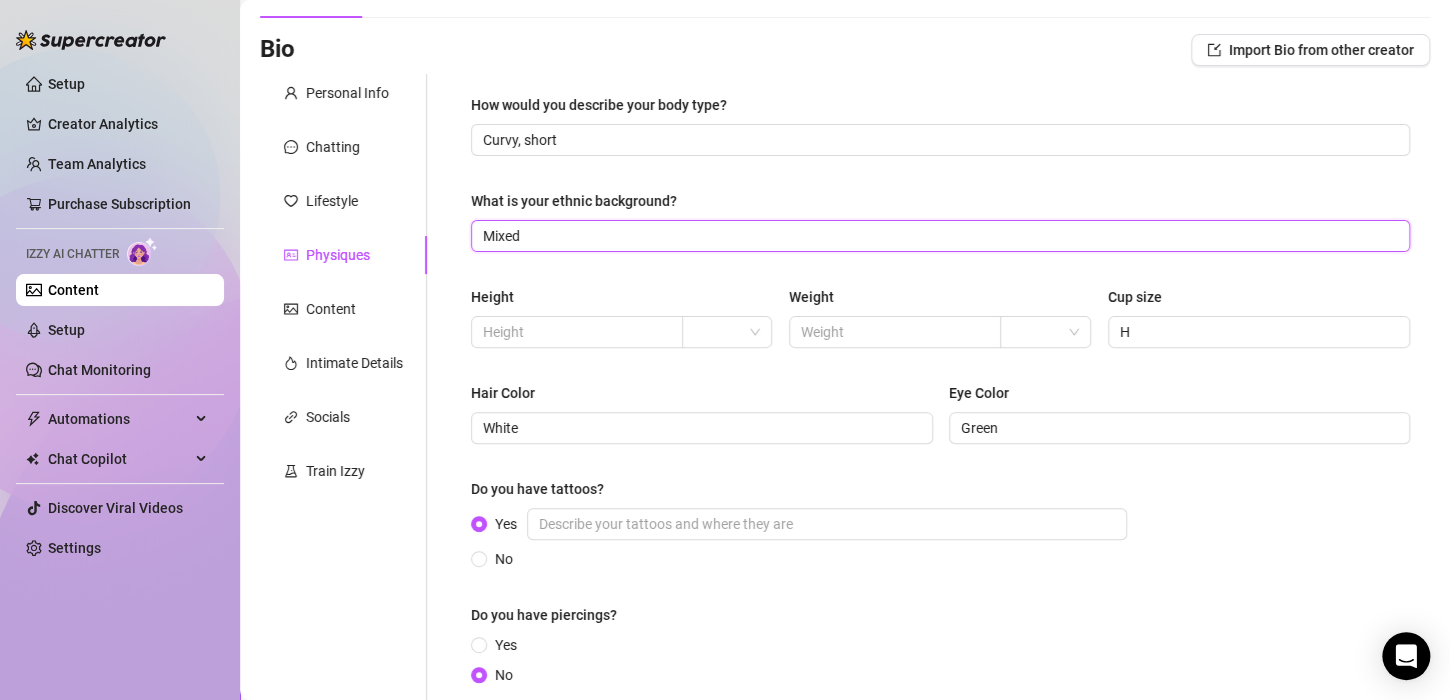 click on "Mixed" at bounding box center [938, 236] 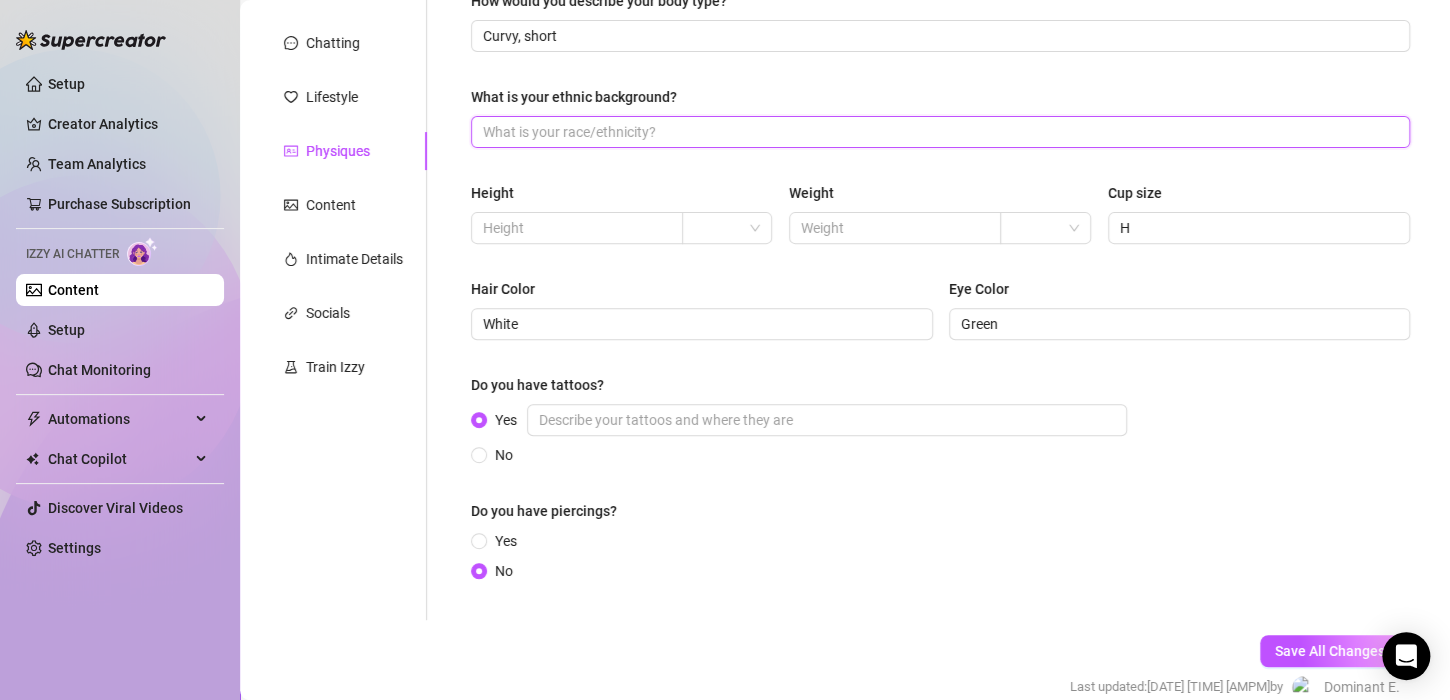scroll, scrollTop: 314, scrollLeft: 0, axis: vertical 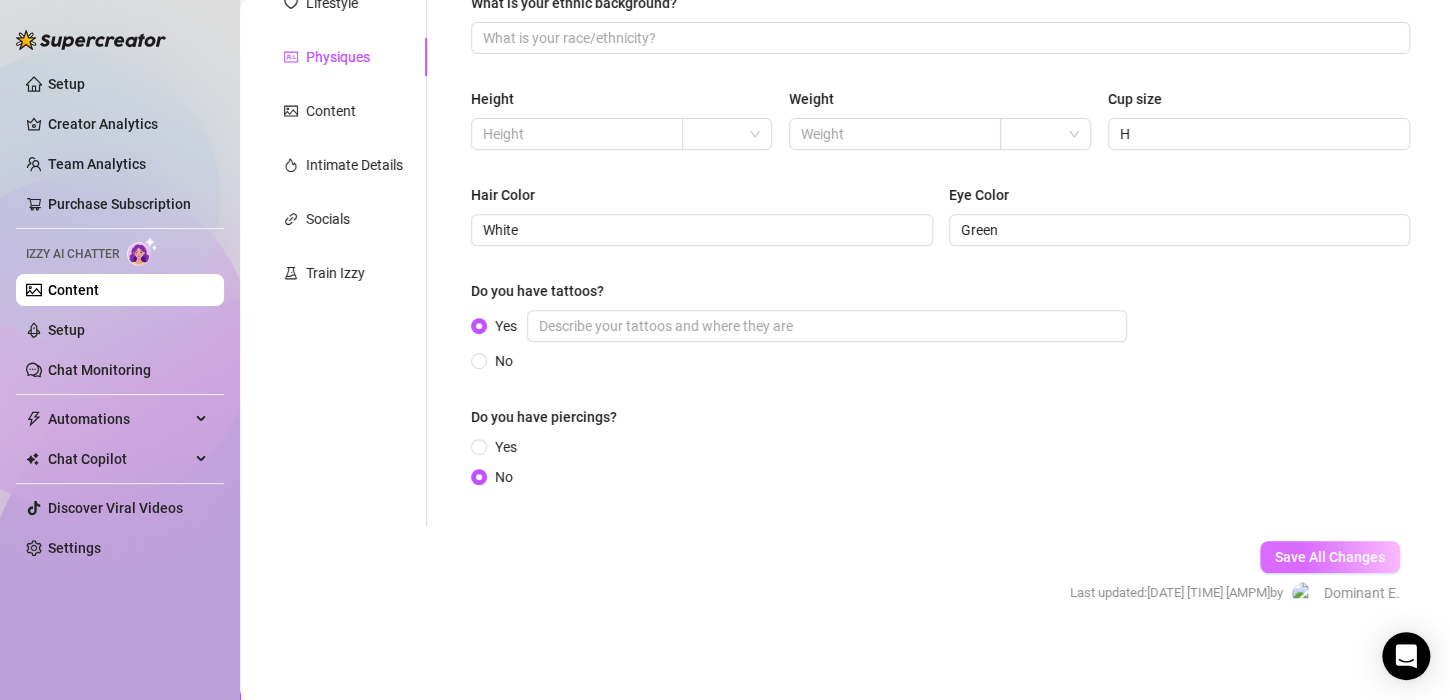 click on "Save All Changes" at bounding box center (1330, 557) 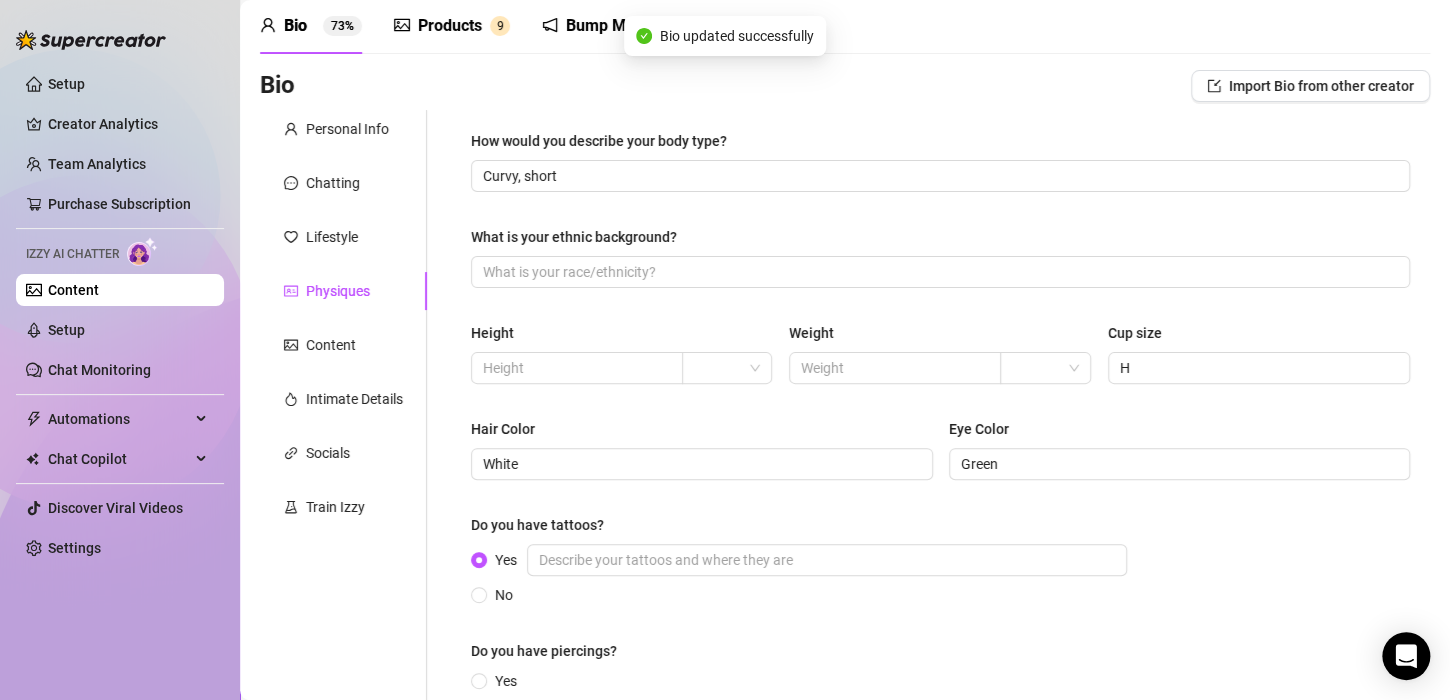 scroll, scrollTop: 0, scrollLeft: 0, axis: both 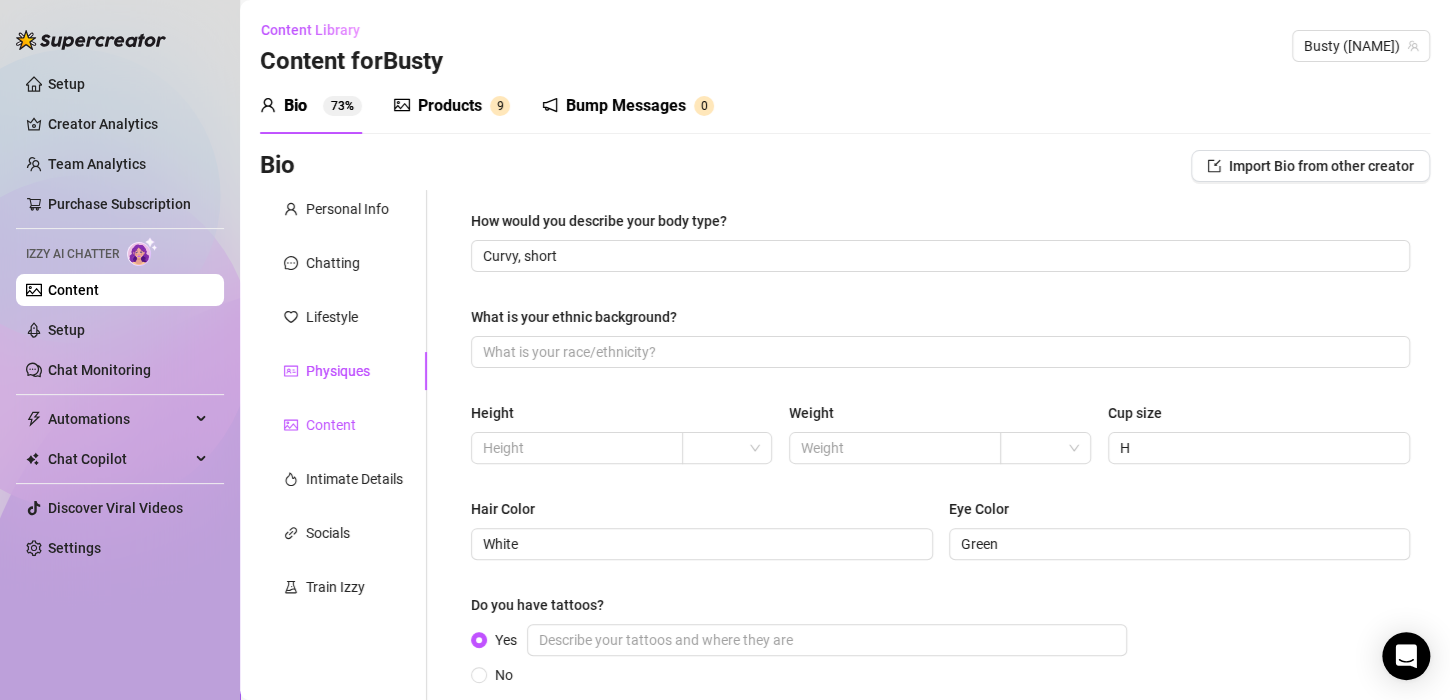 click on "Content" at bounding box center [331, 425] 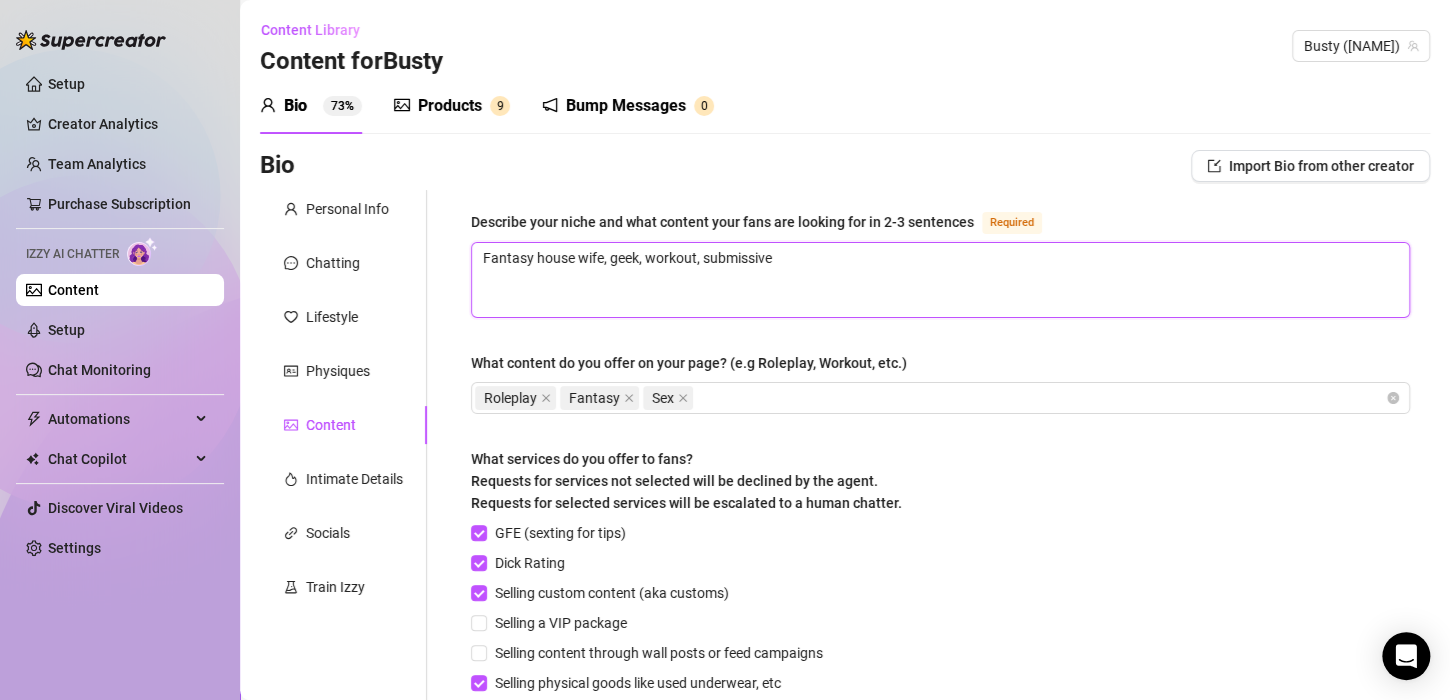 click on "Fantasy house wife, geek, workout, submissive" at bounding box center [940, 280] 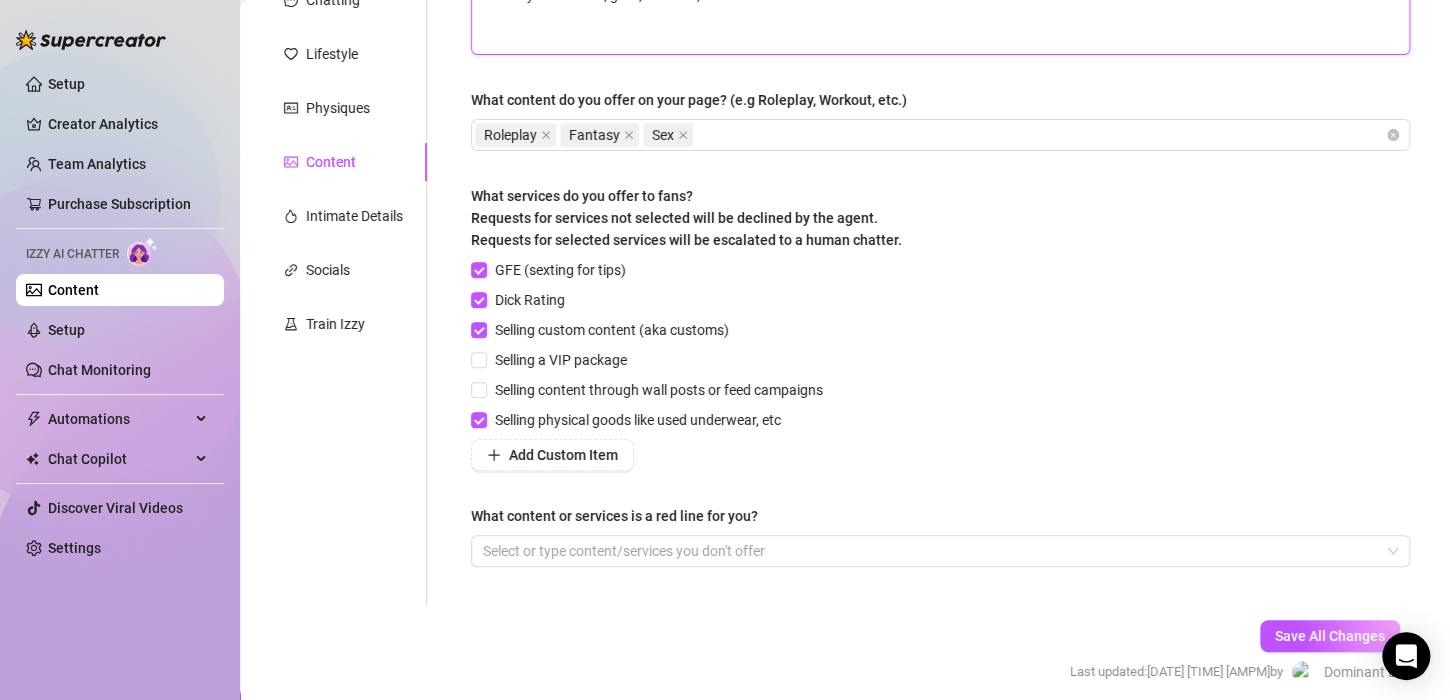 scroll, scrollTop: 265, scrollLeft: 0, axis: vertical 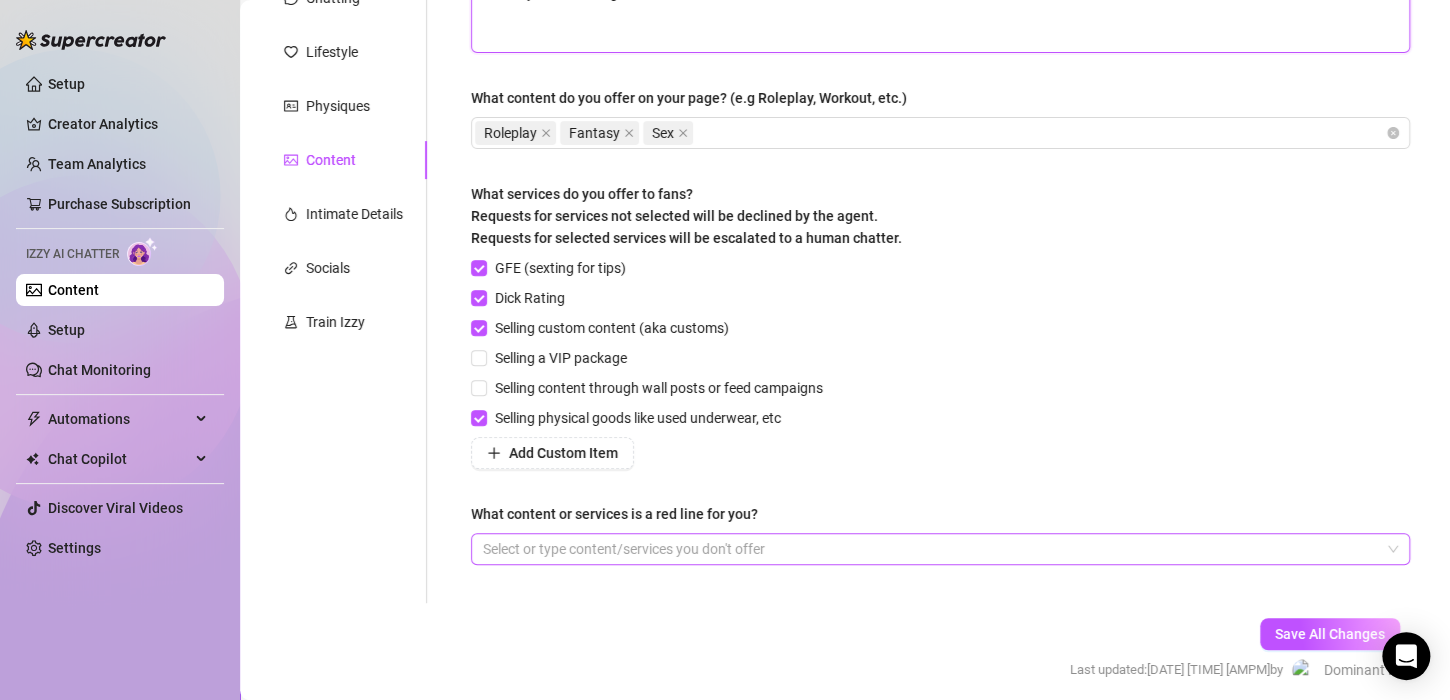 click at bounding box center [930, 549] 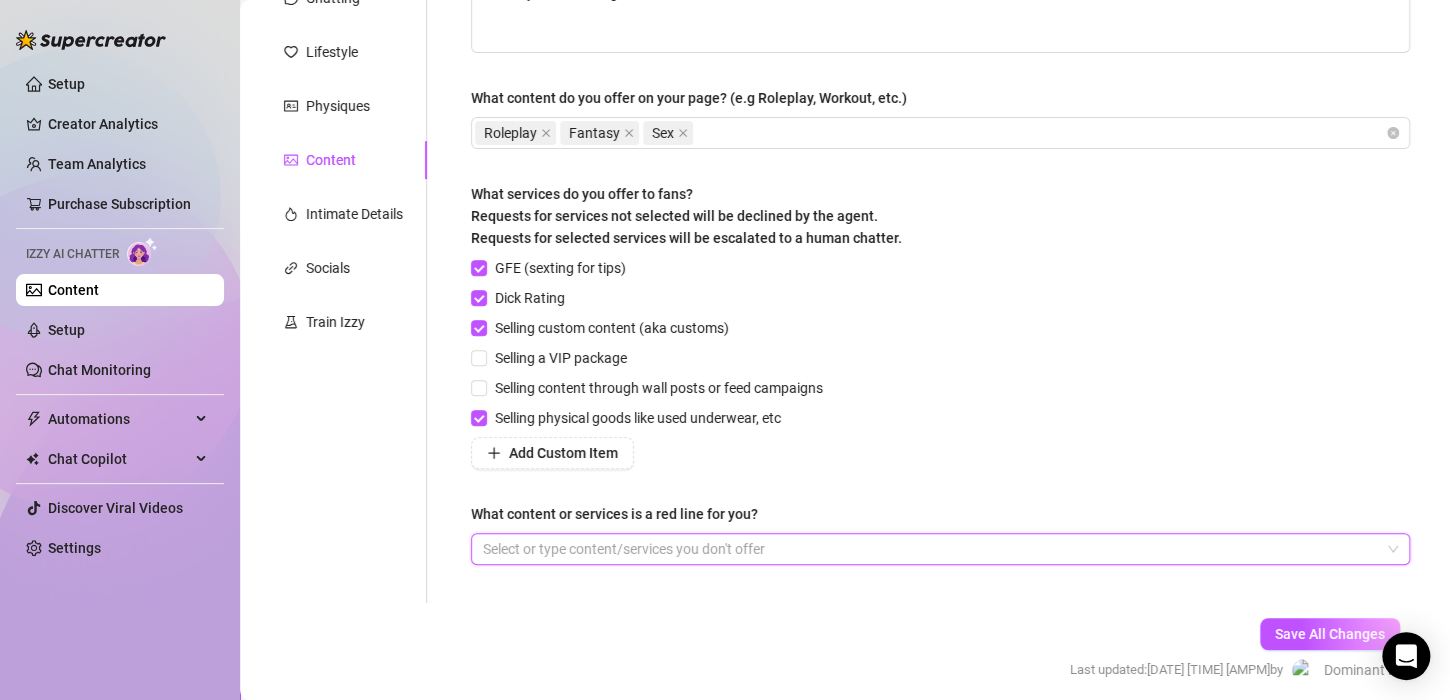 click at bounding box center (930, 549) 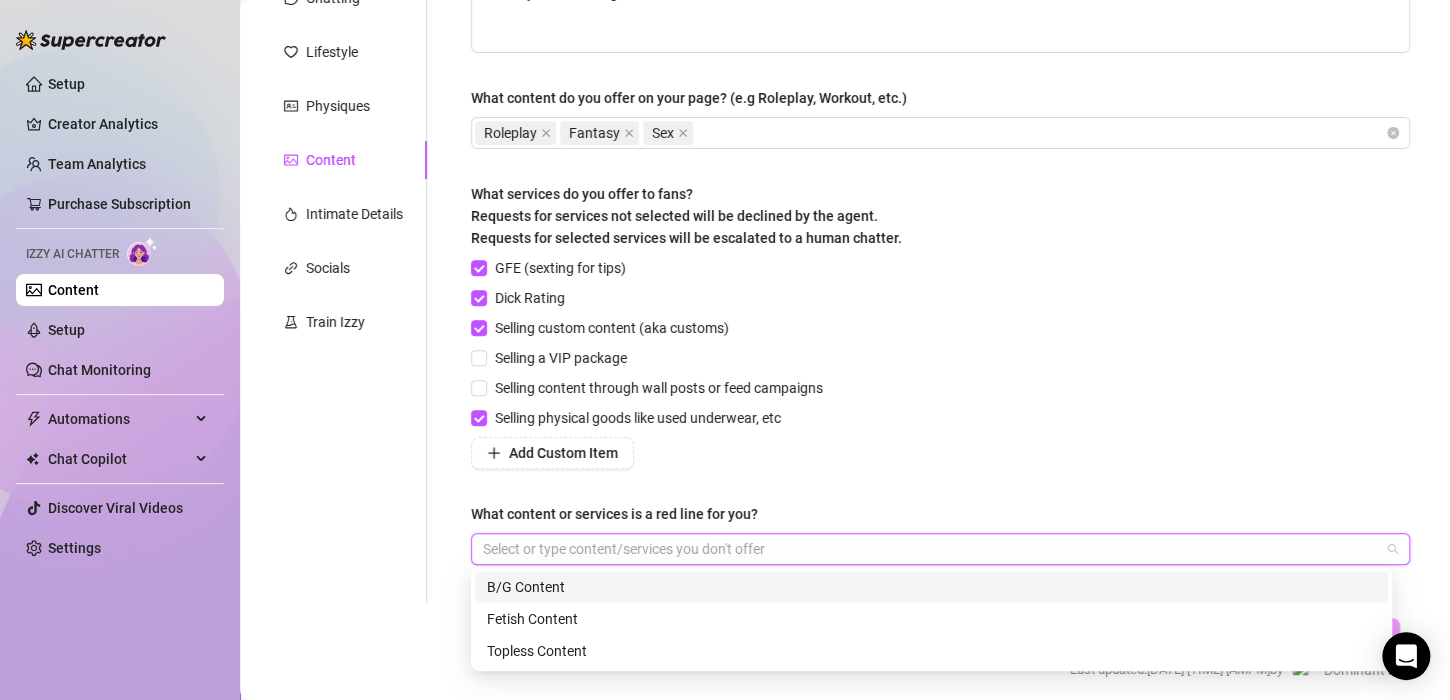 click at bounding box center (930, 549) 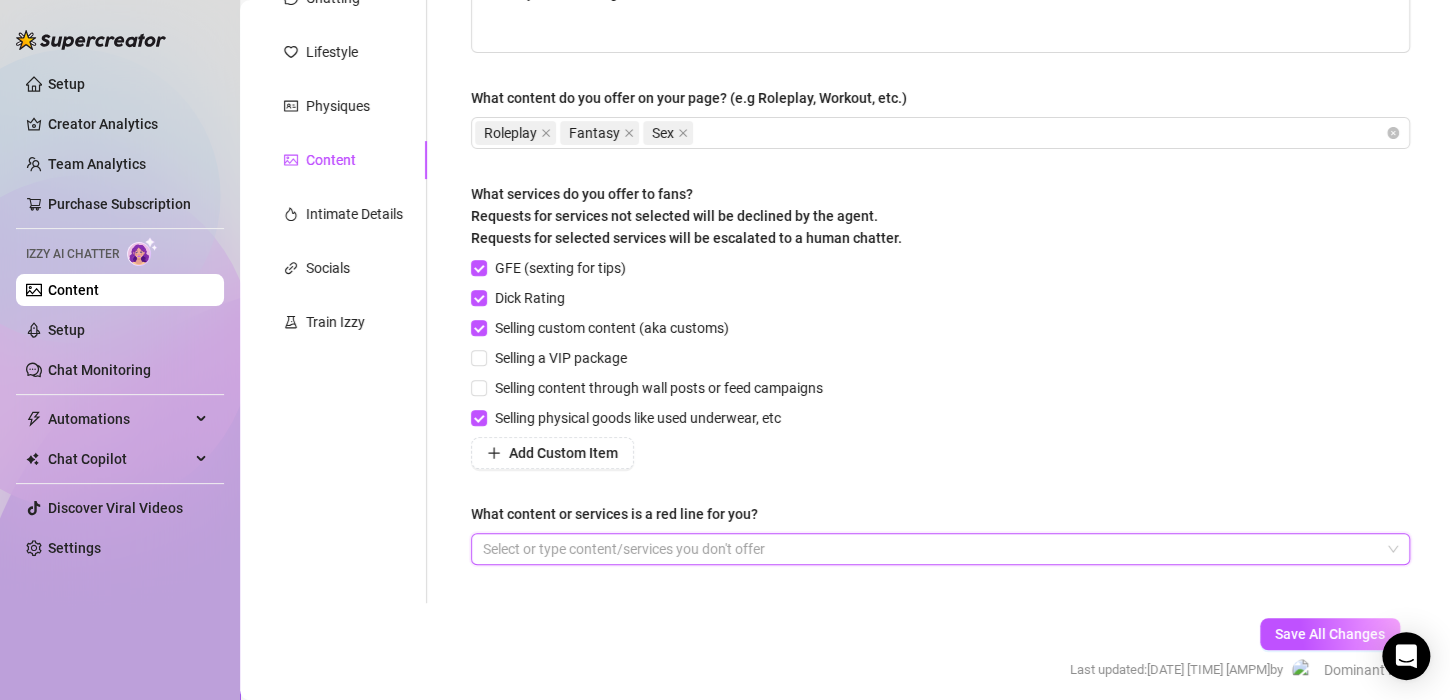 click at bounding box center (930, 549) 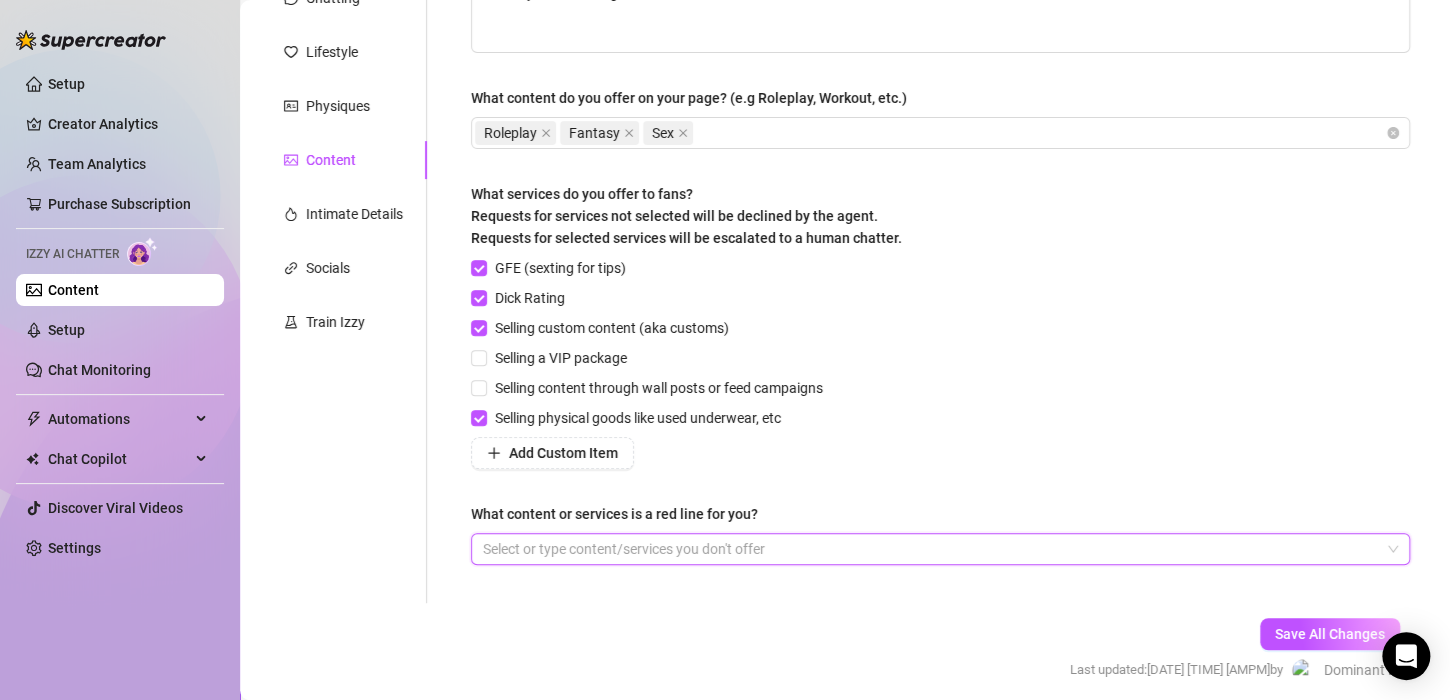 click at bounding box center (930, 549) 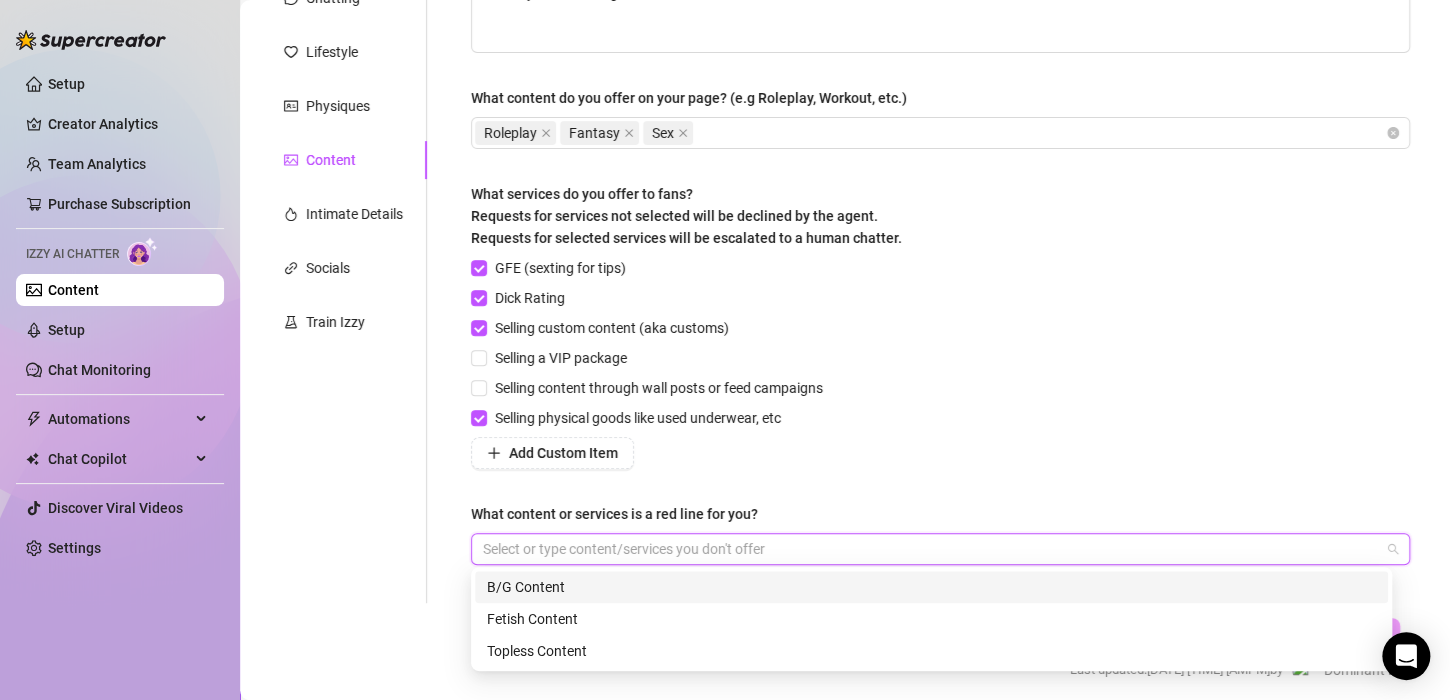 click at bounding box center (930, 549) 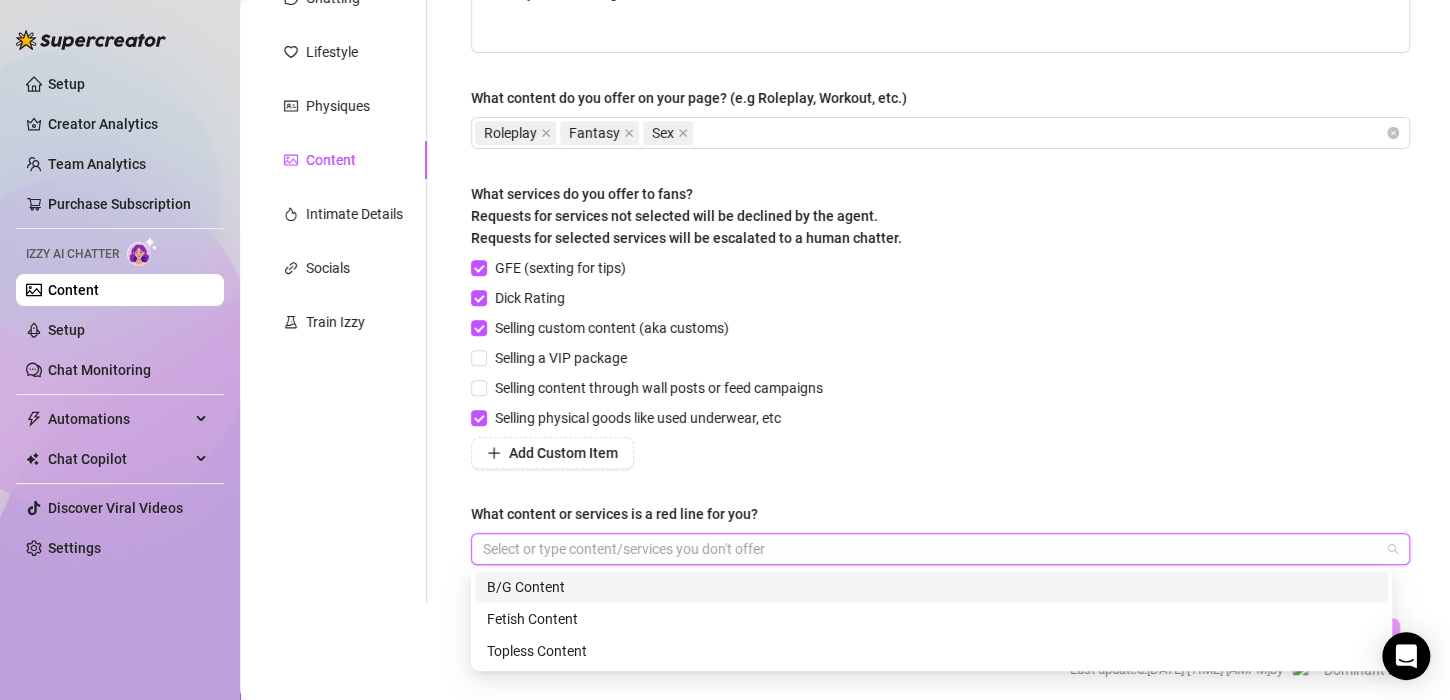click at bounding box center (930, 549) 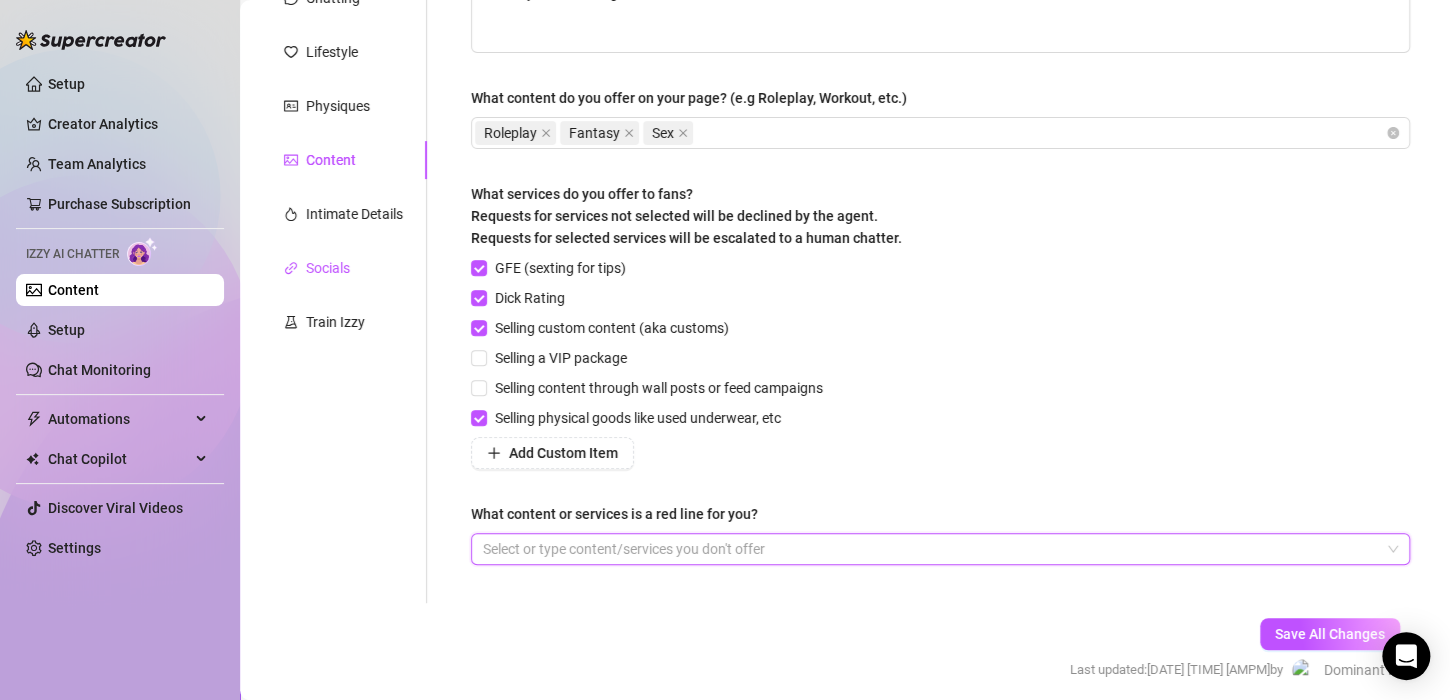 click on "Socials" at bounding box center [328, 268] 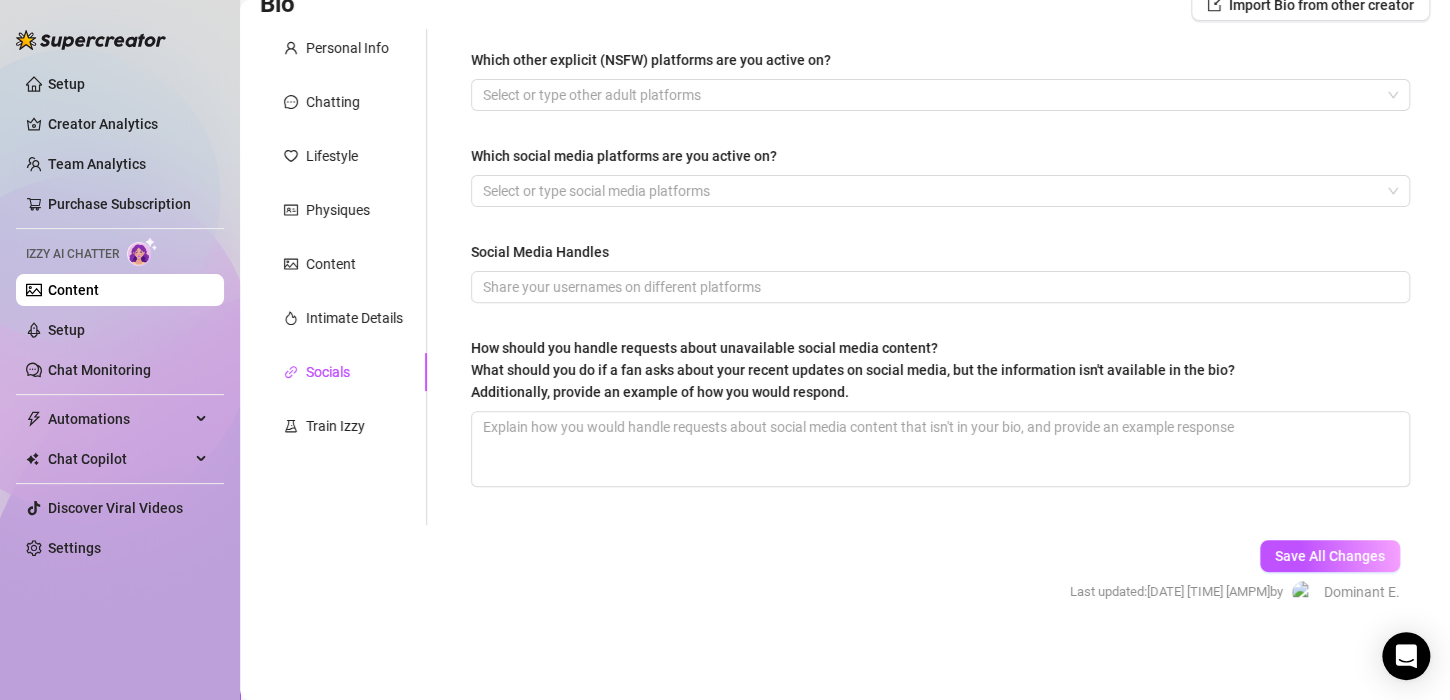 scroll, scrollTop: 160, scrollLeft: 0, axis: vertical 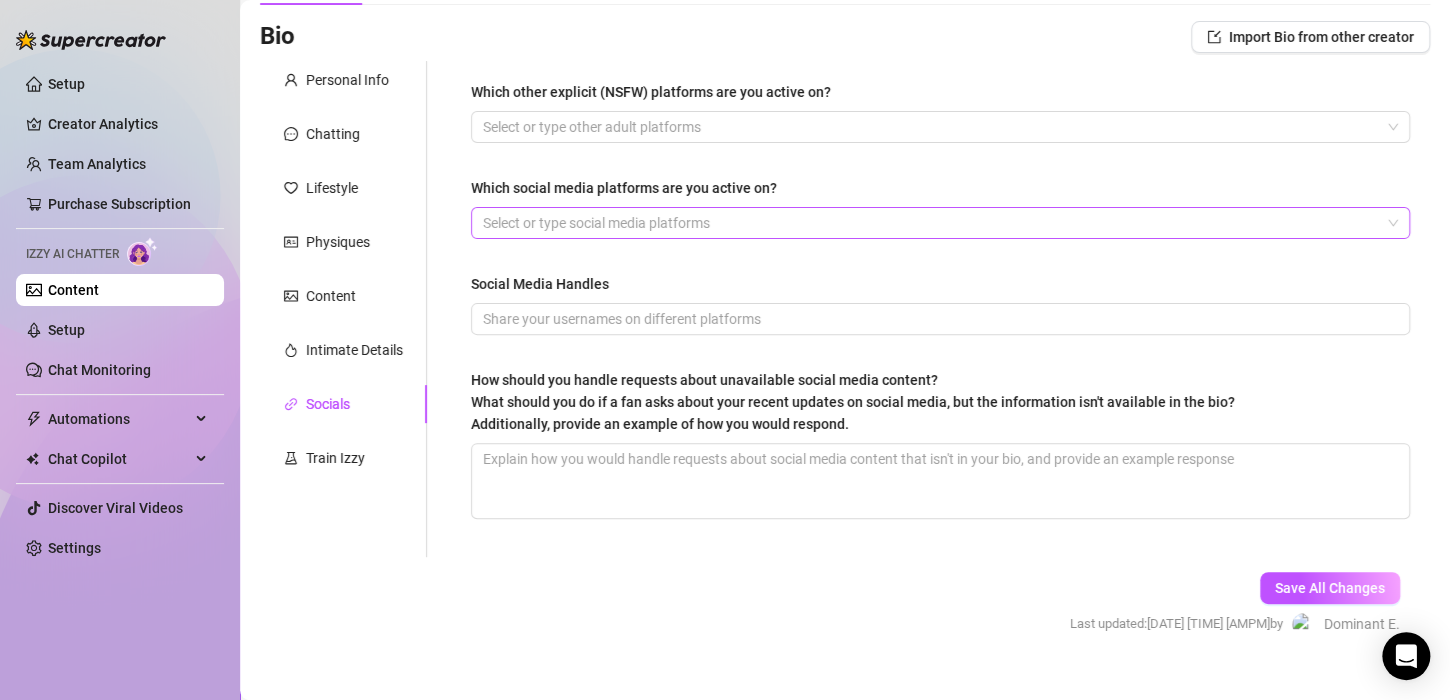 click on "Select or type social media platforms" at bounding box center (940, 223) 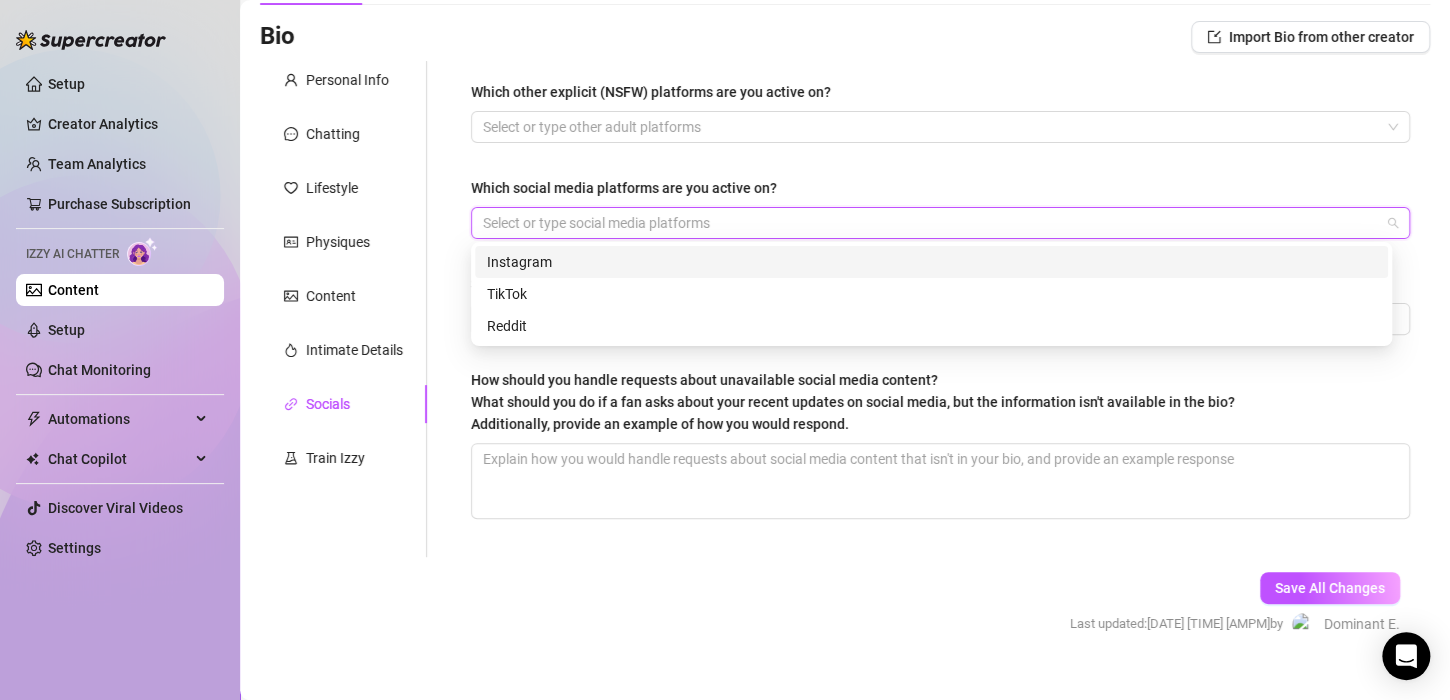 click on "Select or type social media platforms" at bounding box center [940, 223] 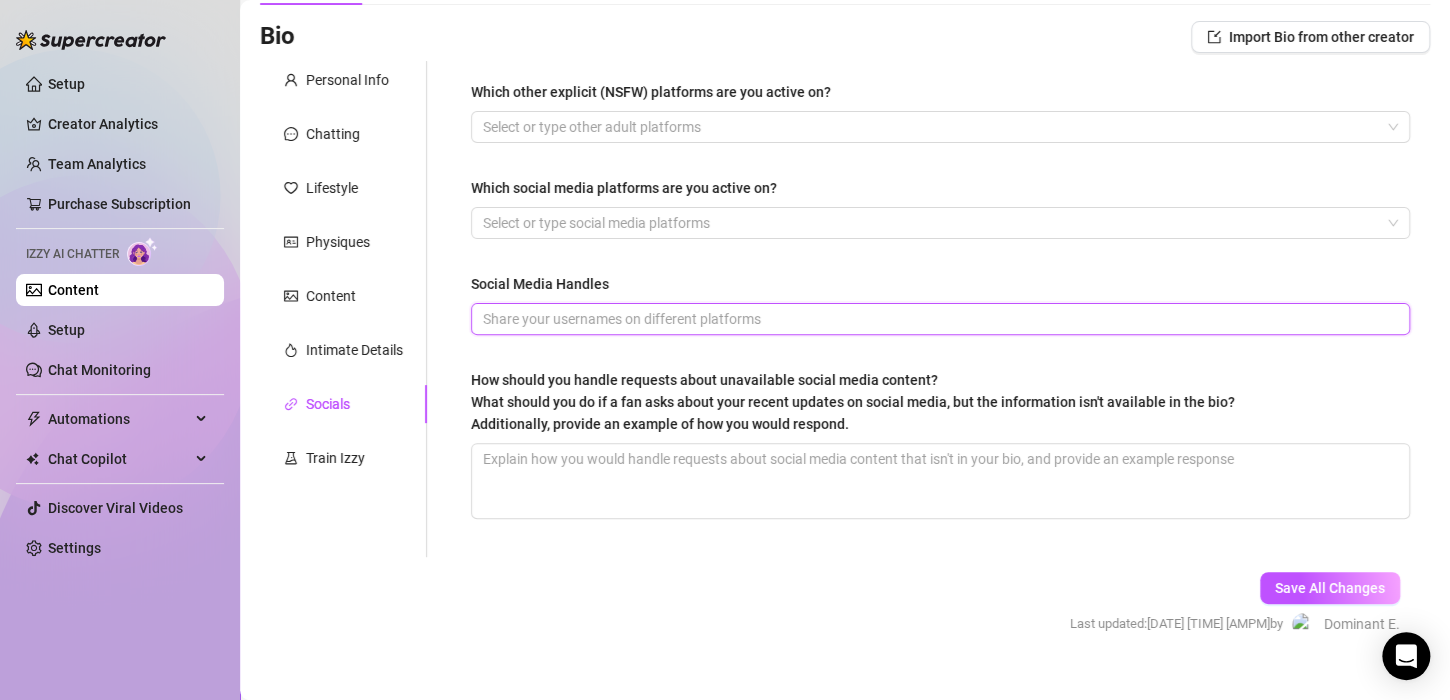 click on "Social Media Handles" at bounding box center (938, 319) 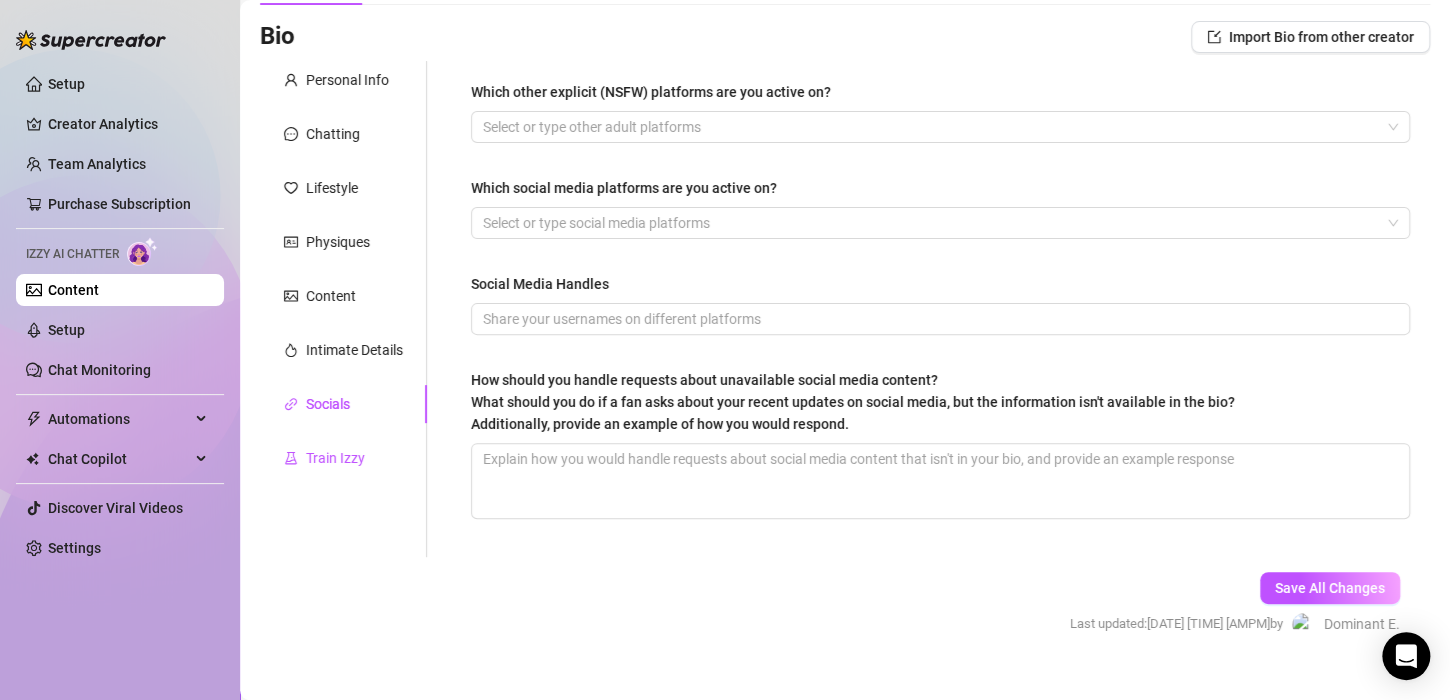 click on "Train Izzy" at bounding box center (335, 458) 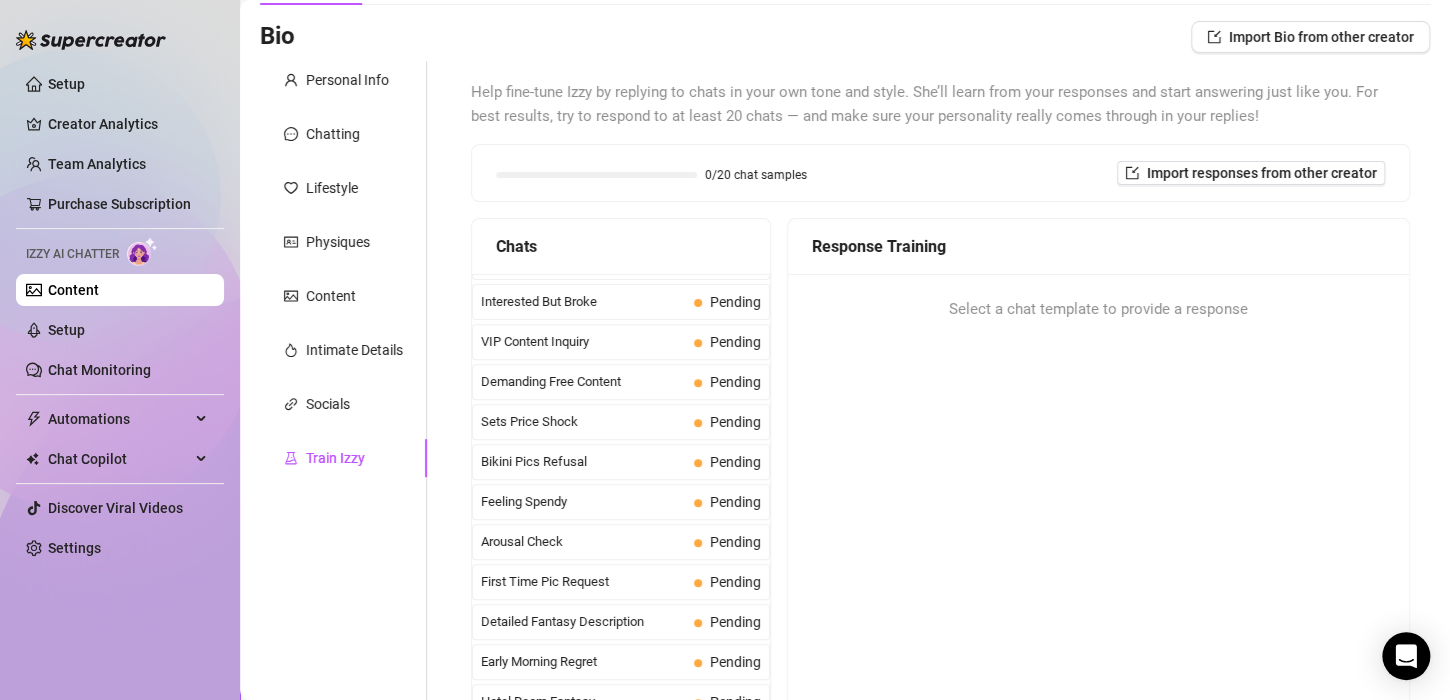 scroll, scrollTop: 0, scrollLeft: 0, axis: both 